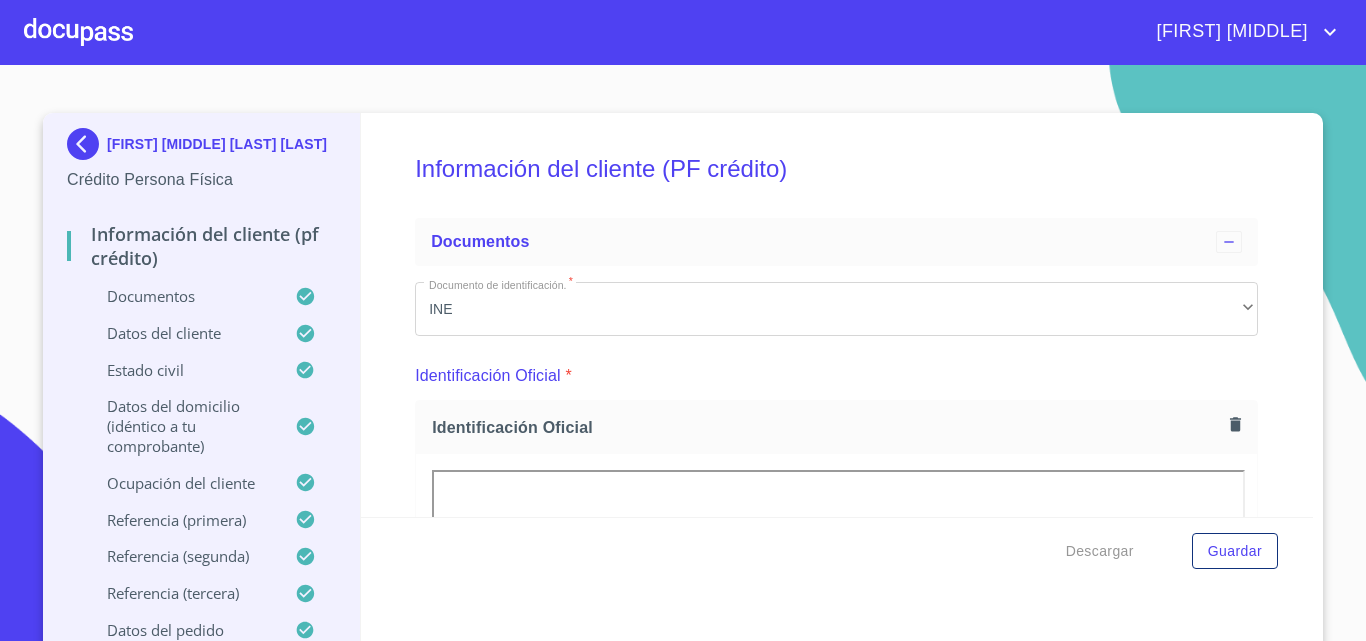 scroll, scrollTop: 0, scrollLeft: 0, axis: both 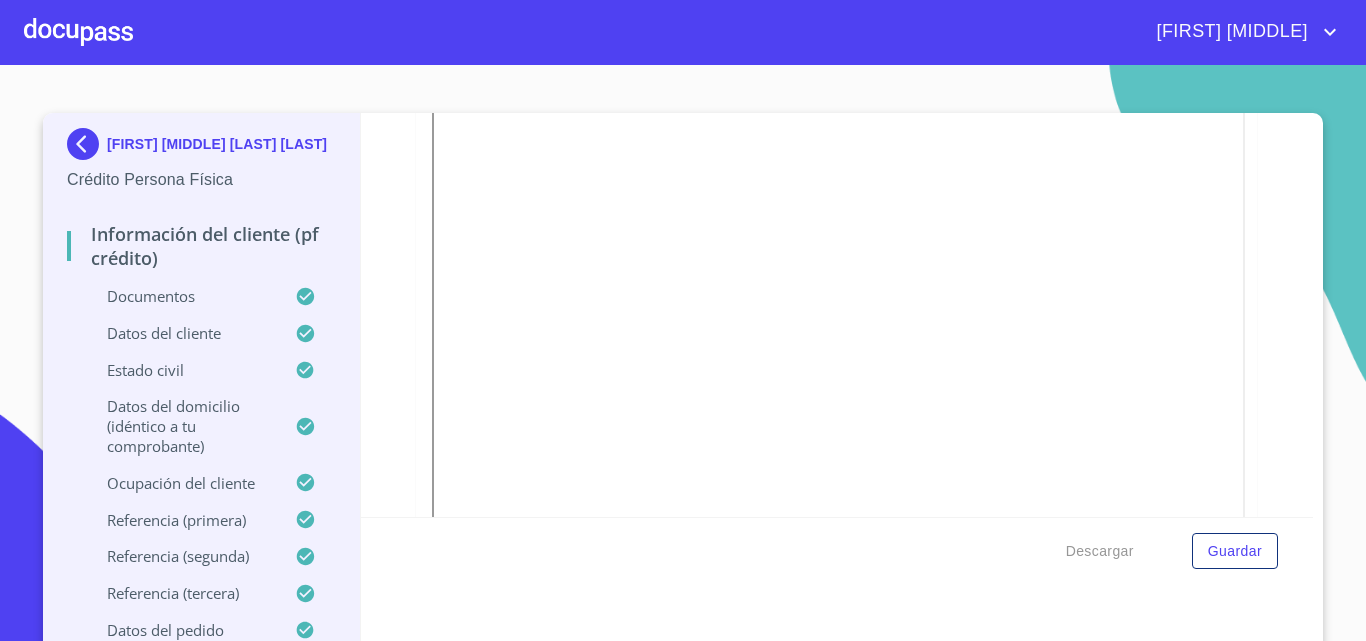 click at bounding box center (78, 32) 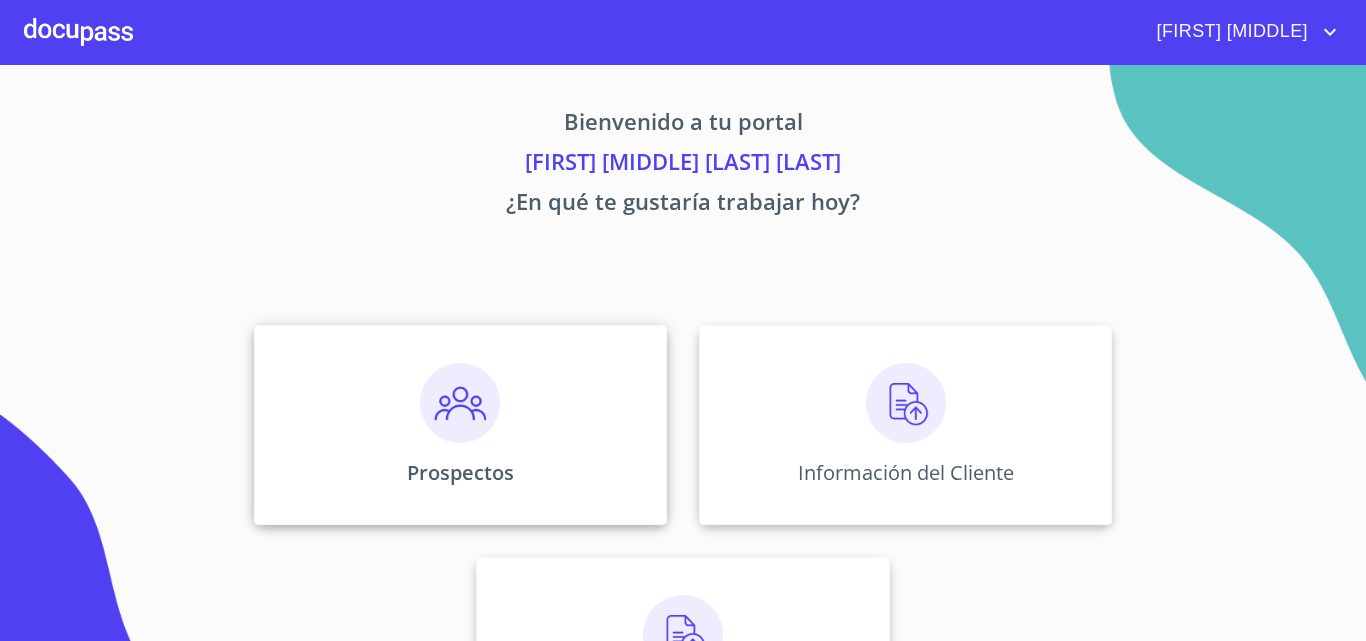 click on "Prospectos" at bounding box center [460, 425] 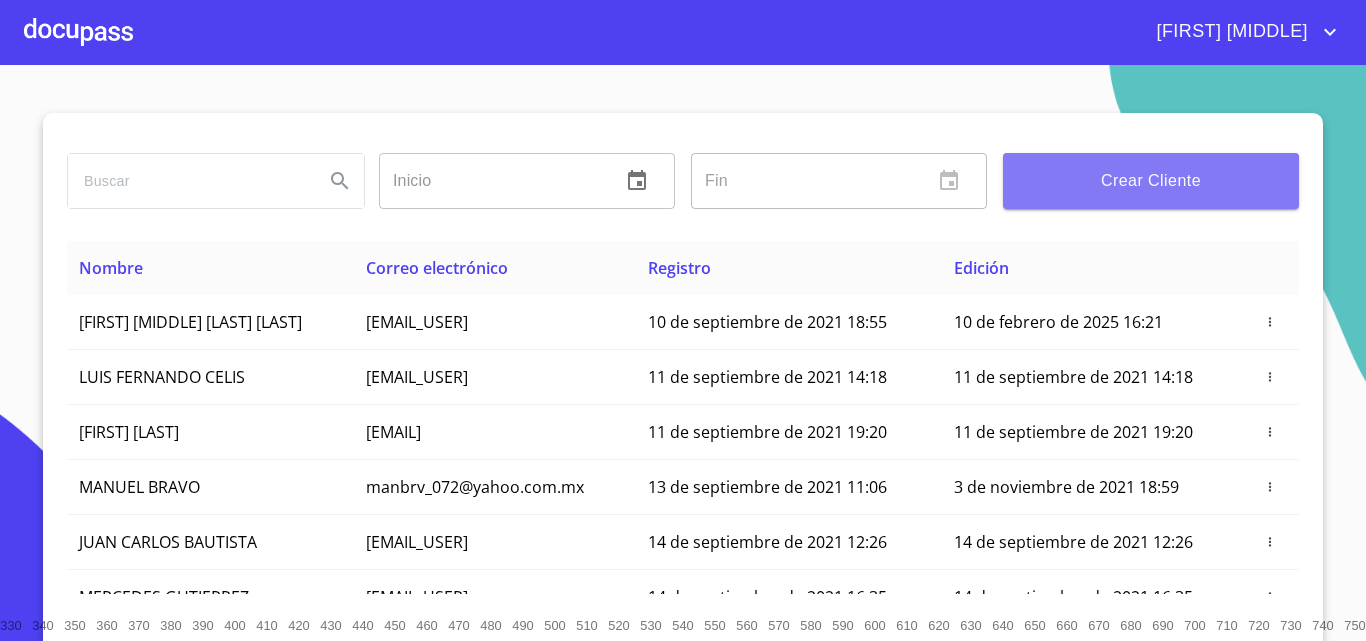 click on "Crear Cliente" at bounding box center [1151, 181] 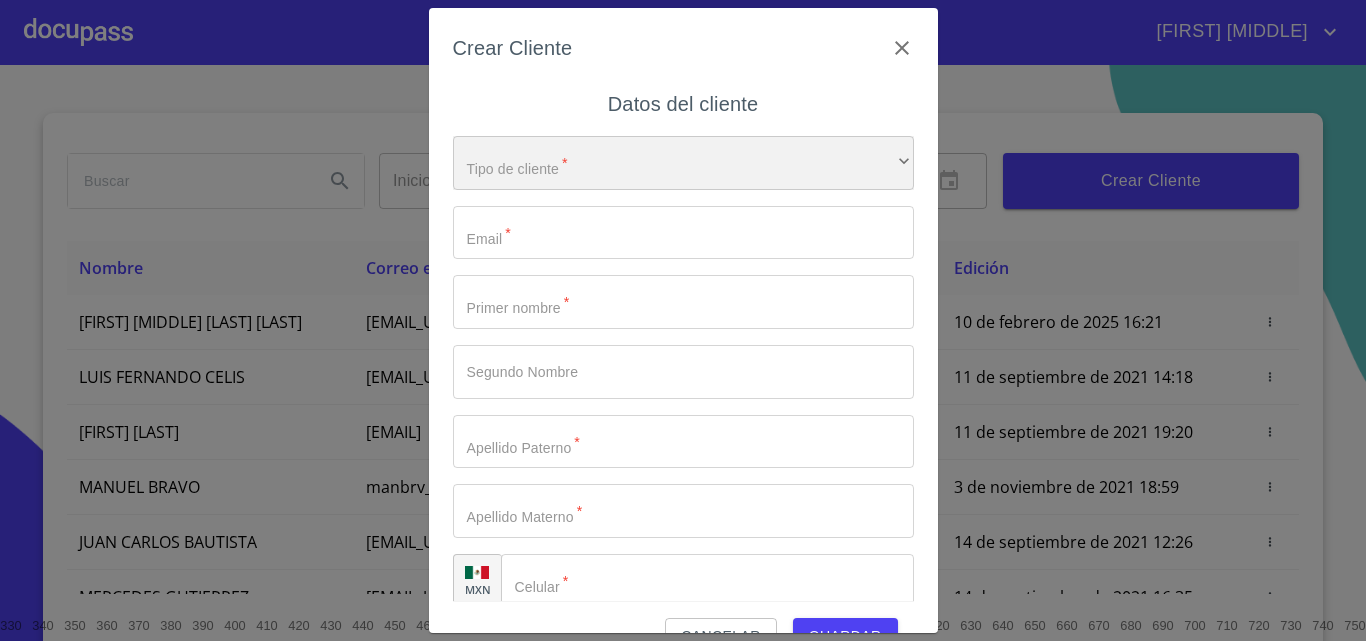 click on "​" at bounding box center [683, 163] 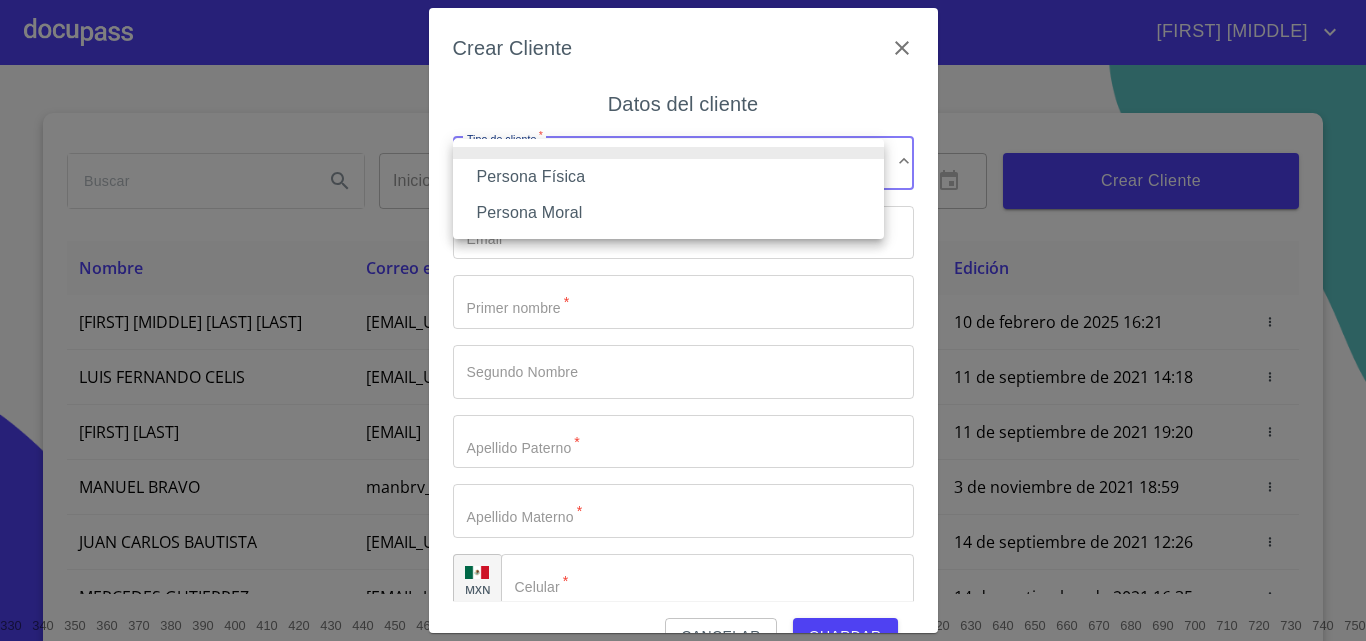 click on "Persona Física" at bounding box center (668, 177) 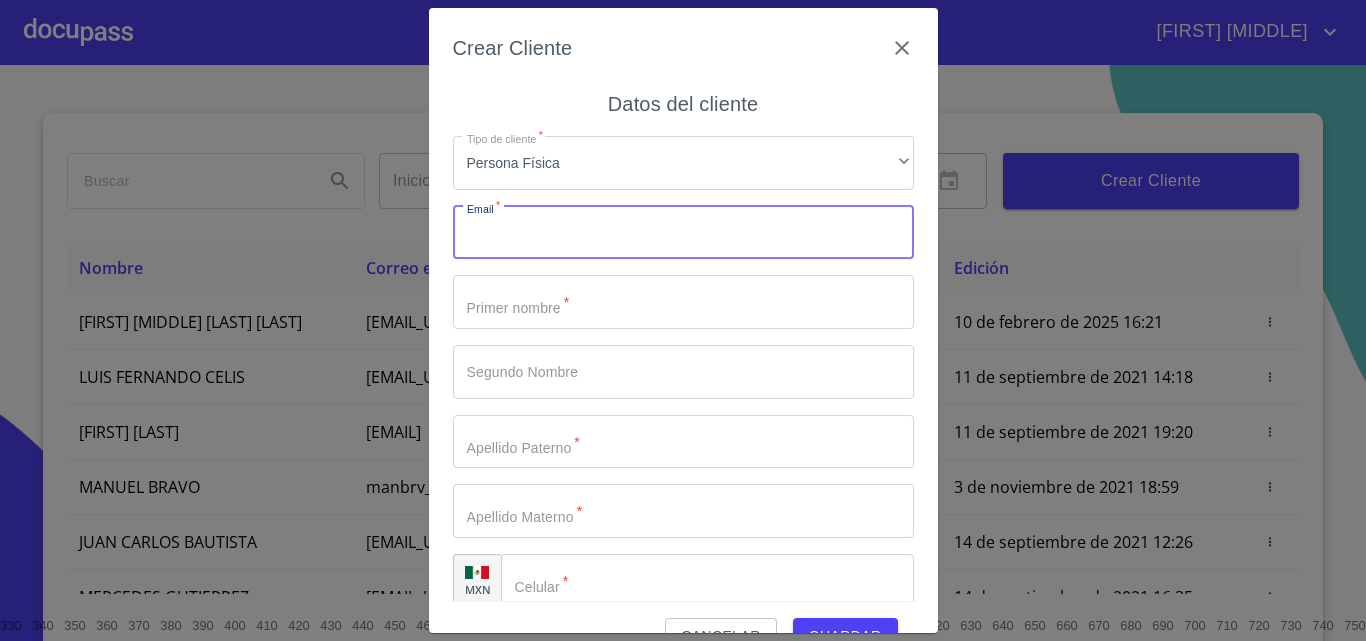 click on "Tipo de cliente   *" at bounding box center (683, 233) 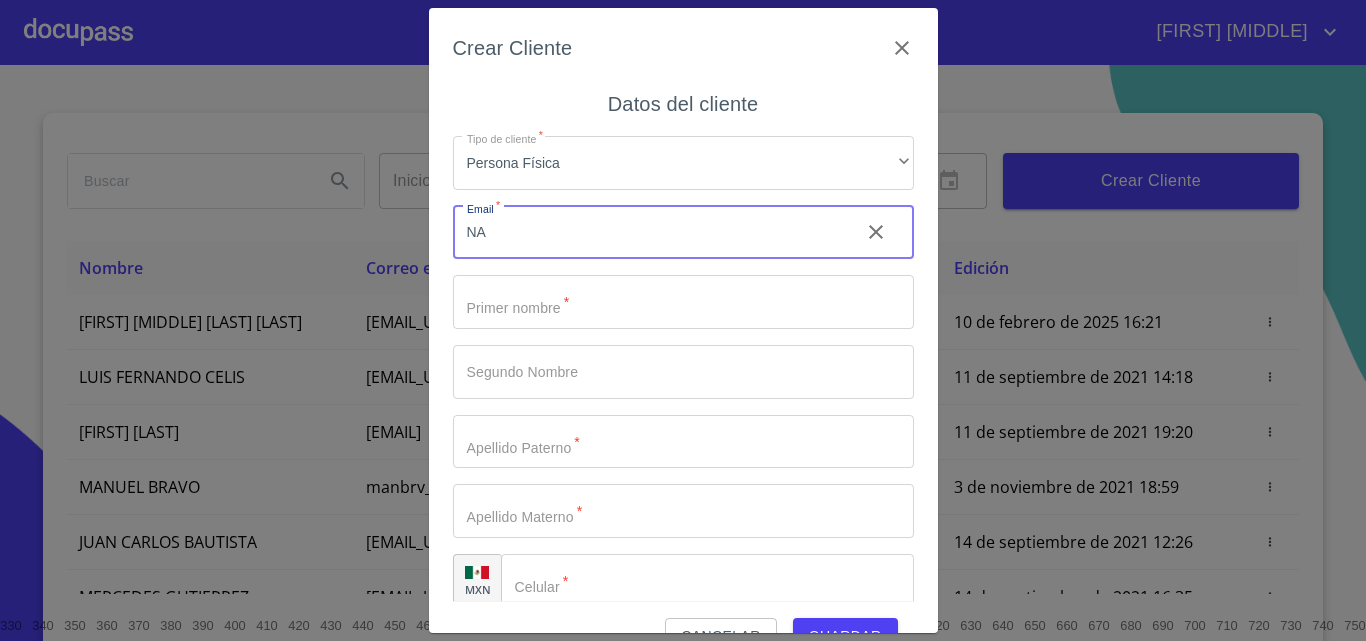 type on "N" 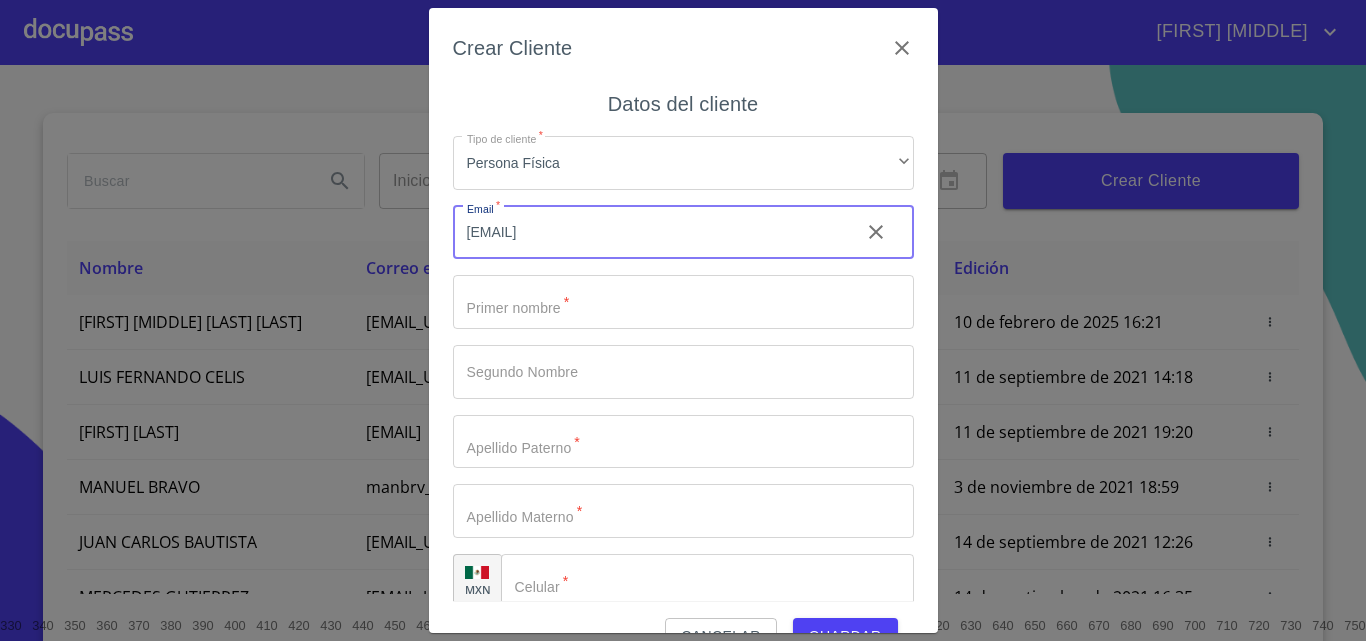 type on "[EMAIL]" 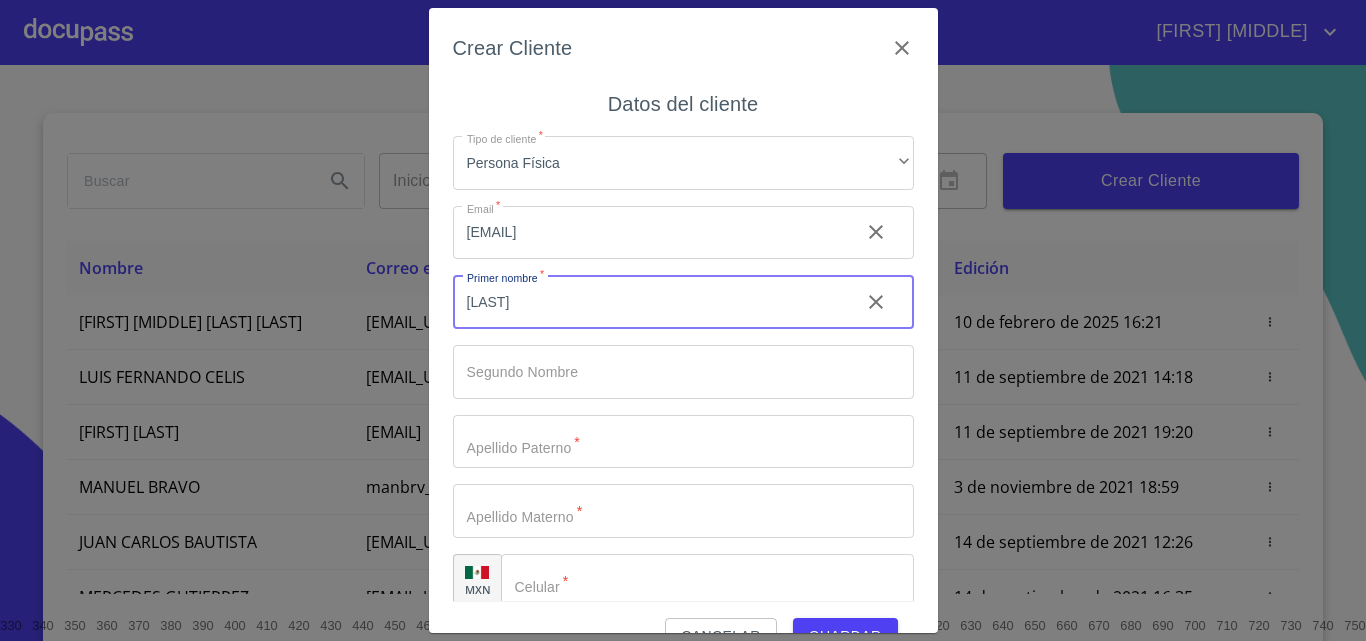 type on "[LAST]" 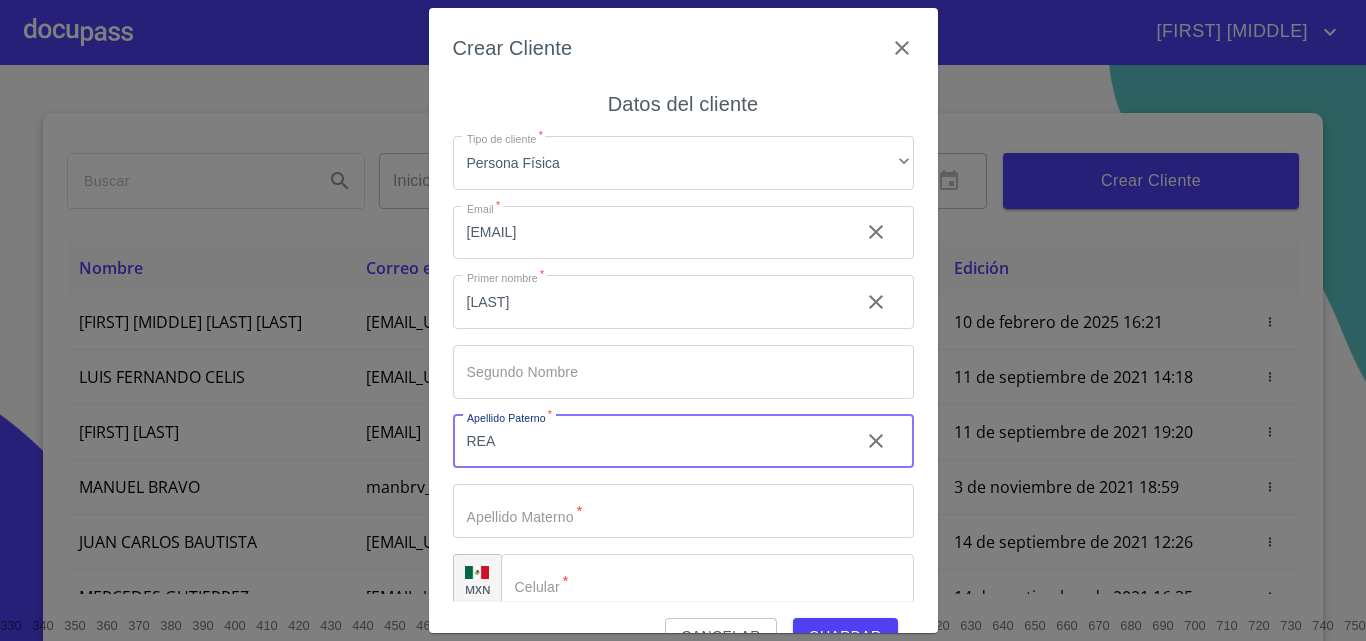 type on "REA" 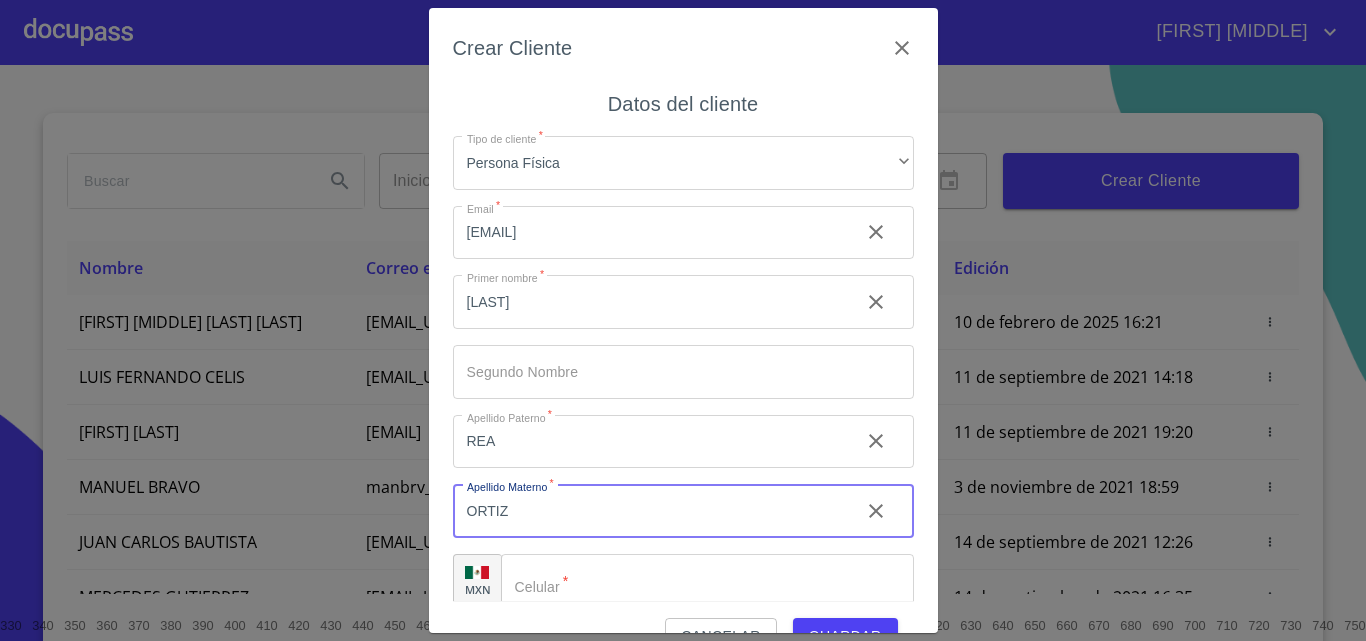 type on "ORTIZ" 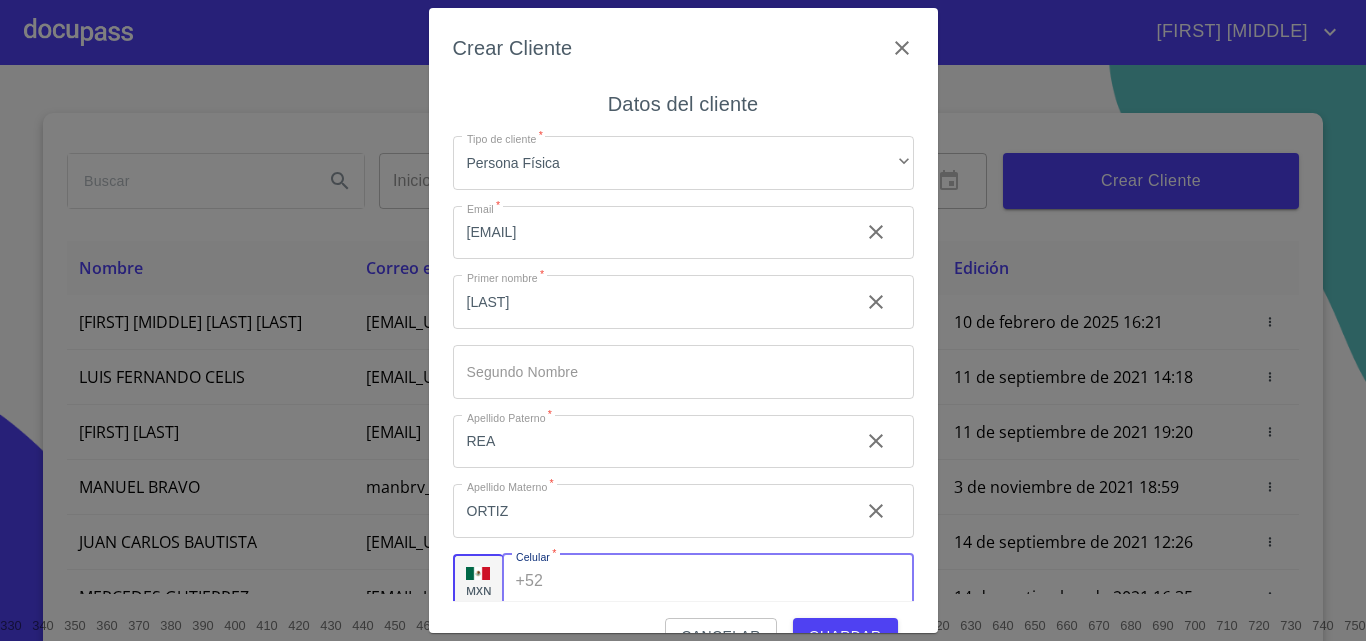 click on "Tipo de cliente   *" at bounding box center [732, 581] 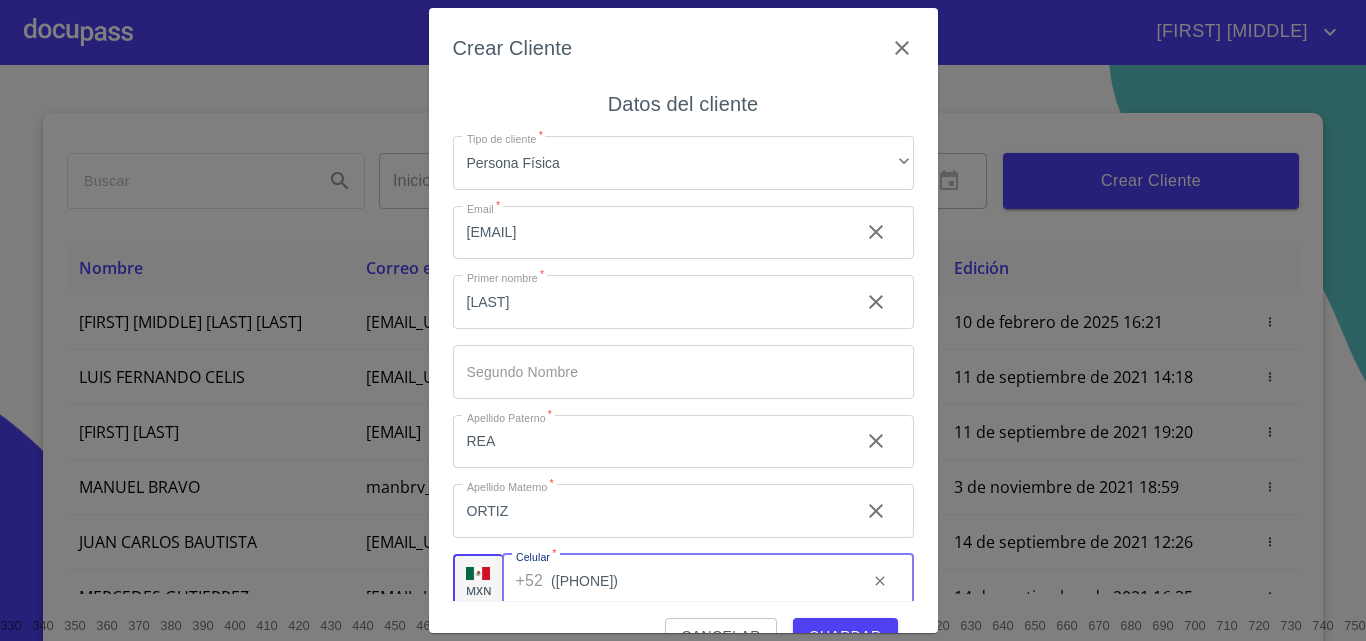 type on "([PHONE])" 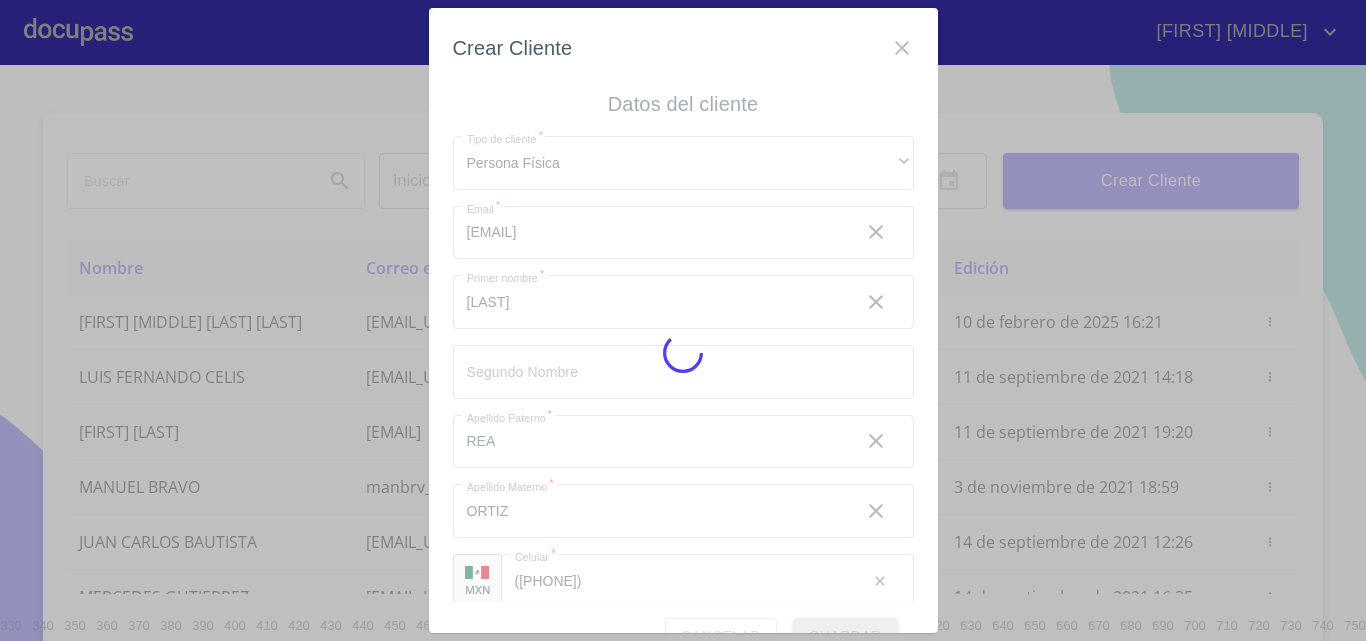 type 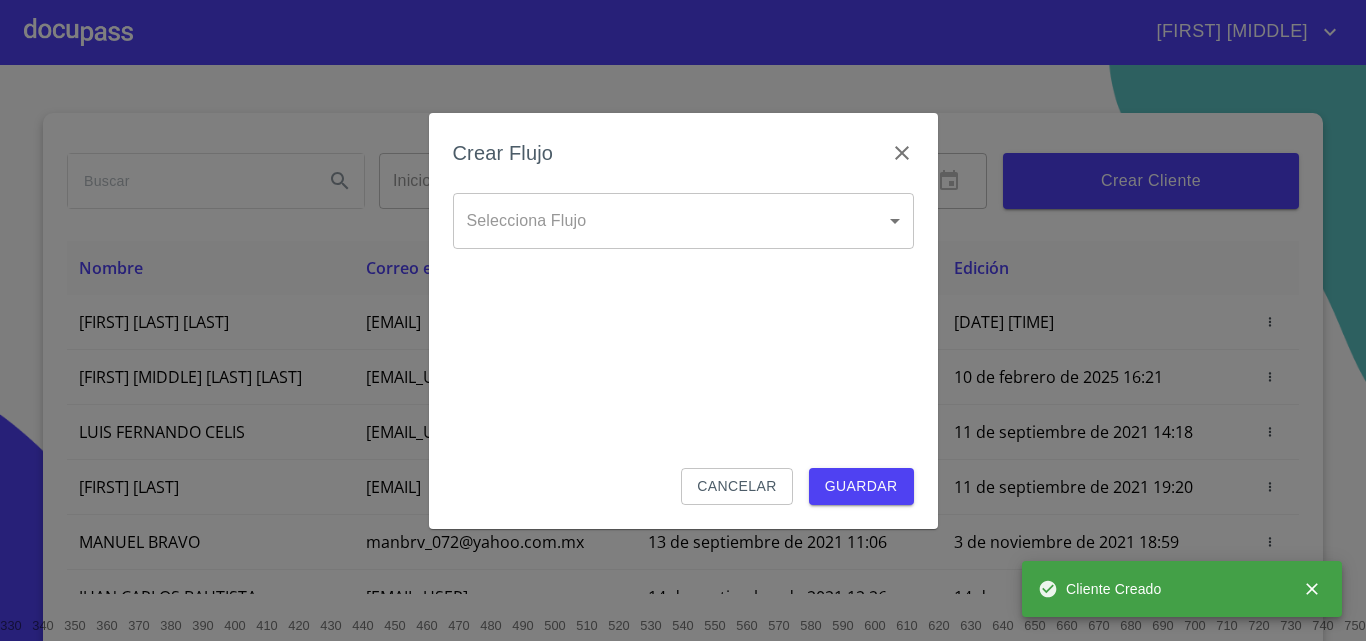 click on "[FIRST] [MIDDLE] [LAST] [LAST] [EMAIL_USER] [DATE] [TIME] [FIRST] [MIDDLE] [LAST] [LAST] [EMAIL_USER] [DATE] [TIME] [FIRST] [LAST] [EMAIL_USER] [DATE] [TIME] [FIRST] [LAST] [EMAIL_USER] [DATE] [TIME] [FIRST] [LAST] [EMAIL_USER] [DATE] [TIME] [FIRST] [LAST] [EMAIL_USER] [DATE] [TIME] [FIRST] [LAST] [EMAIL_USER] [DATE] [TIME] [FIRST] [LAST] [EMAIL_USER] [DATE] [TIME] [FIRST] [LAST] [EMAIL_USER] [DATE] [TIME]" at bounding box center (683, 320) 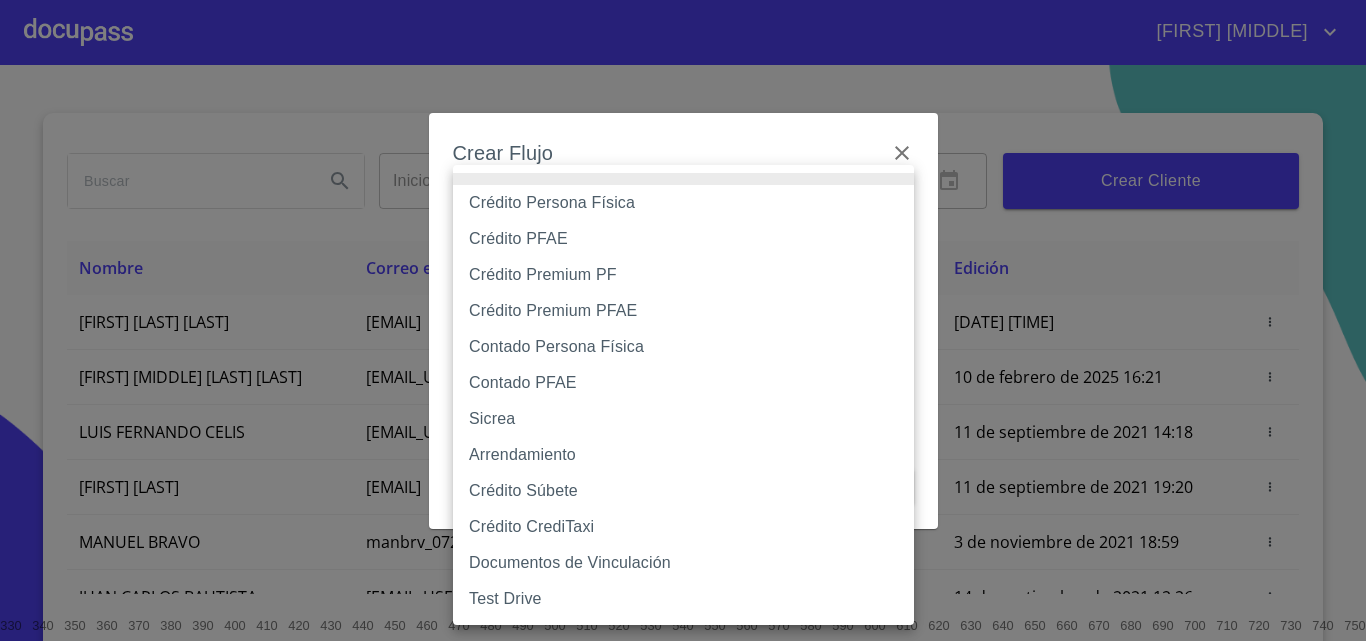 click on "Crédito Persona Física" at bounding box center (683, 203) 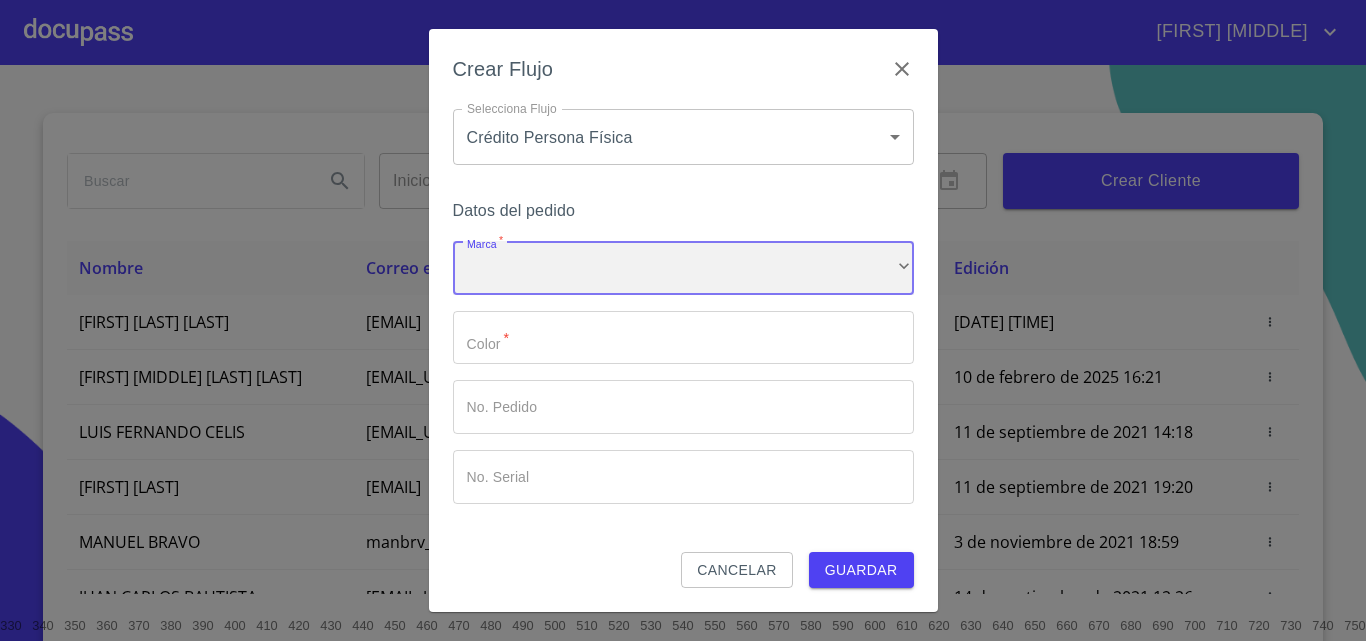 click on "​" at bounding box center (683, 268) 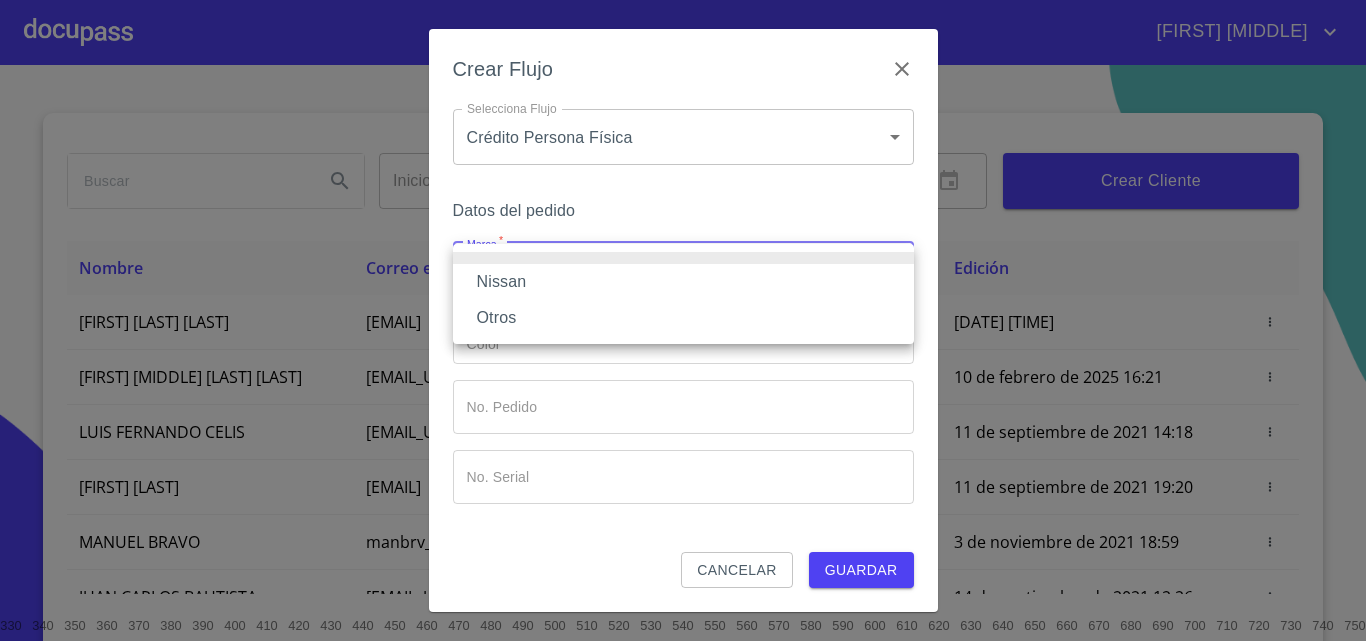 click on "Nissan" at bounding box center (683, 282) 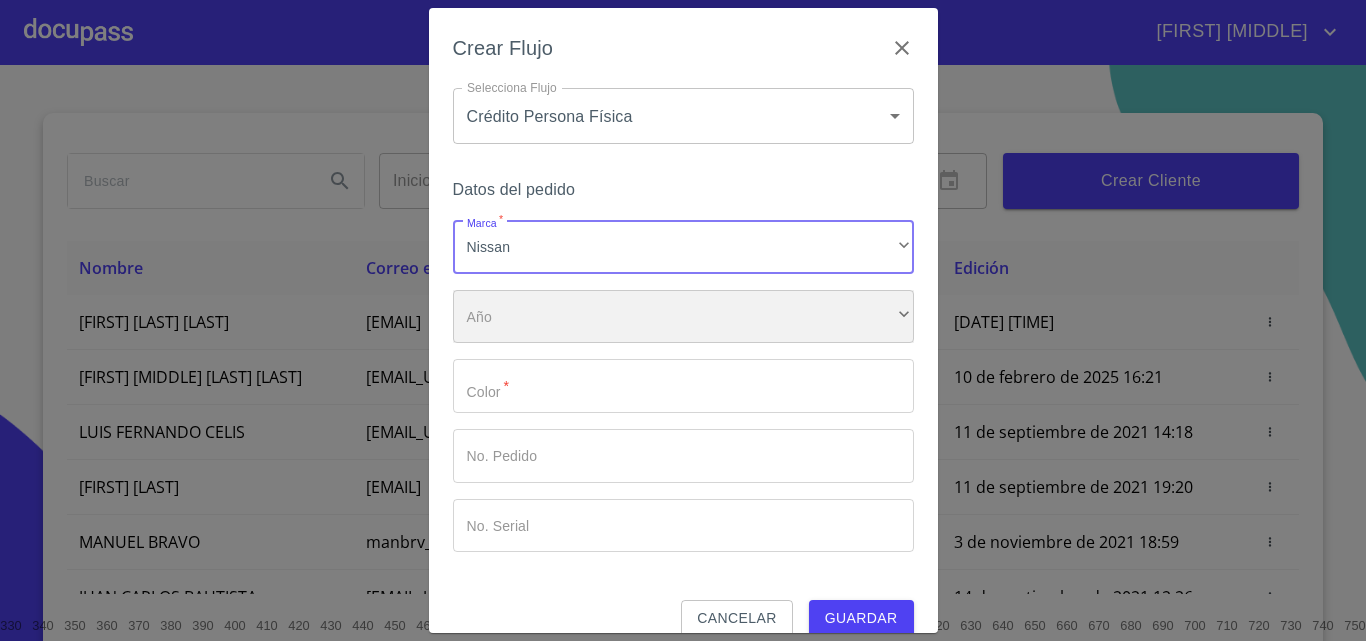 click on "​" at bounding box center [683, 317] 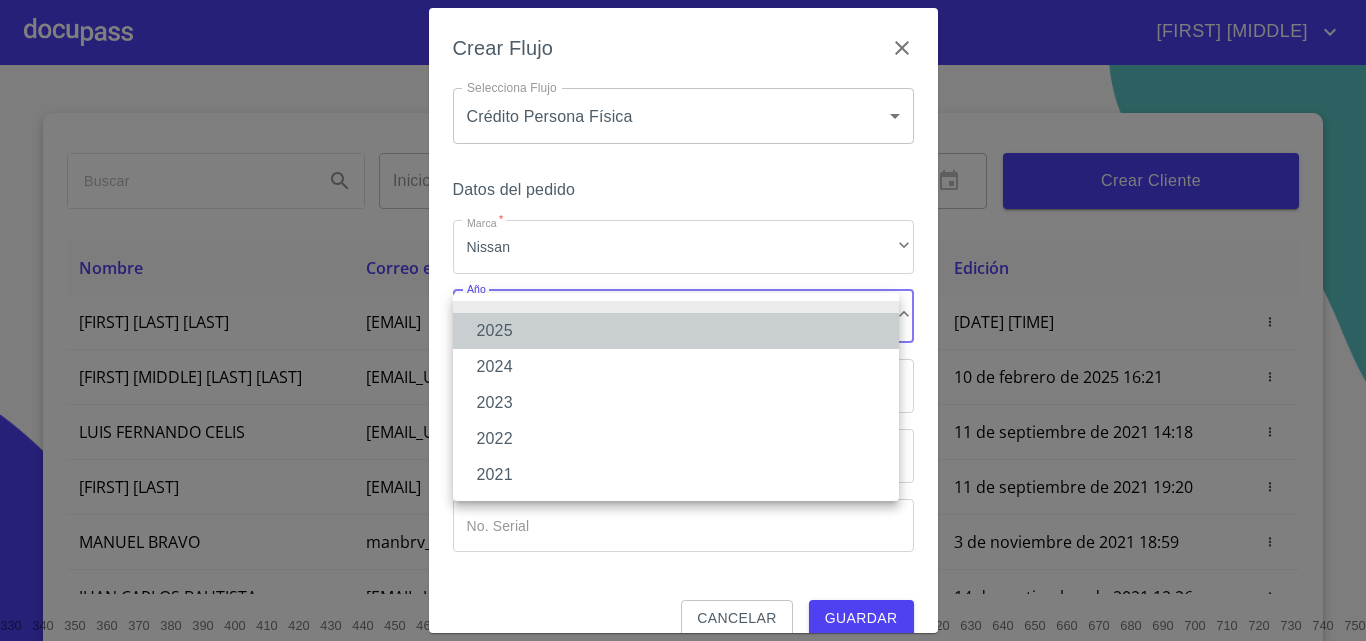 click on "2025" at bounding box center (676, 331) 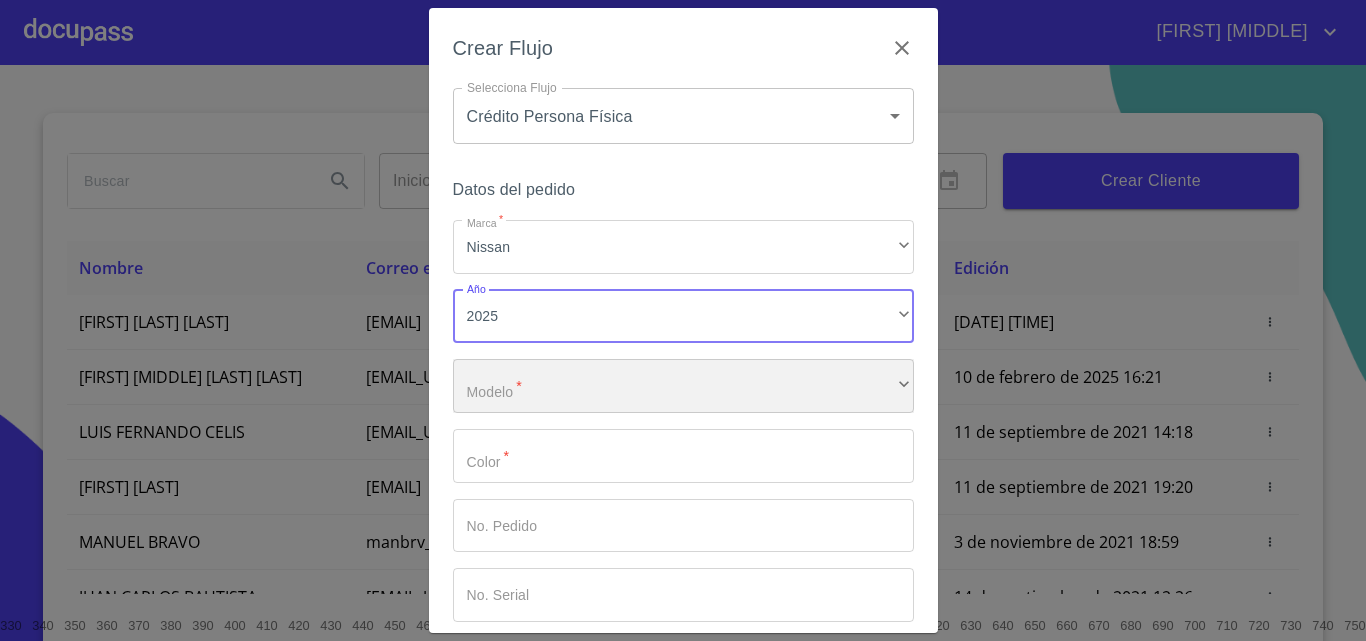 click on "​" at bounding box center [683, 386] 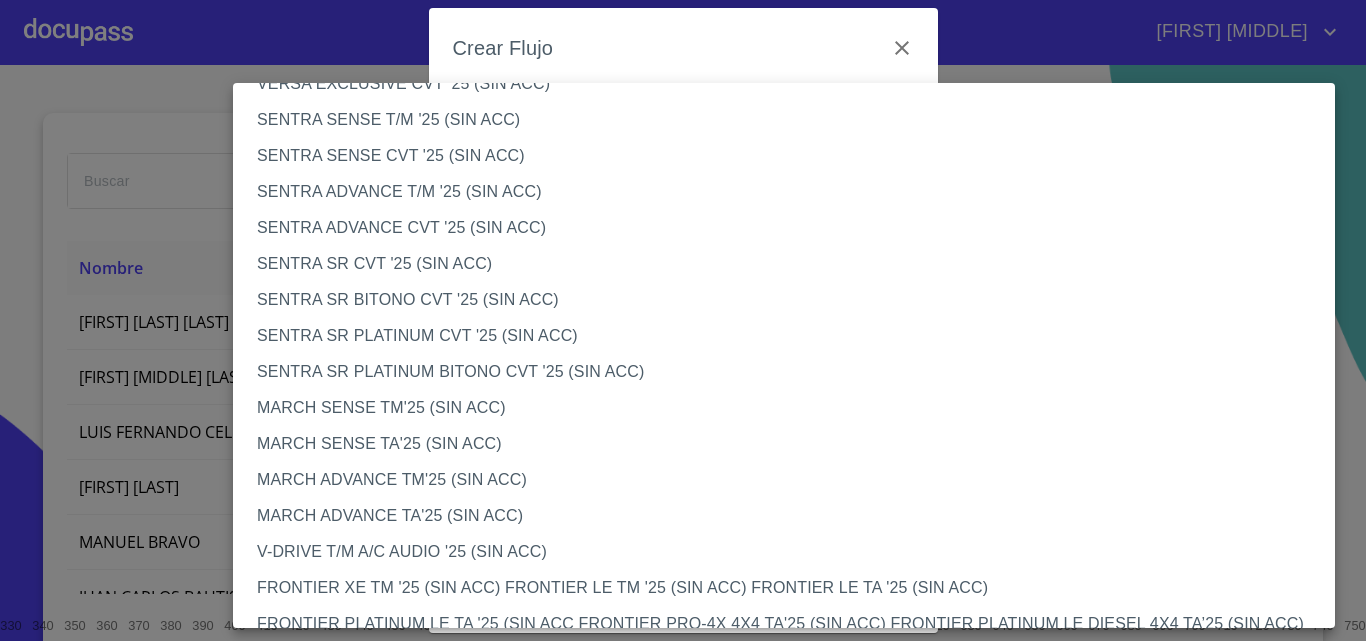 scroll, scrollTop: 1148, scrollLeft: 0, axis: vertical 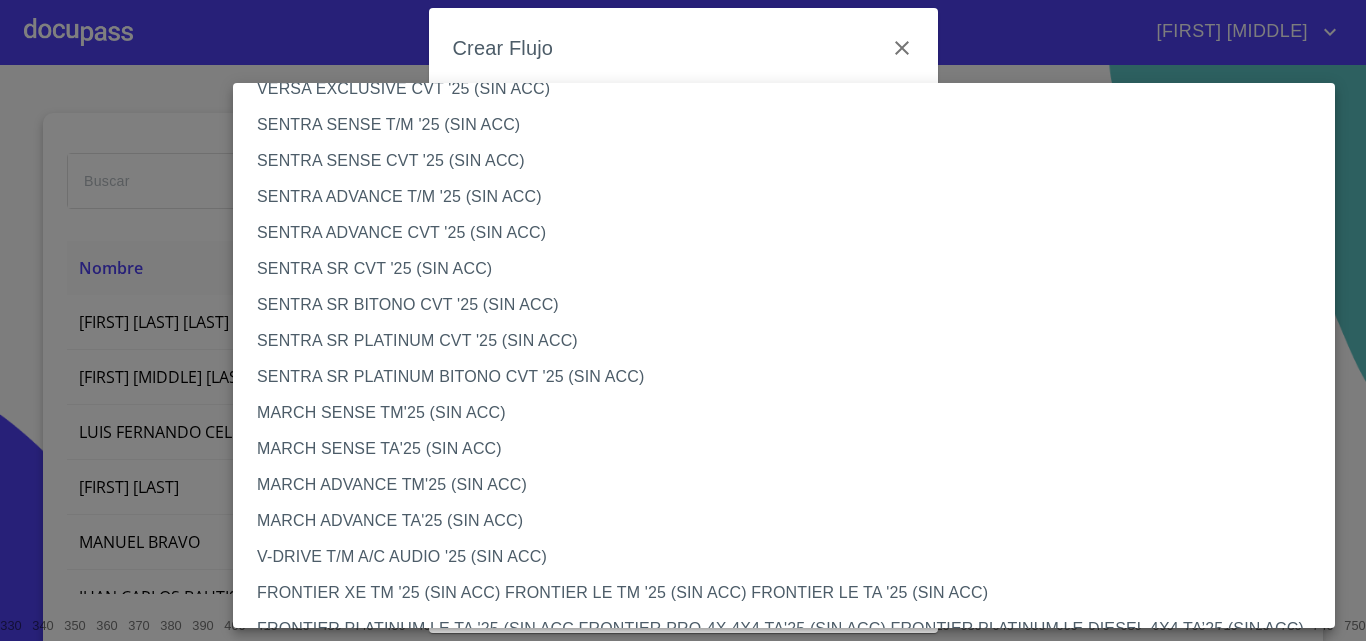 click on "SENTRA SENSE CVT '25 (SIN ACC)" at bounding box center (791, 161) 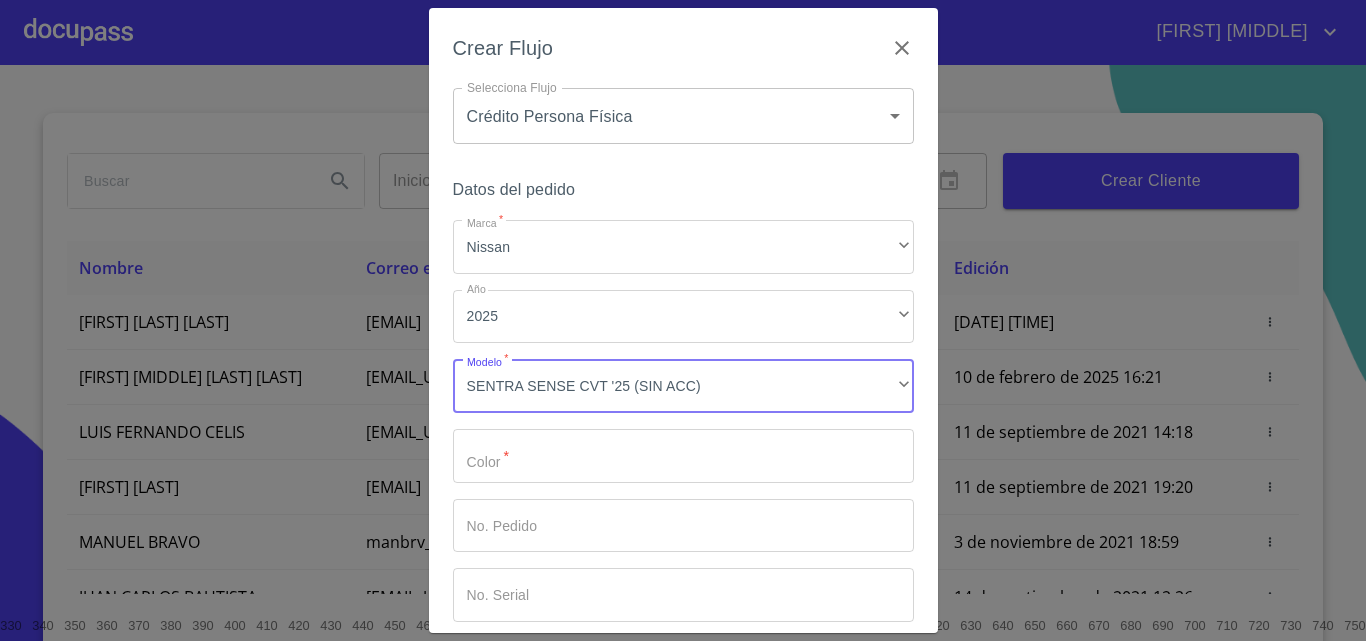 click on "Marca   *" at bounding box center (683, 456) 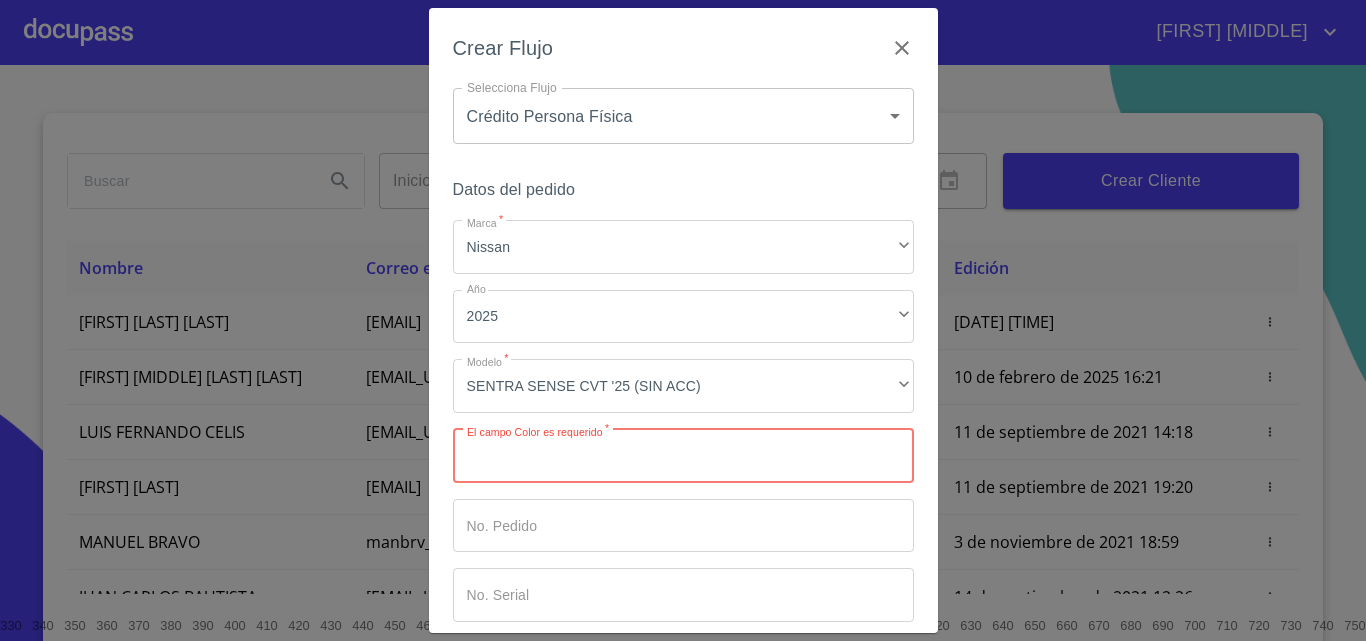 click on "Marca   *" at bounding box center [683, 456] 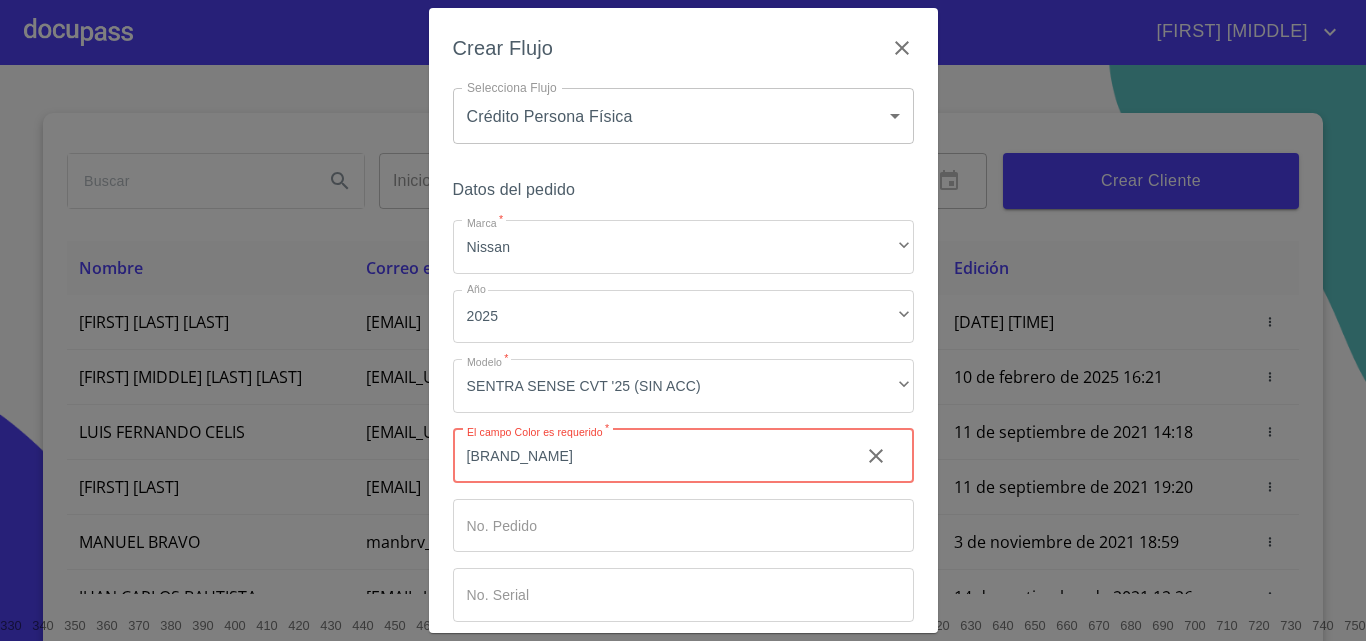 type on "[BRAND_NAME]" 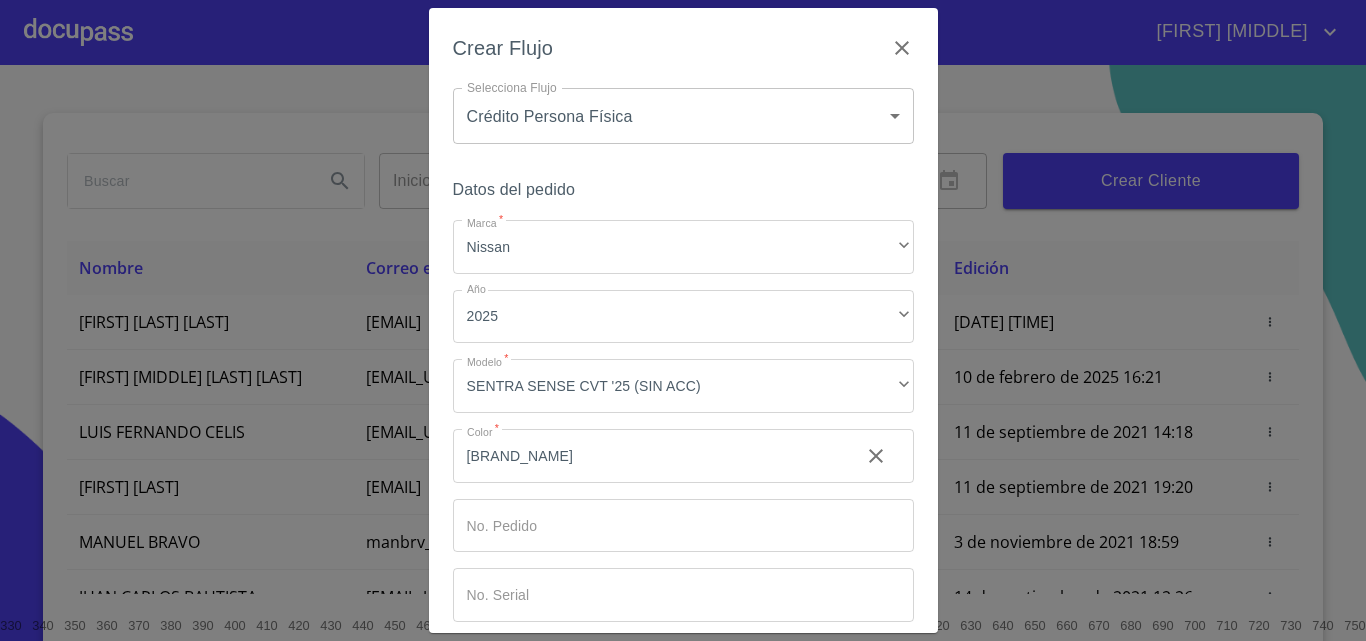 scroll, scrollTop: 97, scrollLeft: 0, axis: vertical 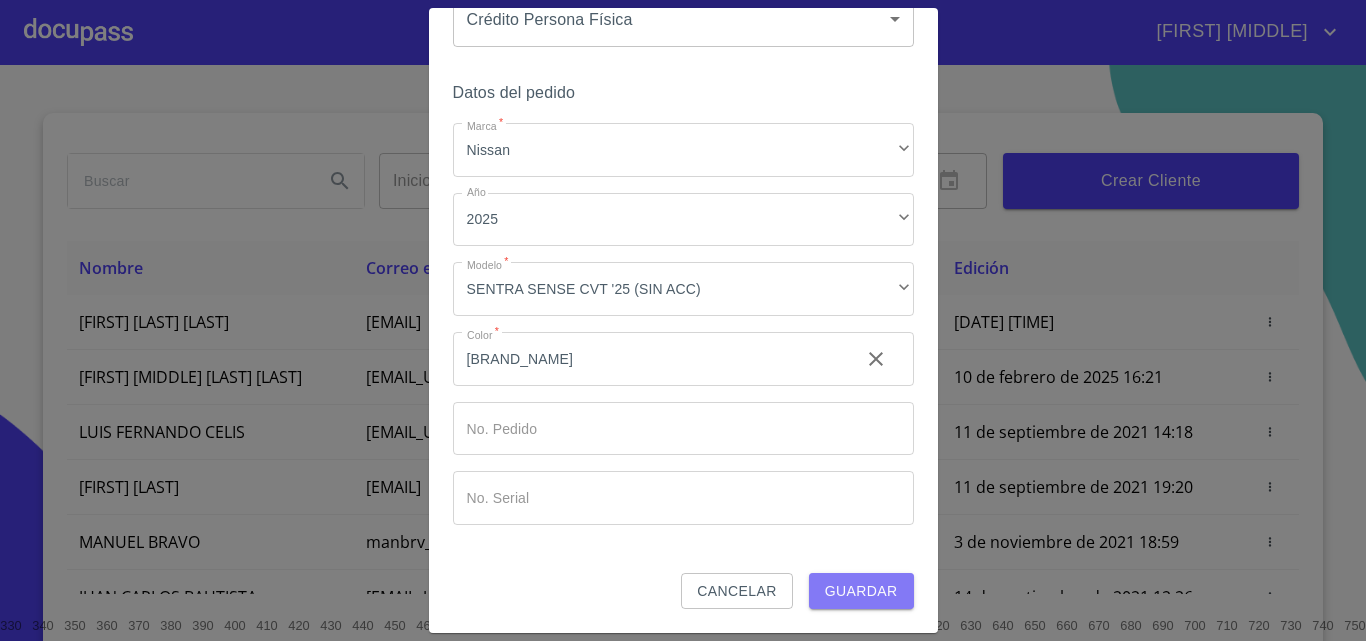 click on "Guardar" at bounding box center [861, 591] 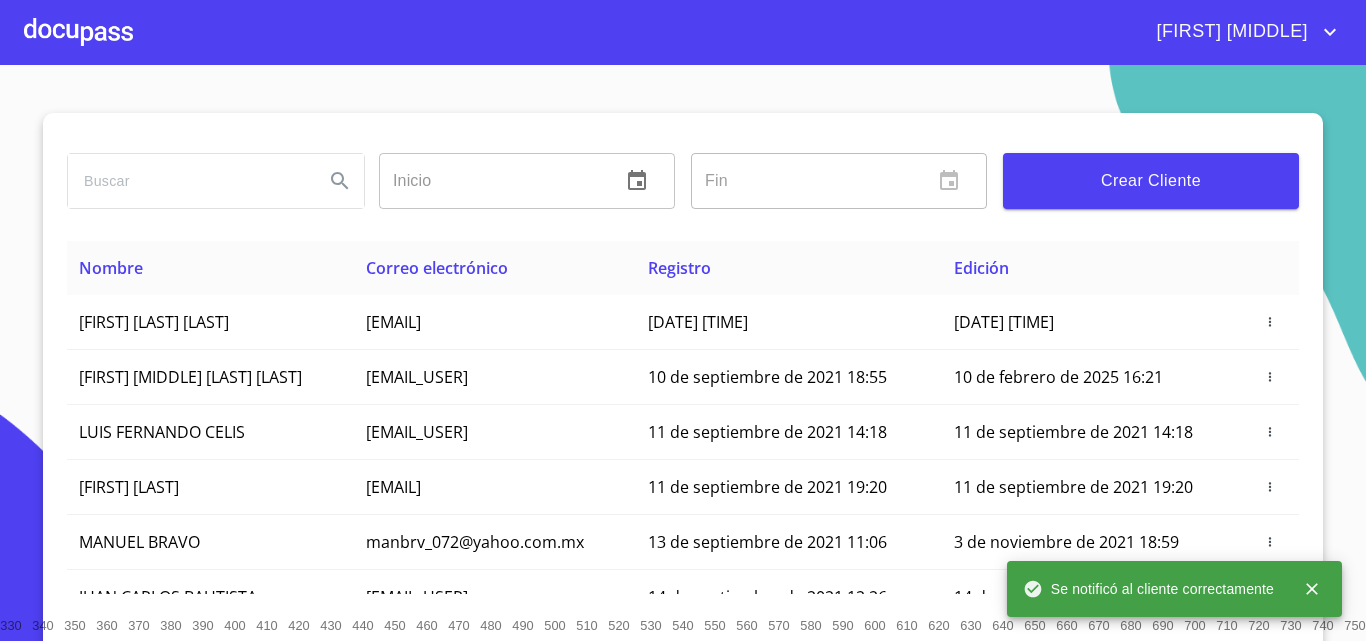 click at bounding box center (78, 32) 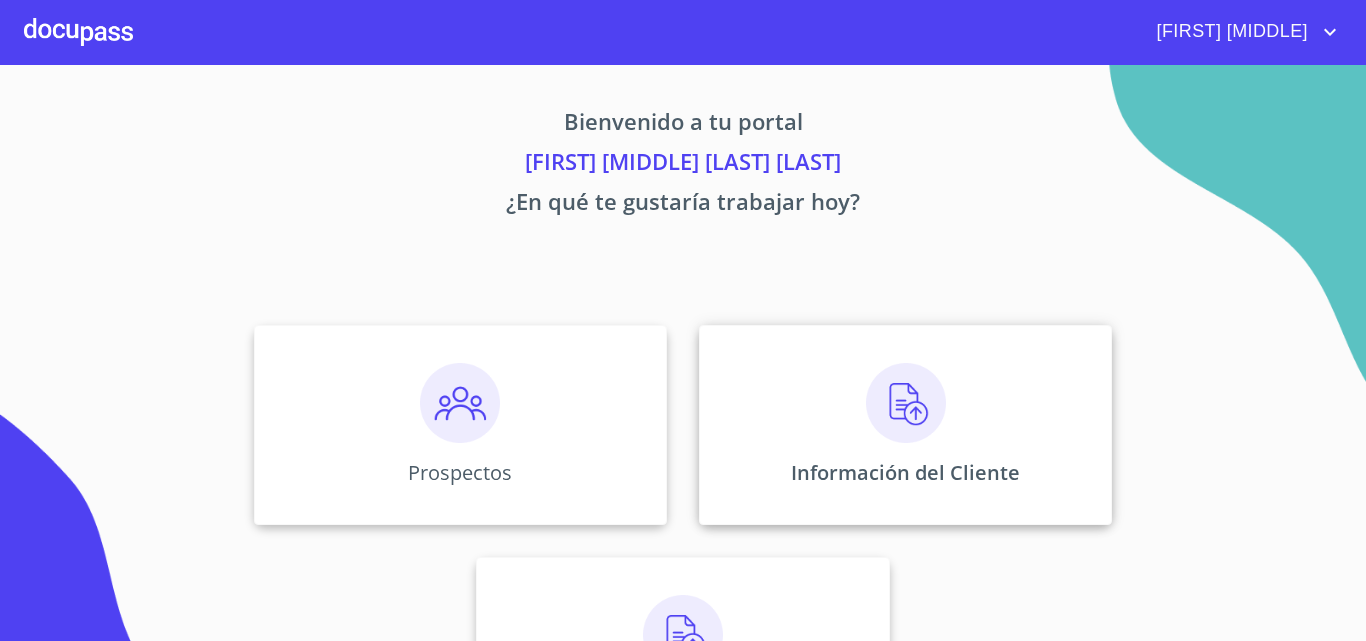 click at bounding box center (906, 403) 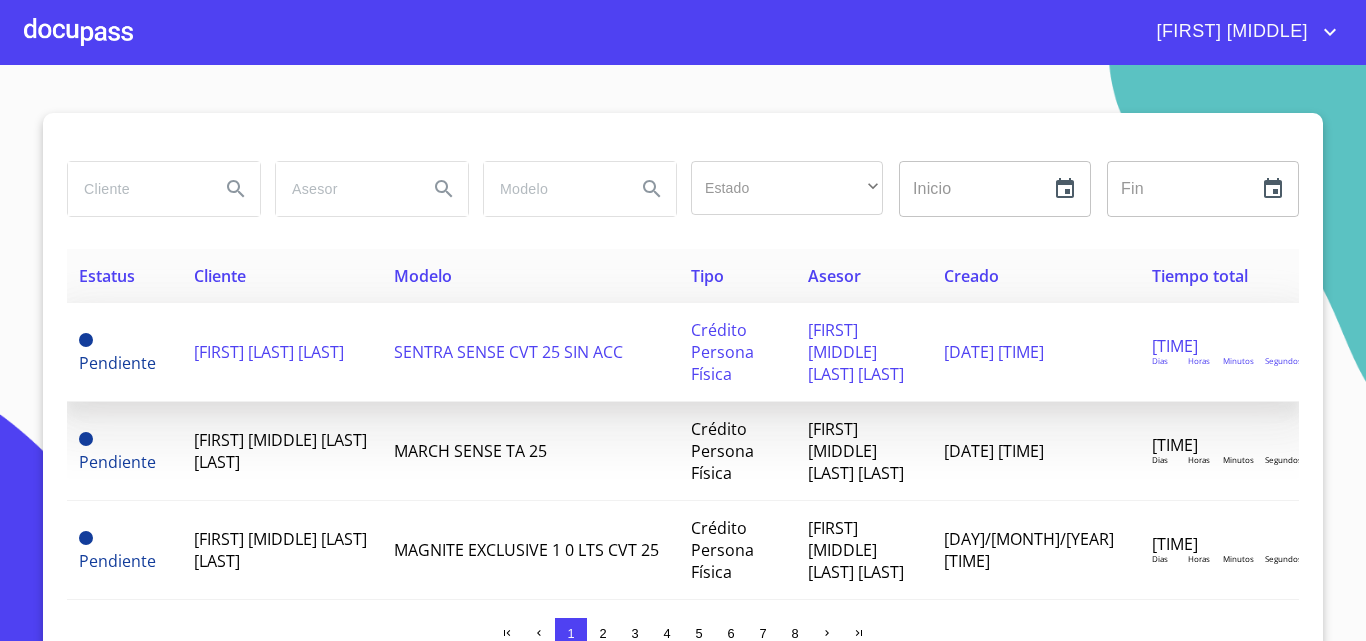 click on "[FIRST] [LAST] [LAST]" at bounding box center (269, 352) 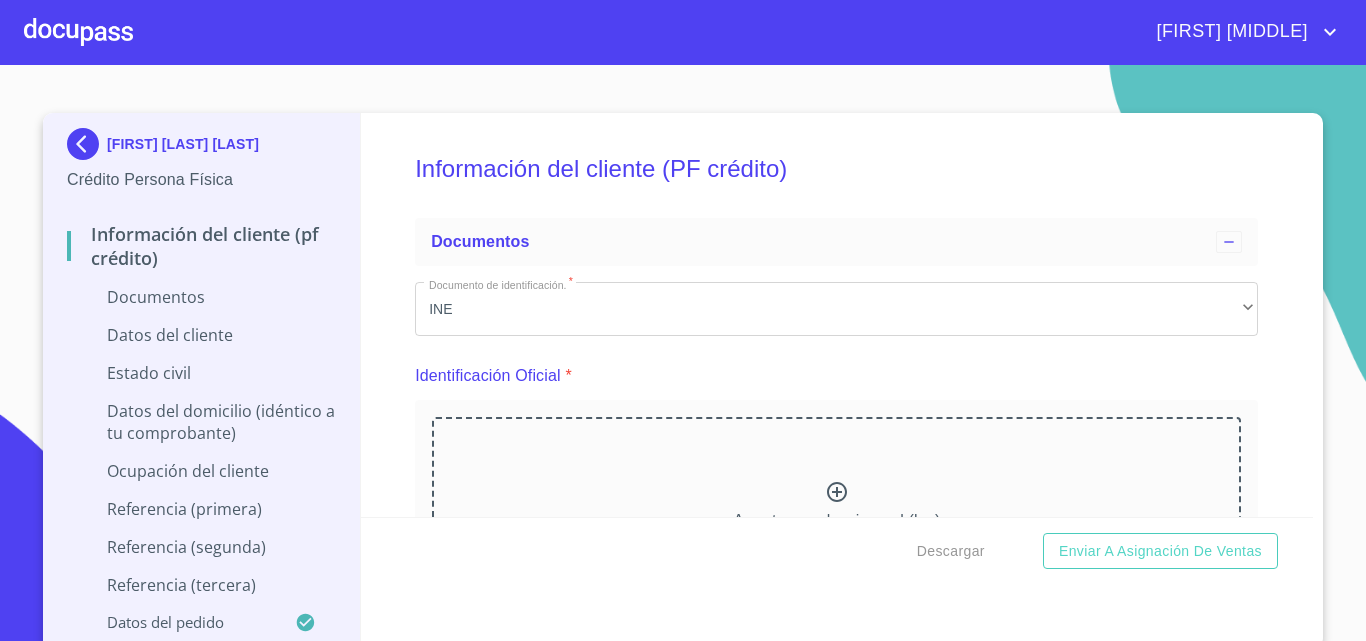 click 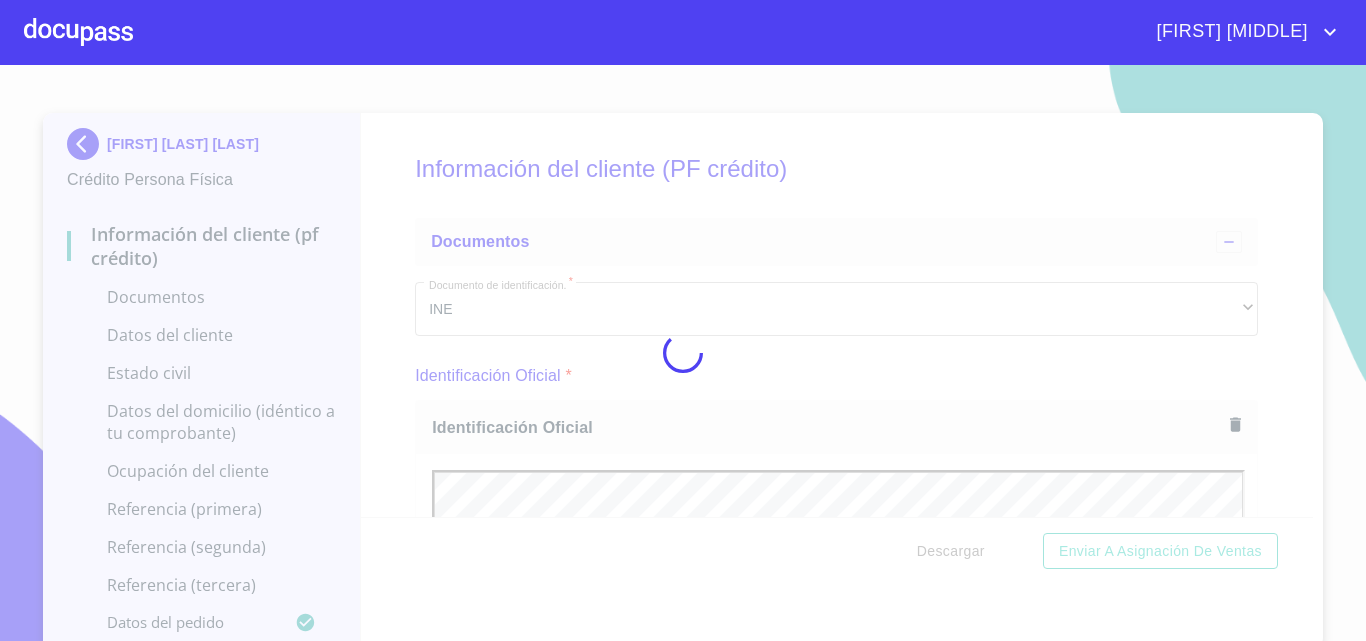 scroll, scrollTop: 0, scrollLeft: 0, axis: both 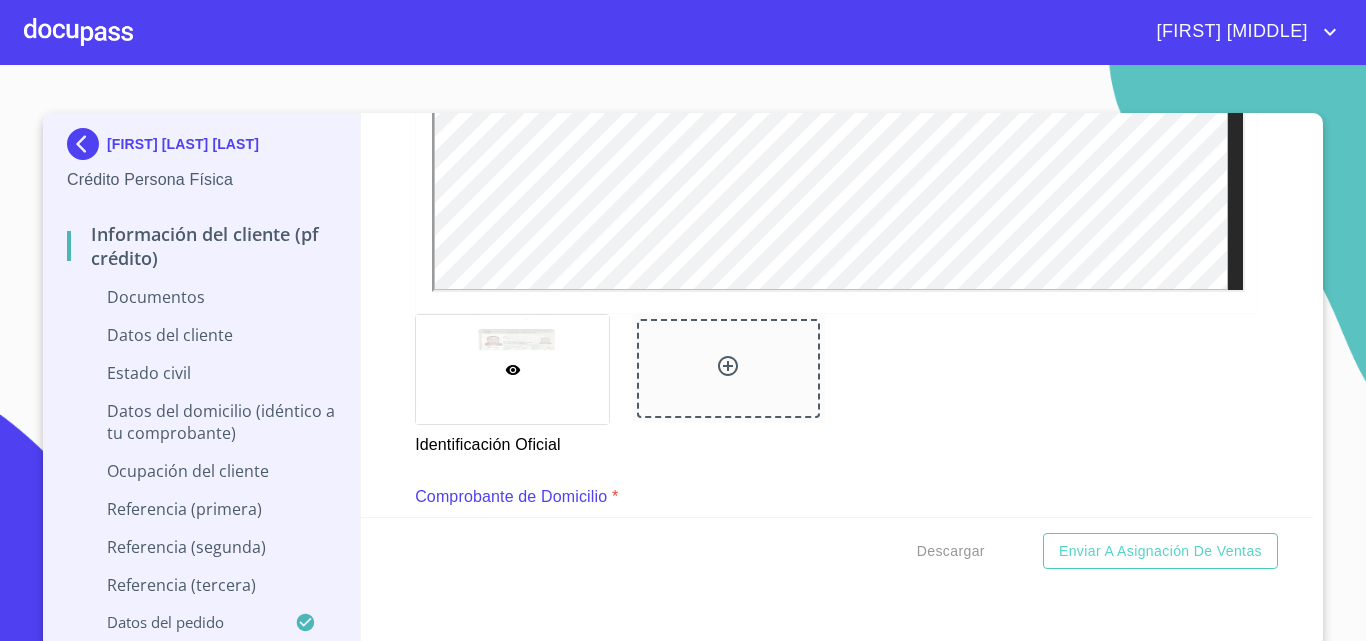 click 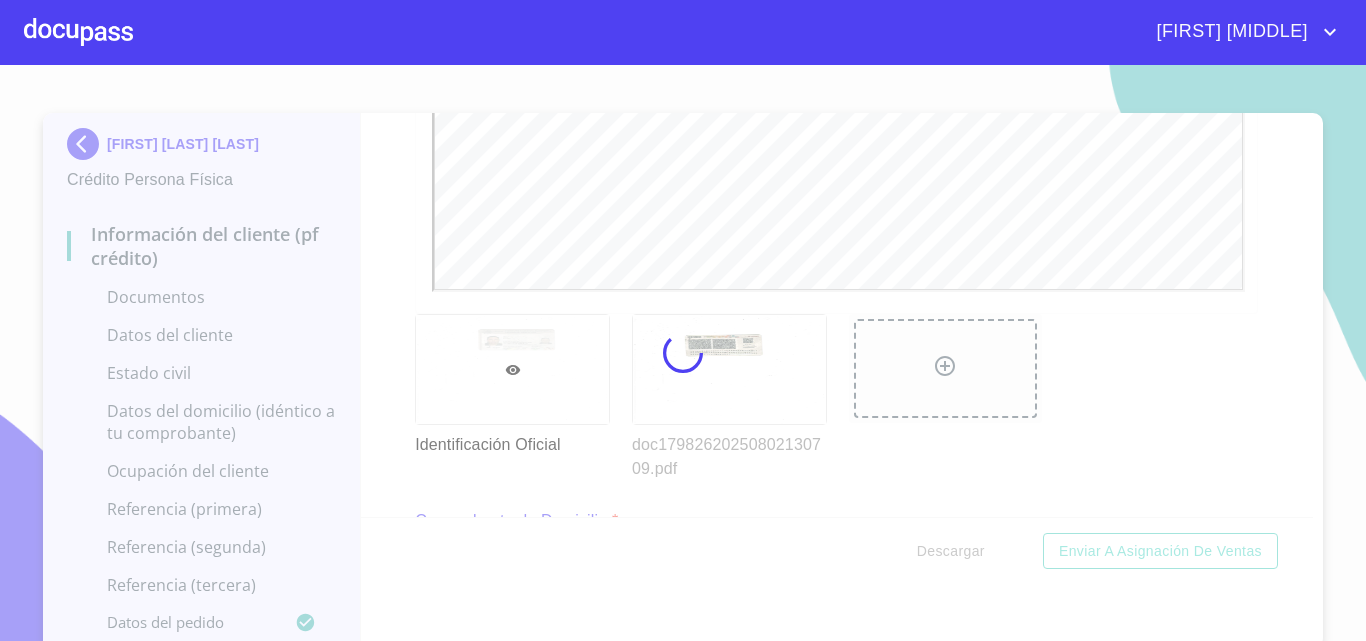 scroll, scrollTop: 0, scrollLeft: 0, axis: both 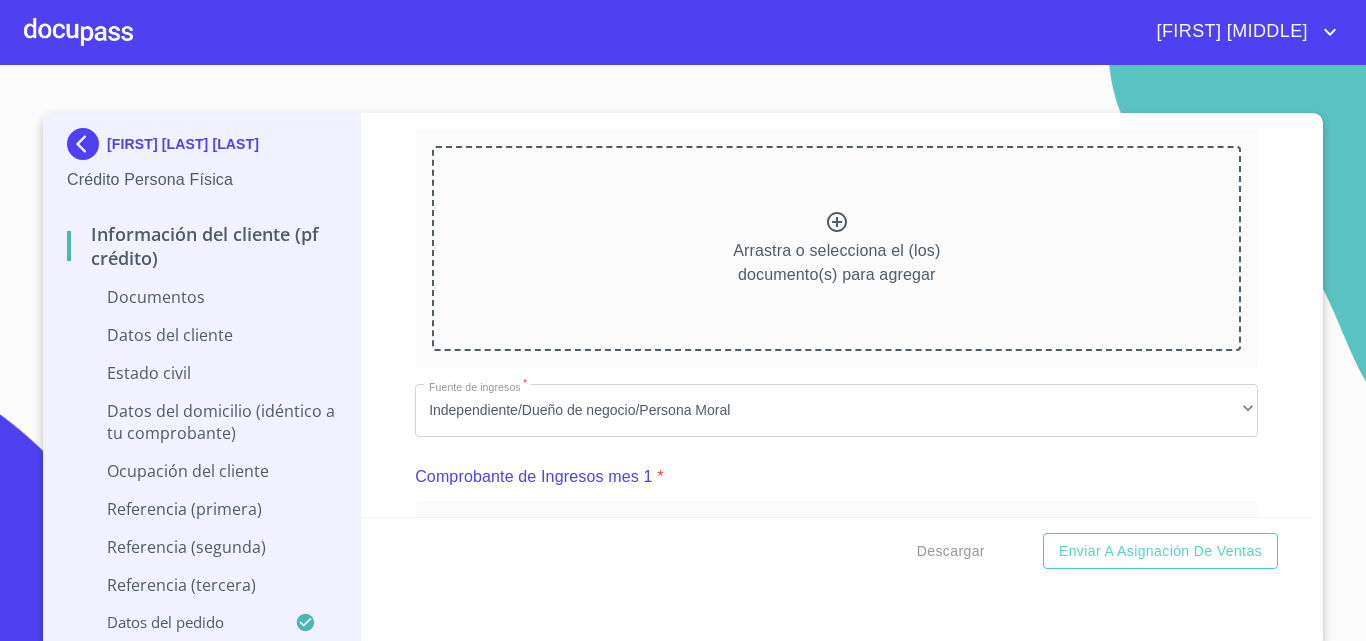 click 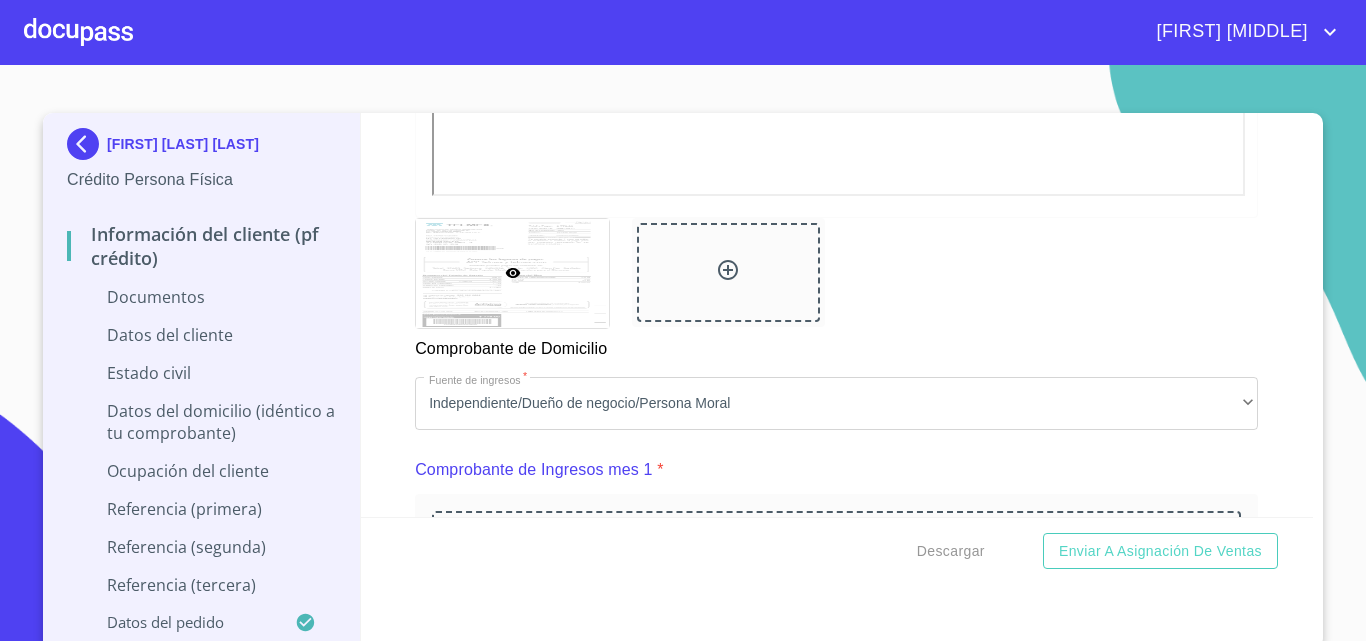 scroll, scrollTop: 1748, scrollLeft: 0, axis: vertical 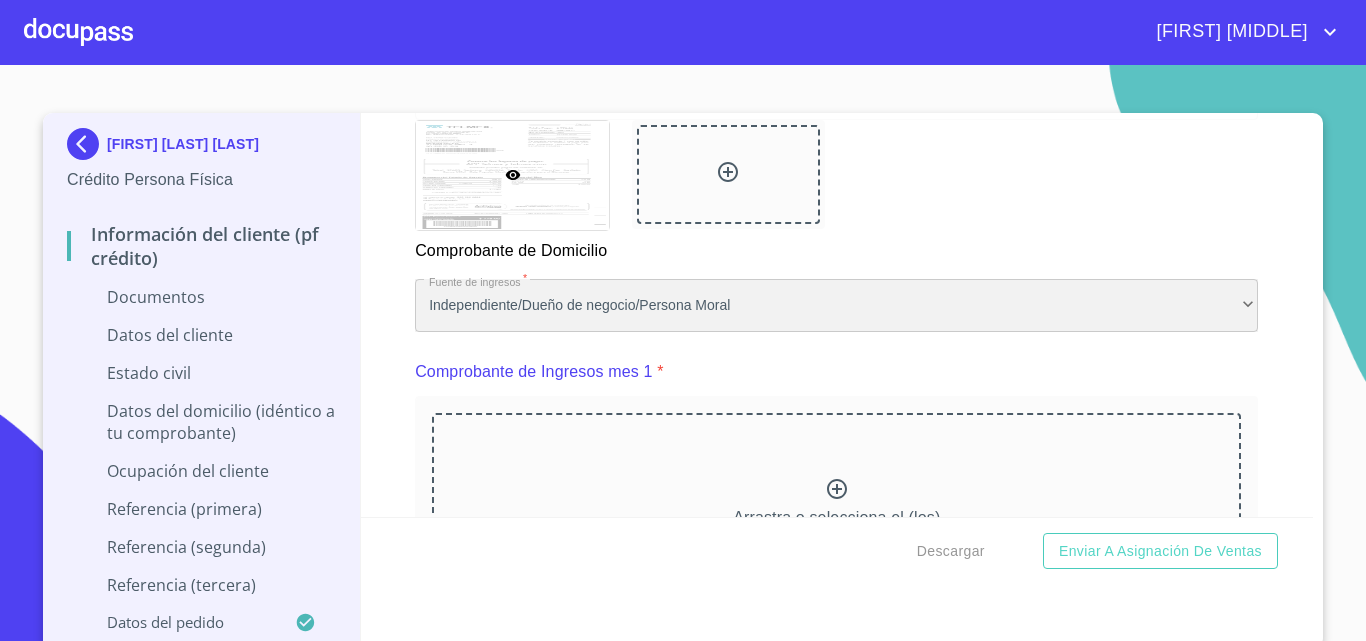 click on "Independiente/Dueño de negocio/Persona Moral" at bounding box center [836, 306] 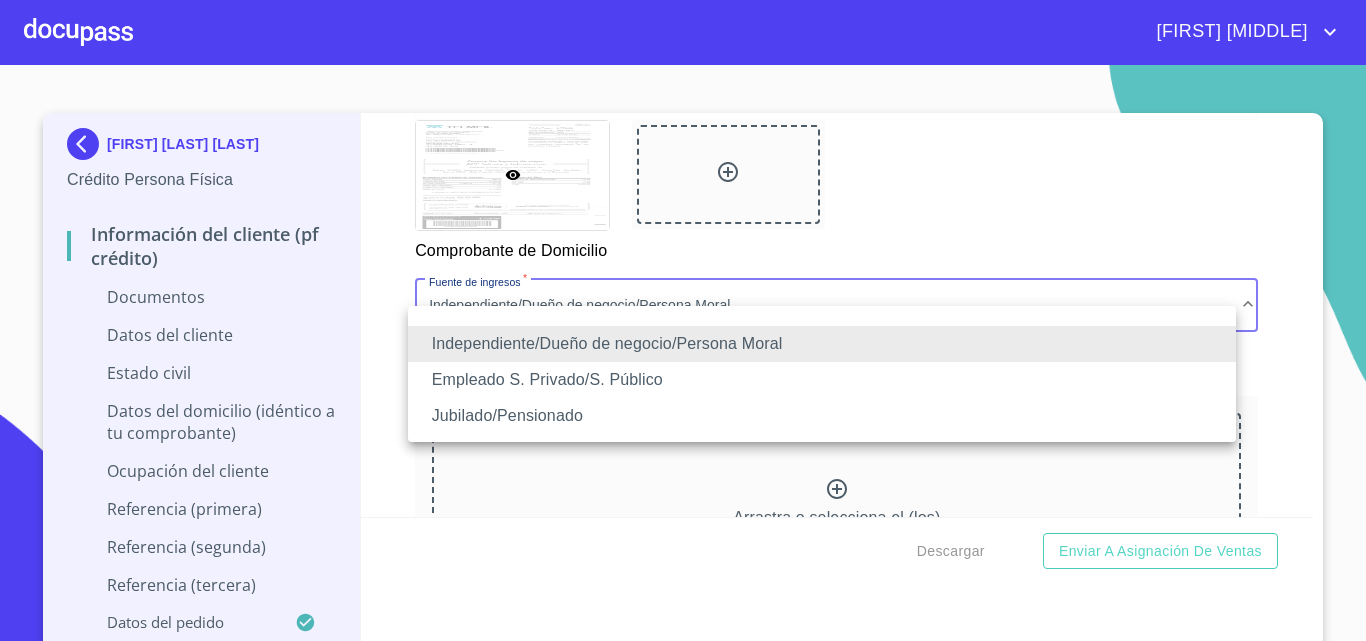 click on "Empleado S. Privado/S. Público" at bounding box center [822, 380] 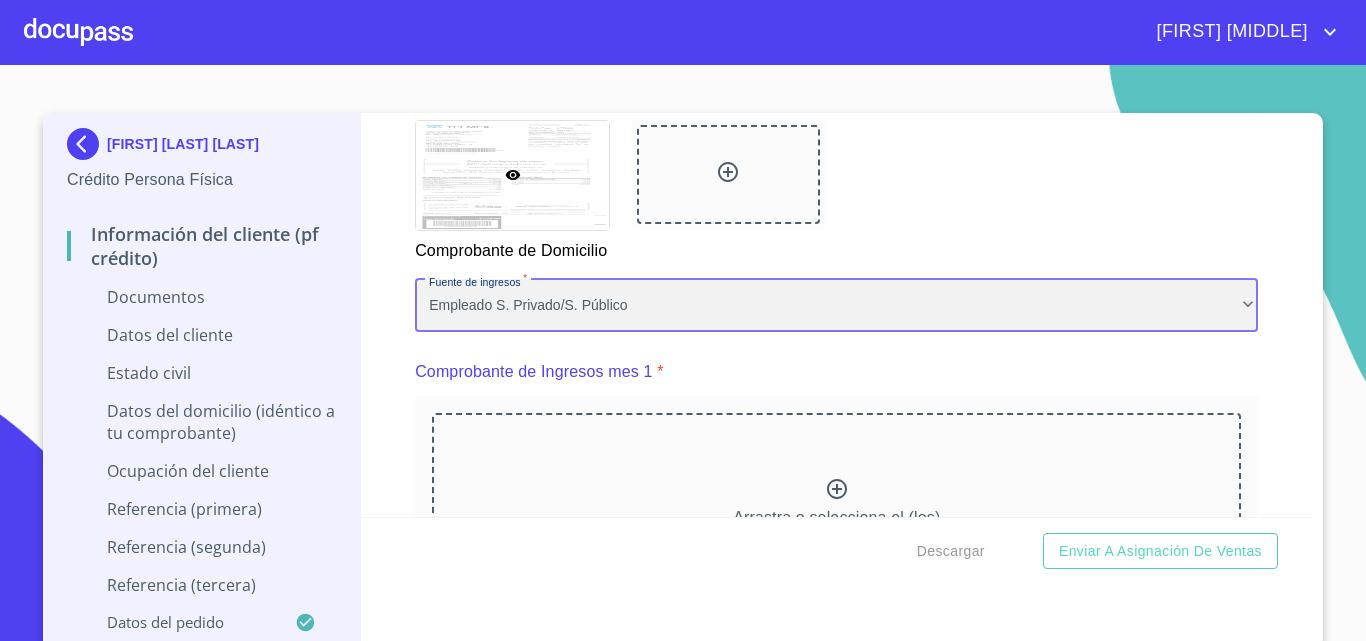 scroll, scrollTop: 0, scrollLeft: 0, axis: both 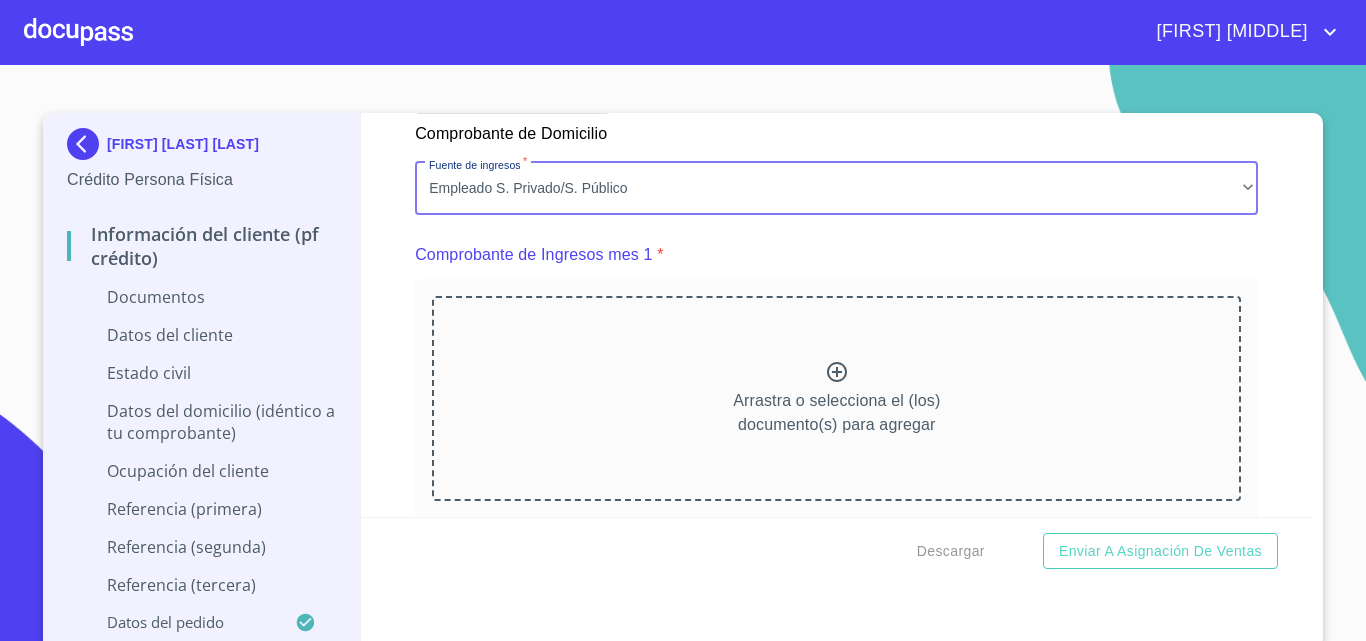 click 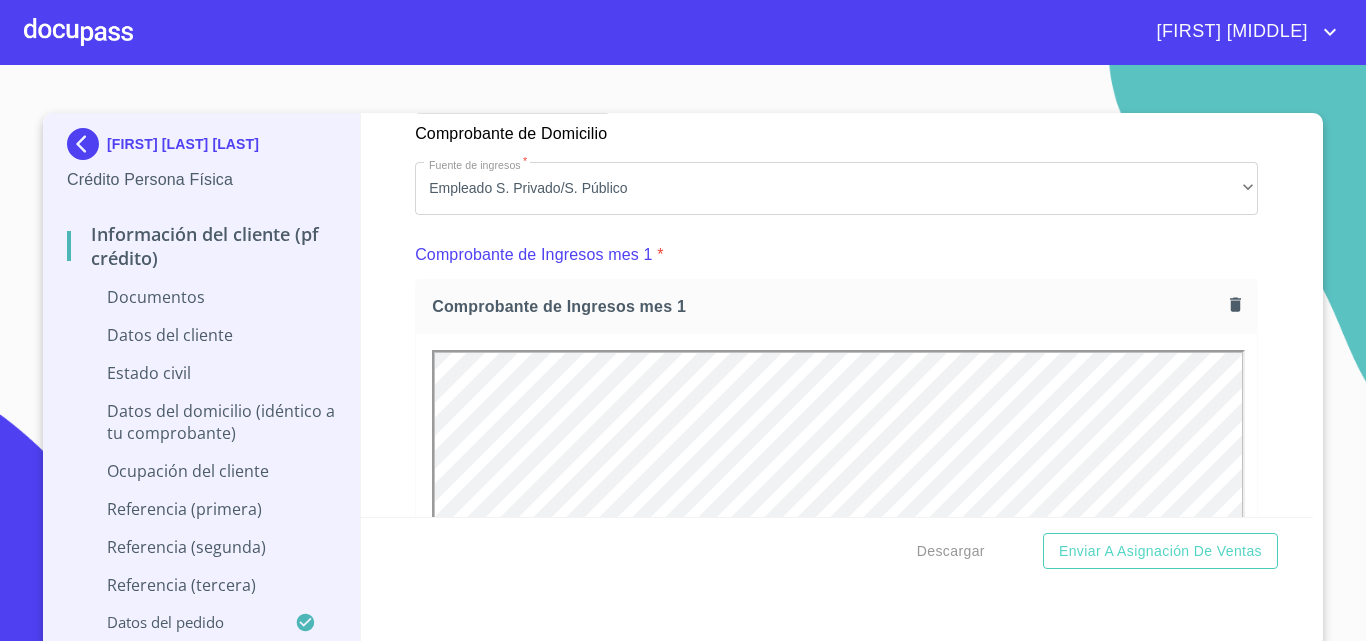 scroll, scrollTop: 0, scrollLeft: 0, axis: both 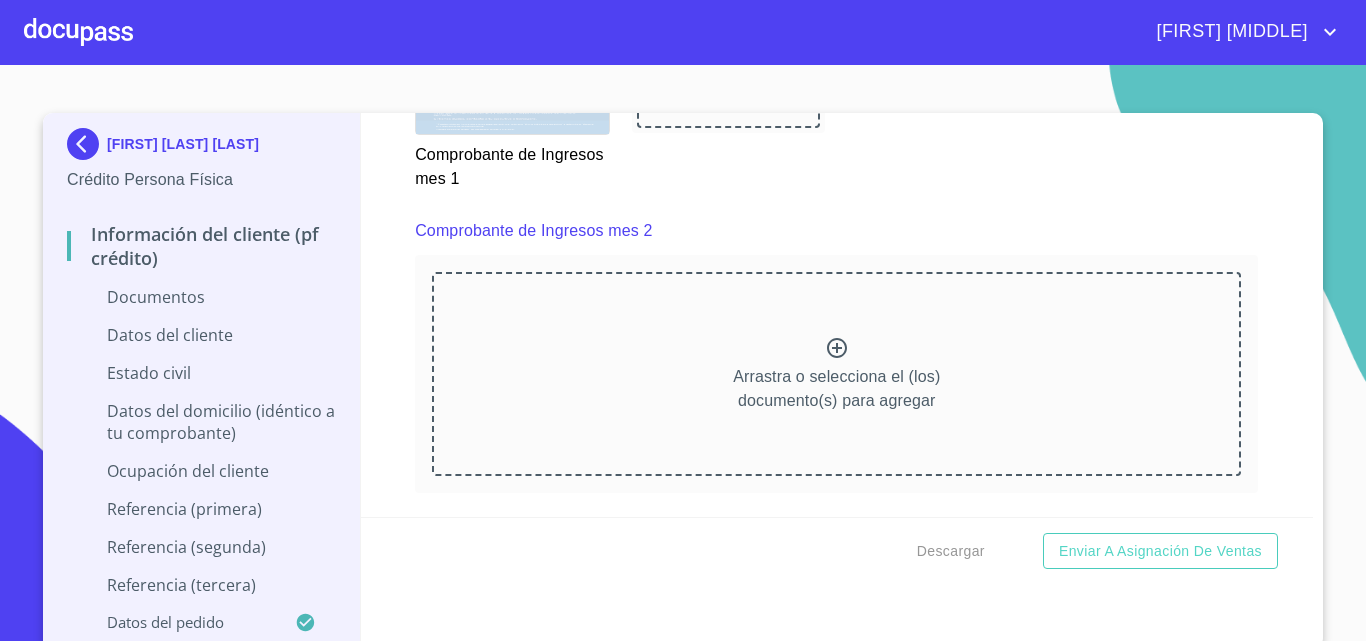 click 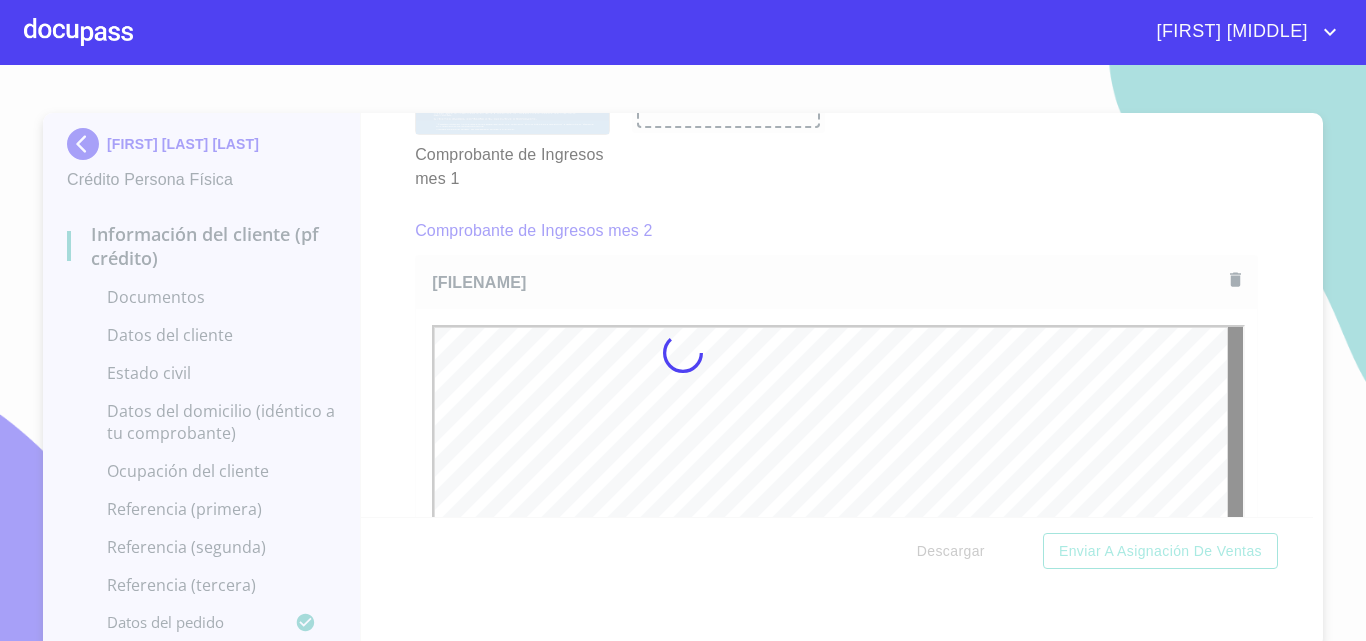 scroll, scrollTop: 0, scrollLeft: 0, axis: both 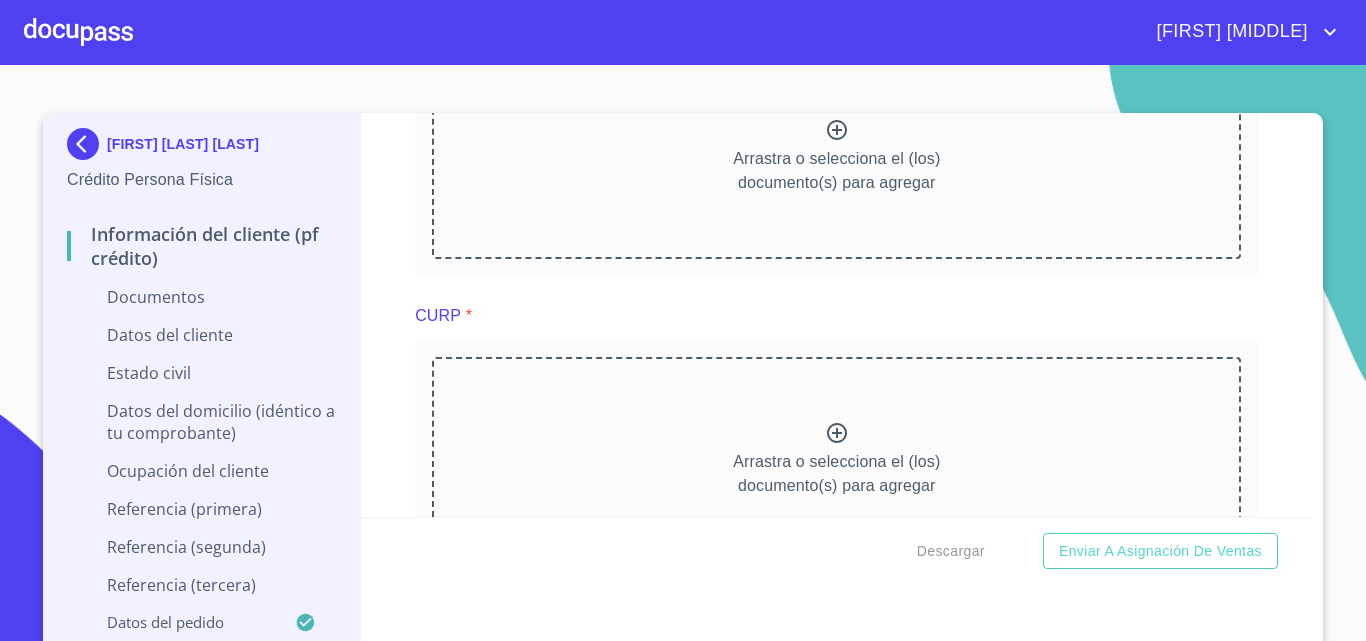 click 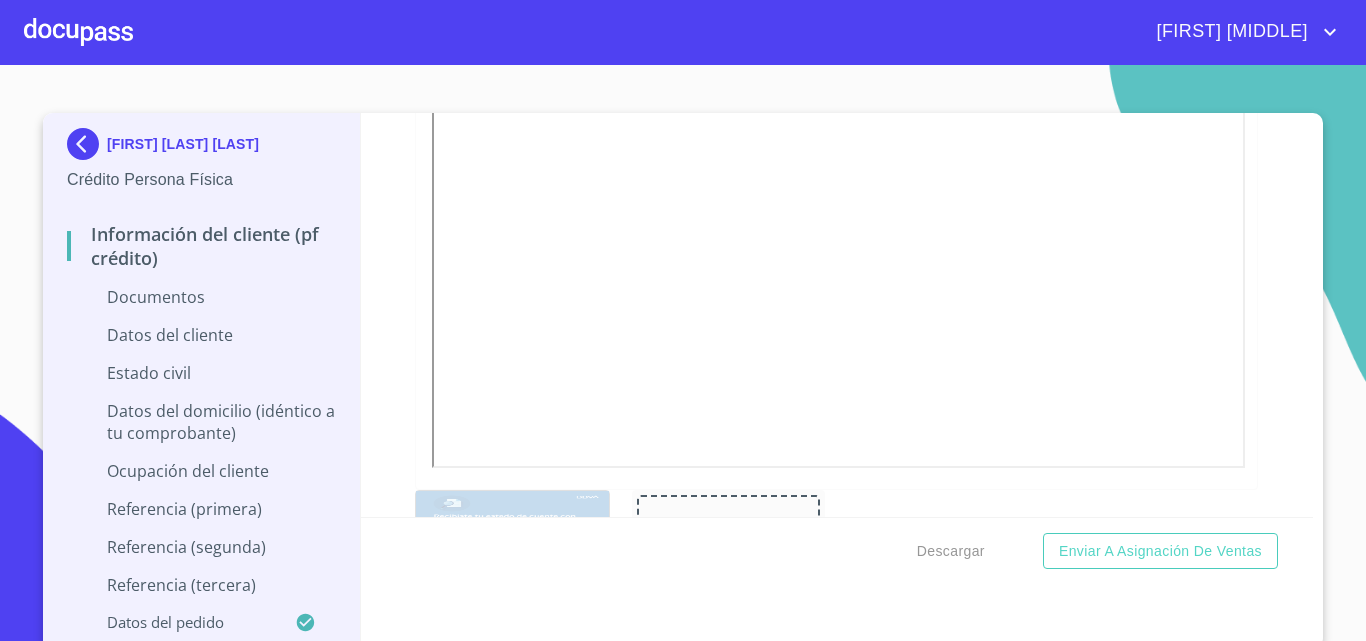 scroll, scrollTop: 4030, scrollLeft: 0, axis: vertical 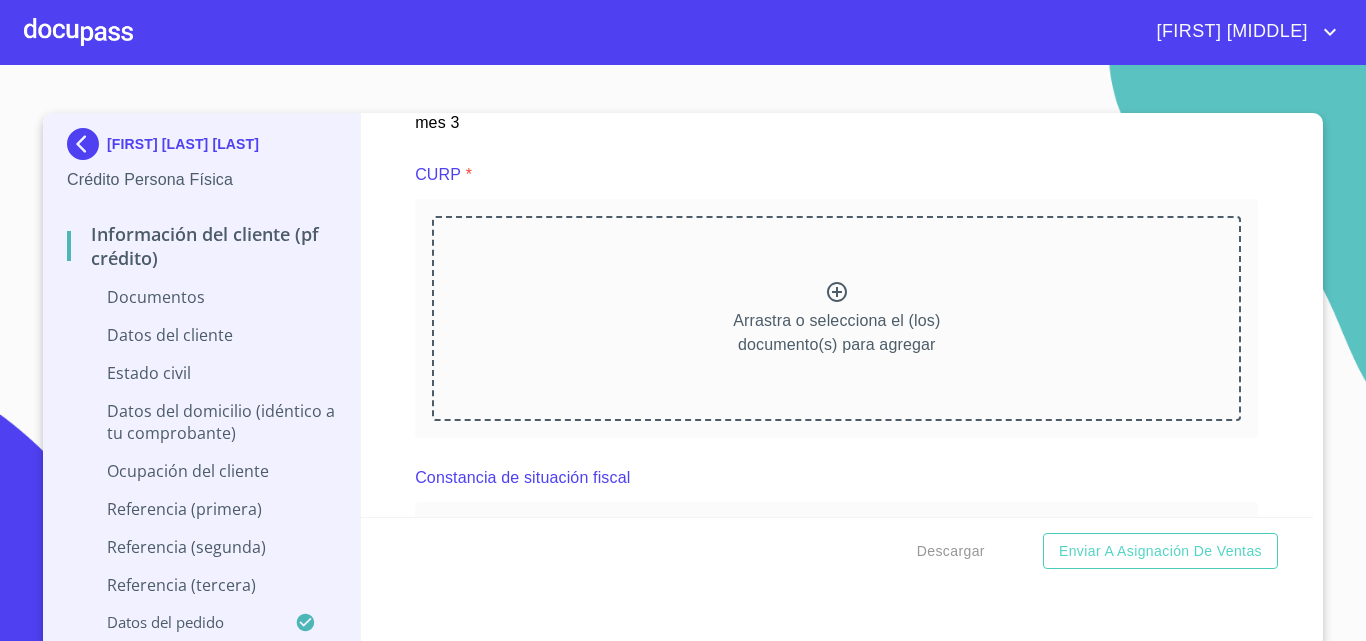 click 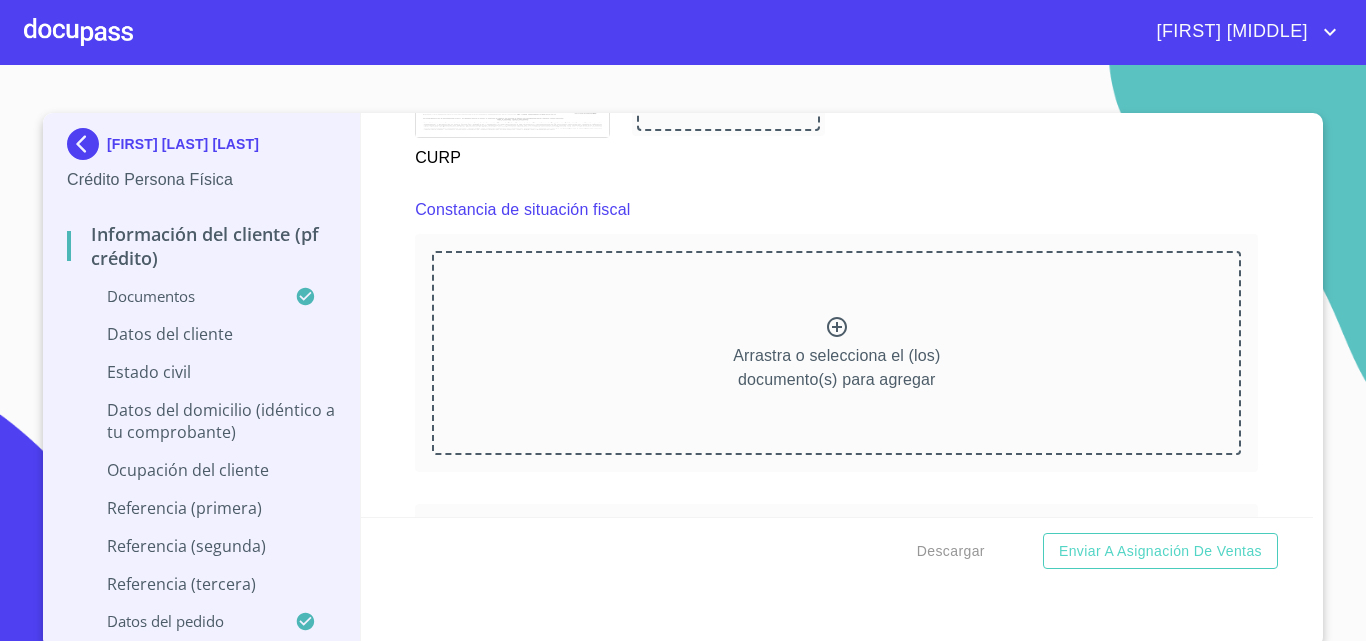 scroll, scrollTop: 5457, scrollLeft: 0, axis: vertical 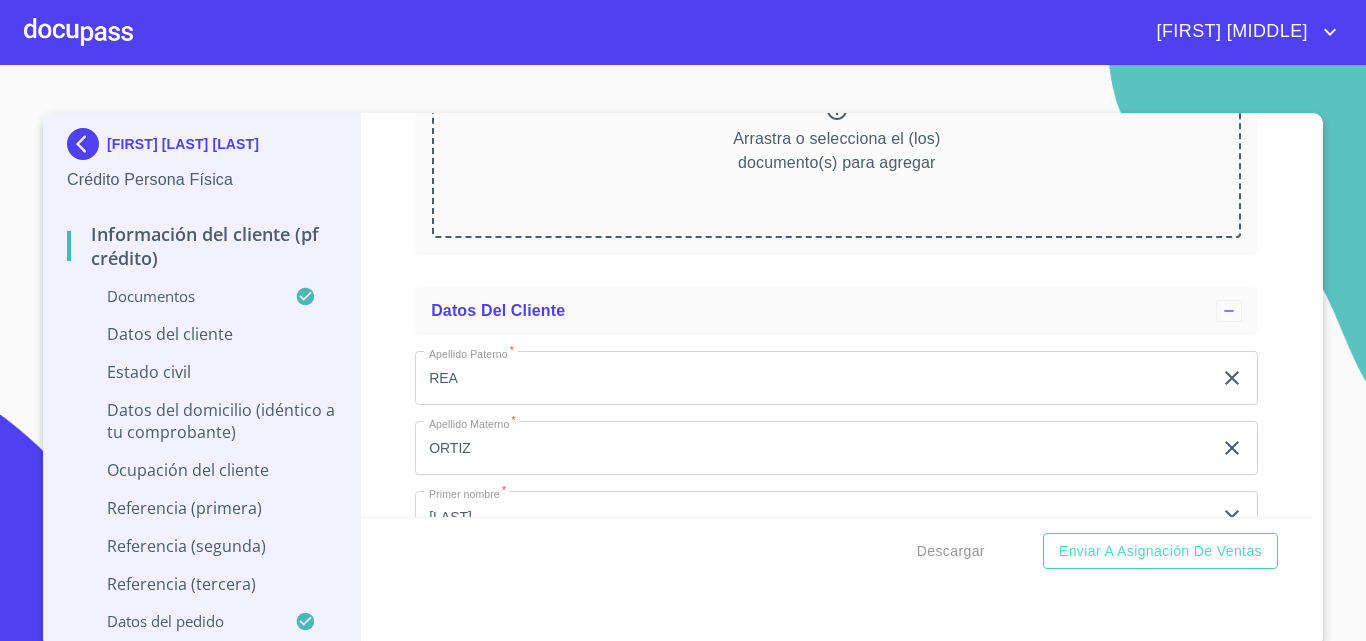 click on "Arrastra o selecciona el (los) documento(s) para agregar" at bounding box center [836, 136] 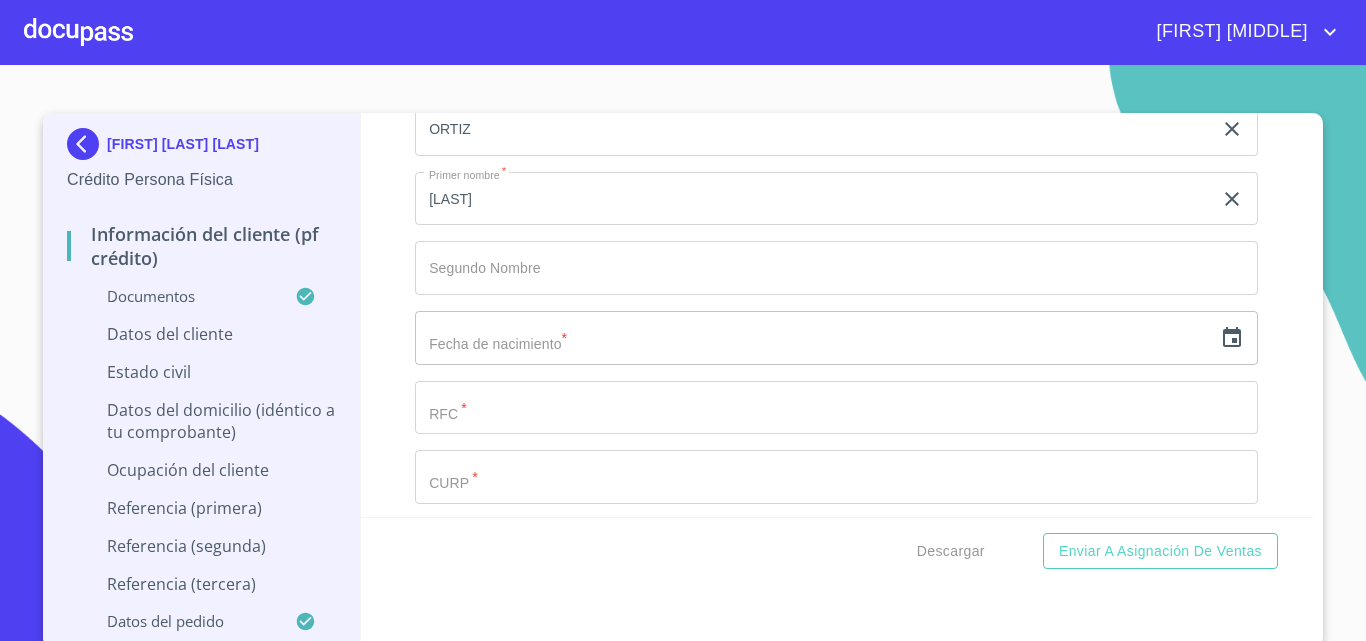 scroll, scrollTop: 6460, scrollLeft: 0, axis: vertical 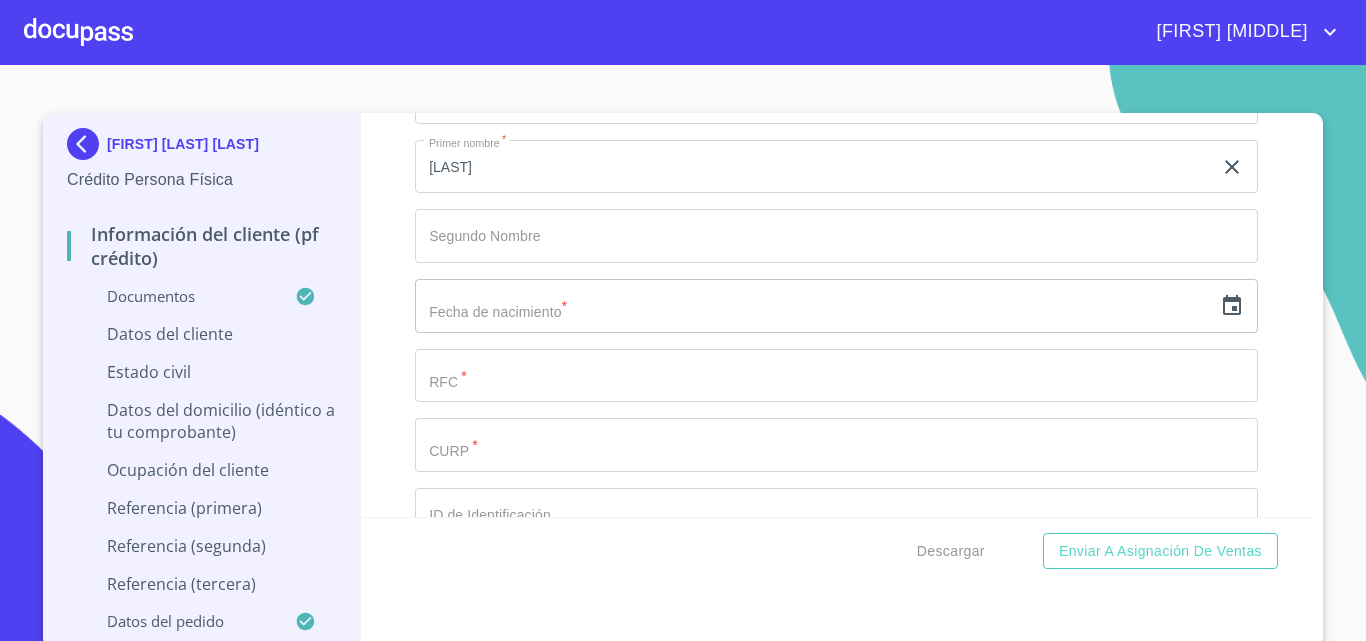 click 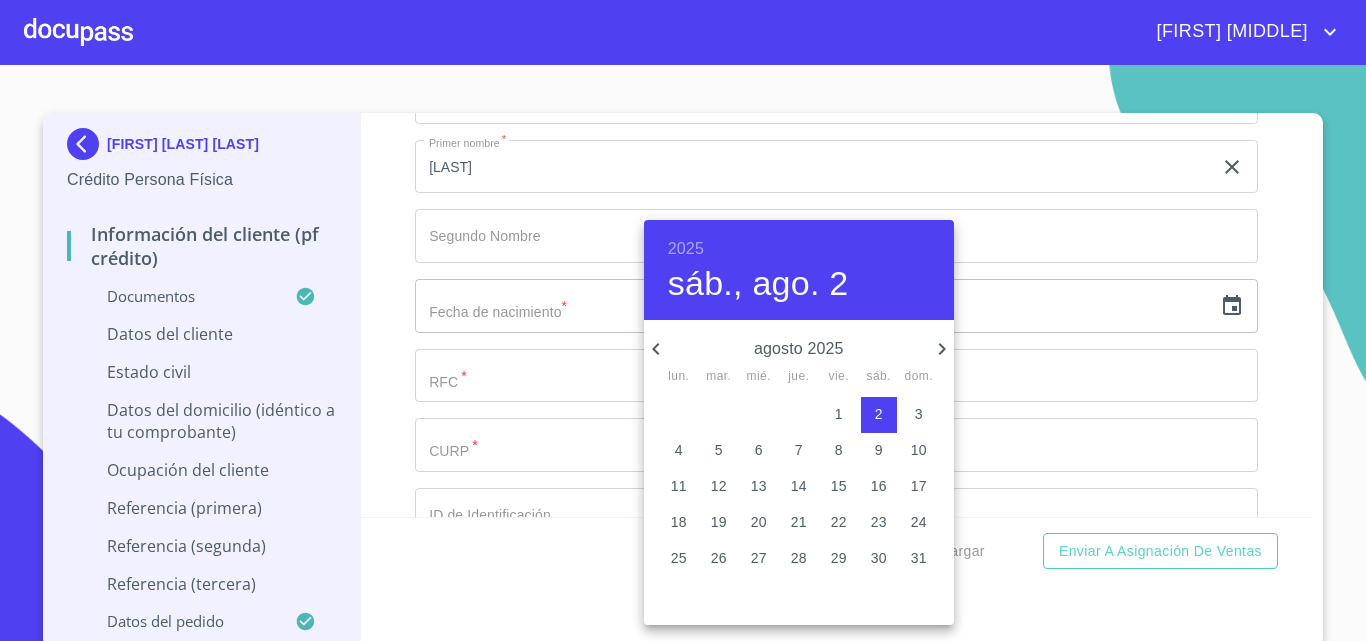 click on "2025" at bounding box center (686, 249) 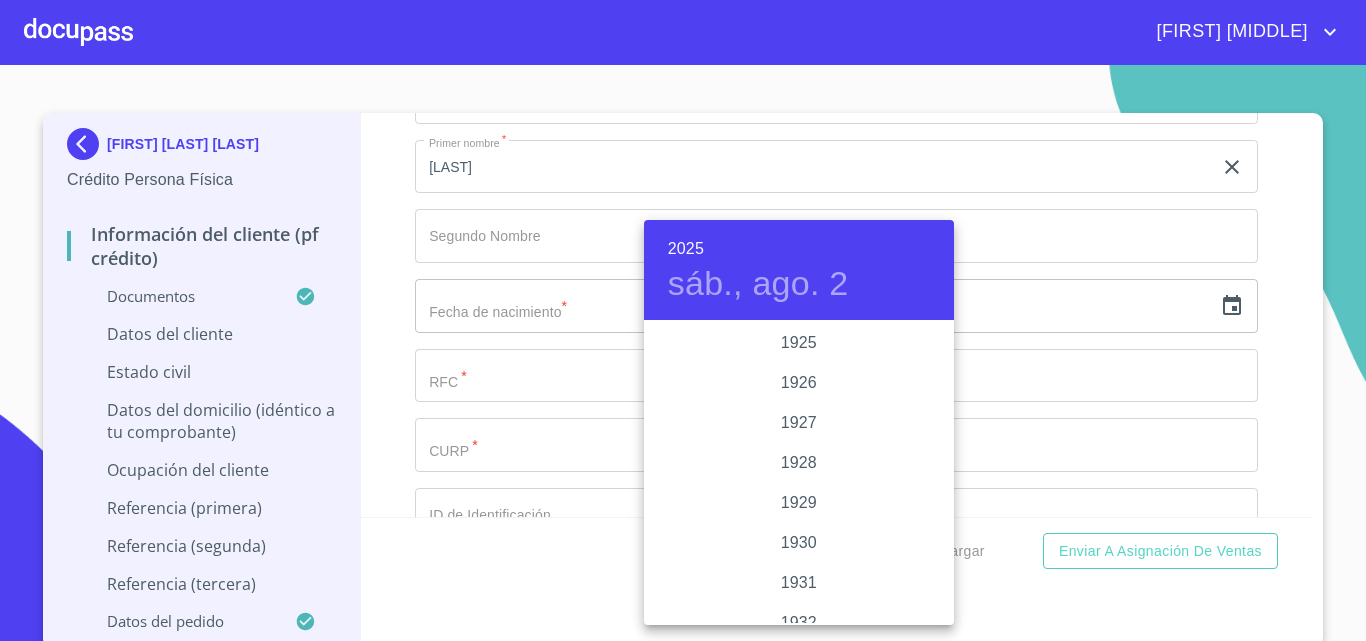 scroll, scrollTop: 3880, scrollLeft: 0, axis: vertical 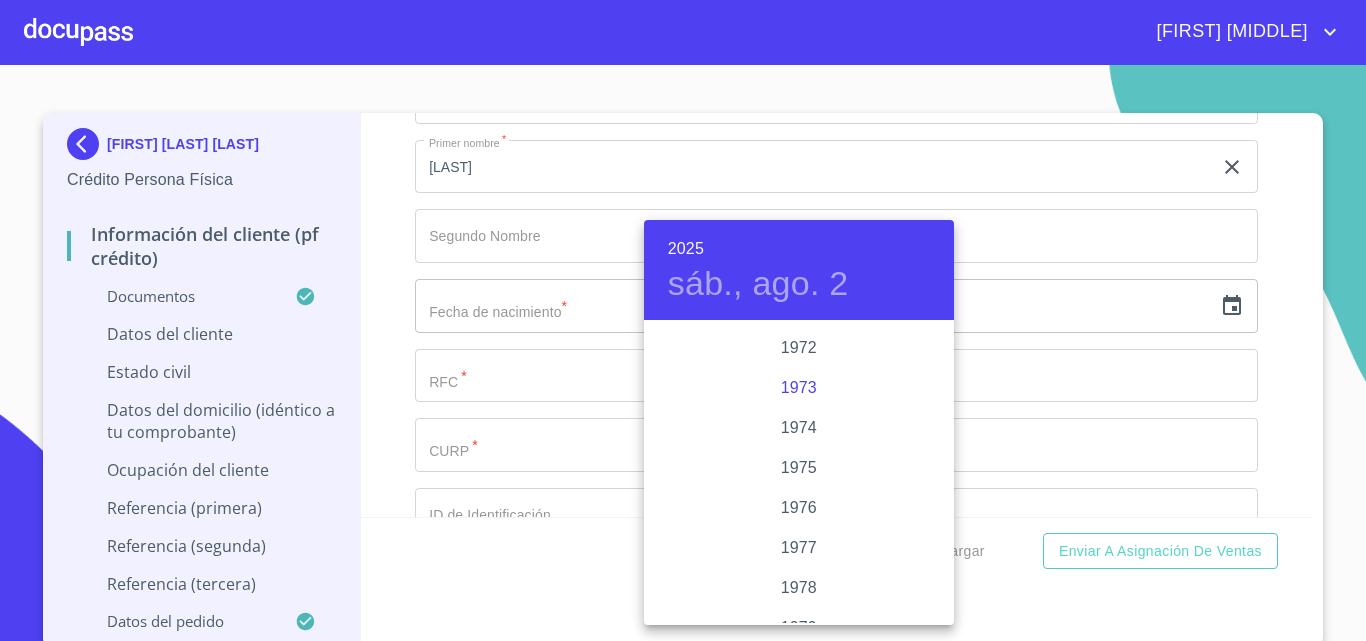 click on "1973" at bounding box center (799, 388) 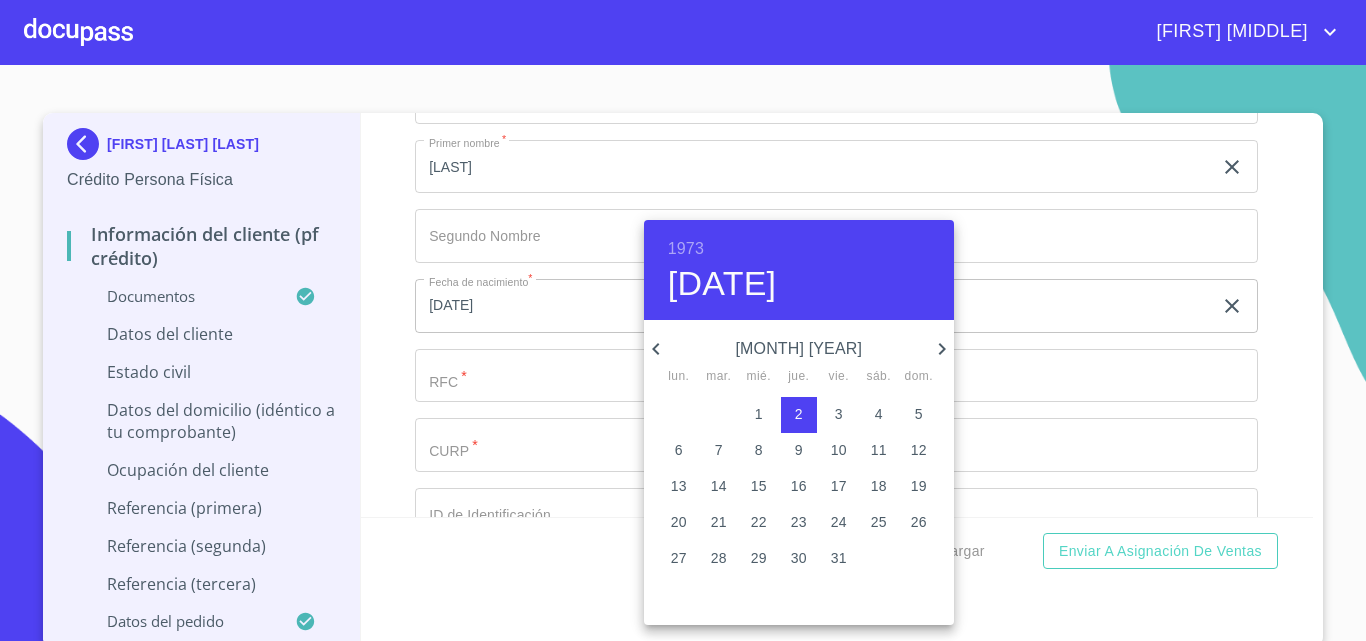click 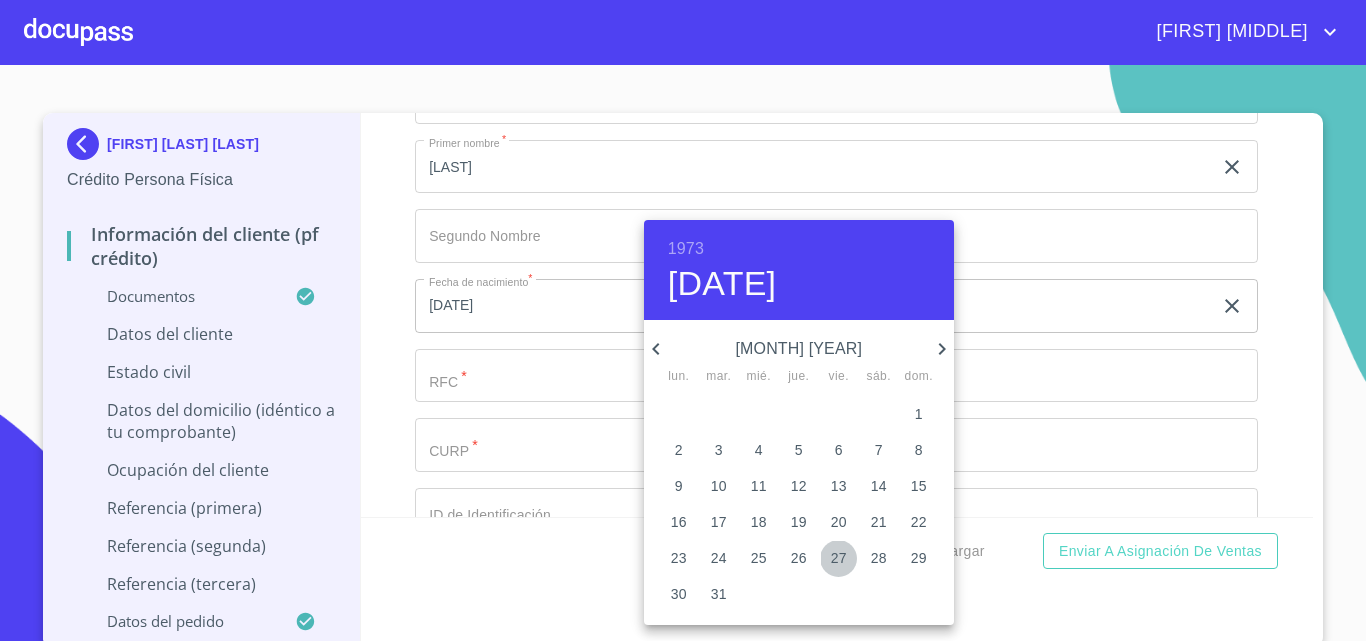 click on "27" at bounding box center [839, 558] 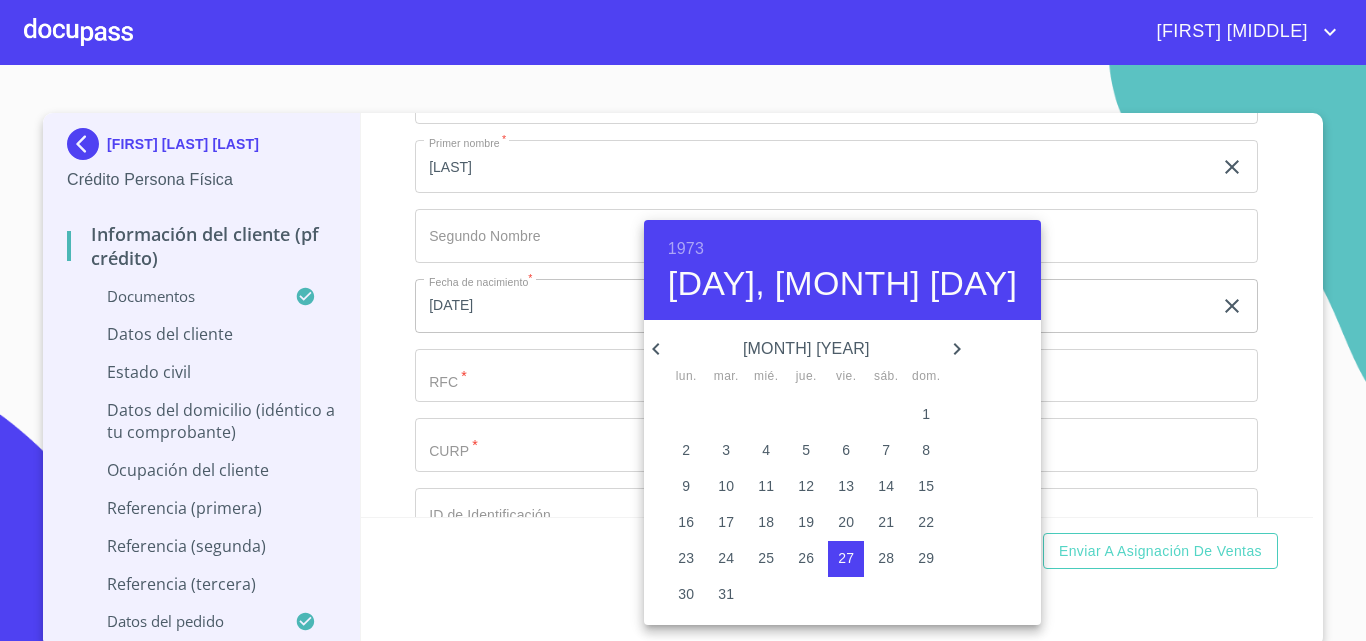 click at bounding box center (683, 320) 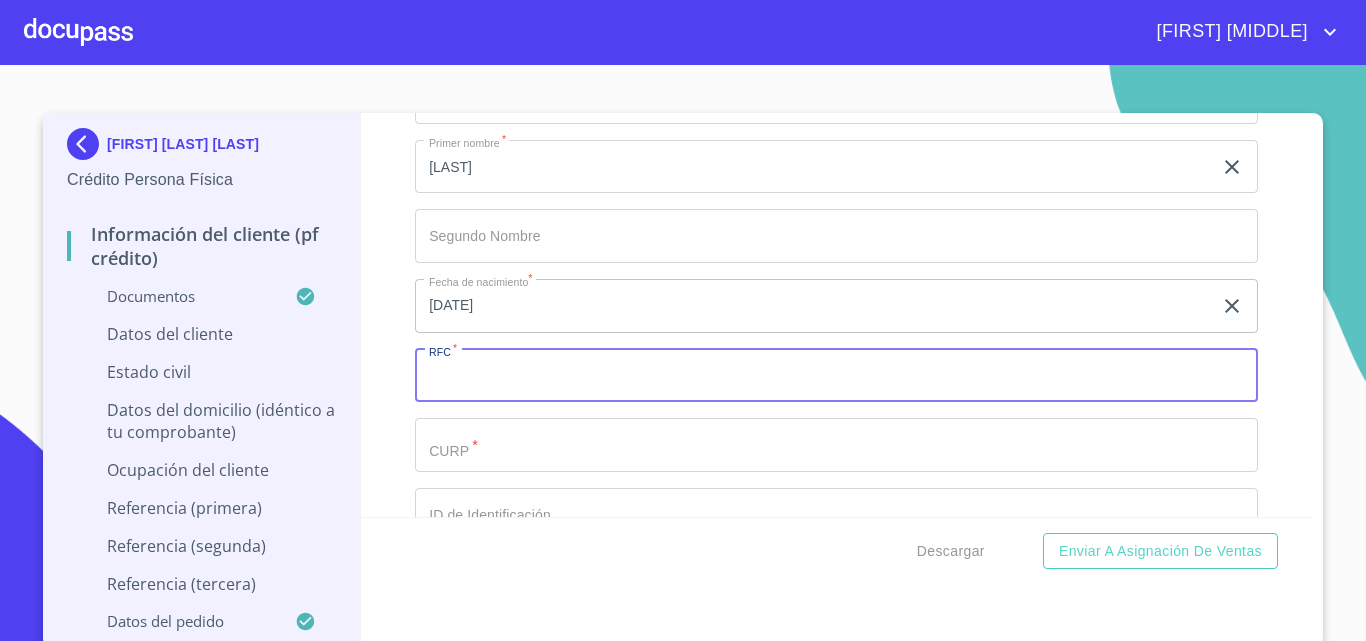 click on "Documento de identificación.   *" at bounding box center (836, 376) 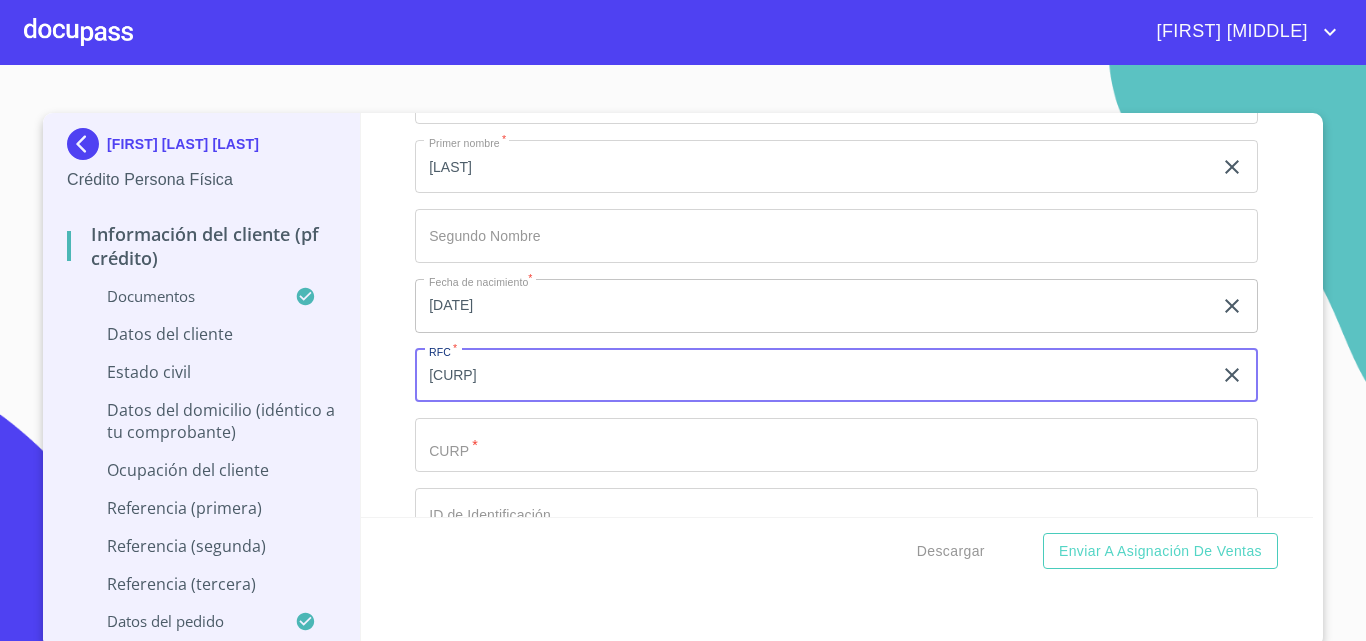 type on "[CURP]" 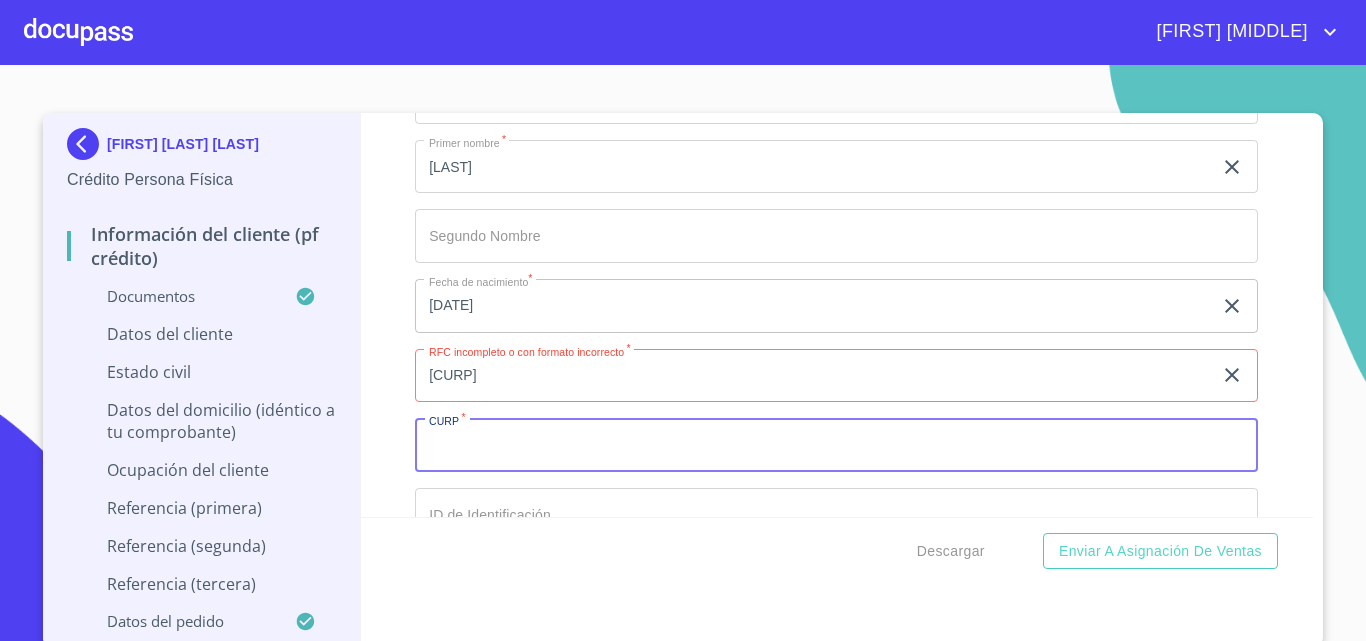 click on "Documento de identificación.   *" at bounding box center (836, 445) 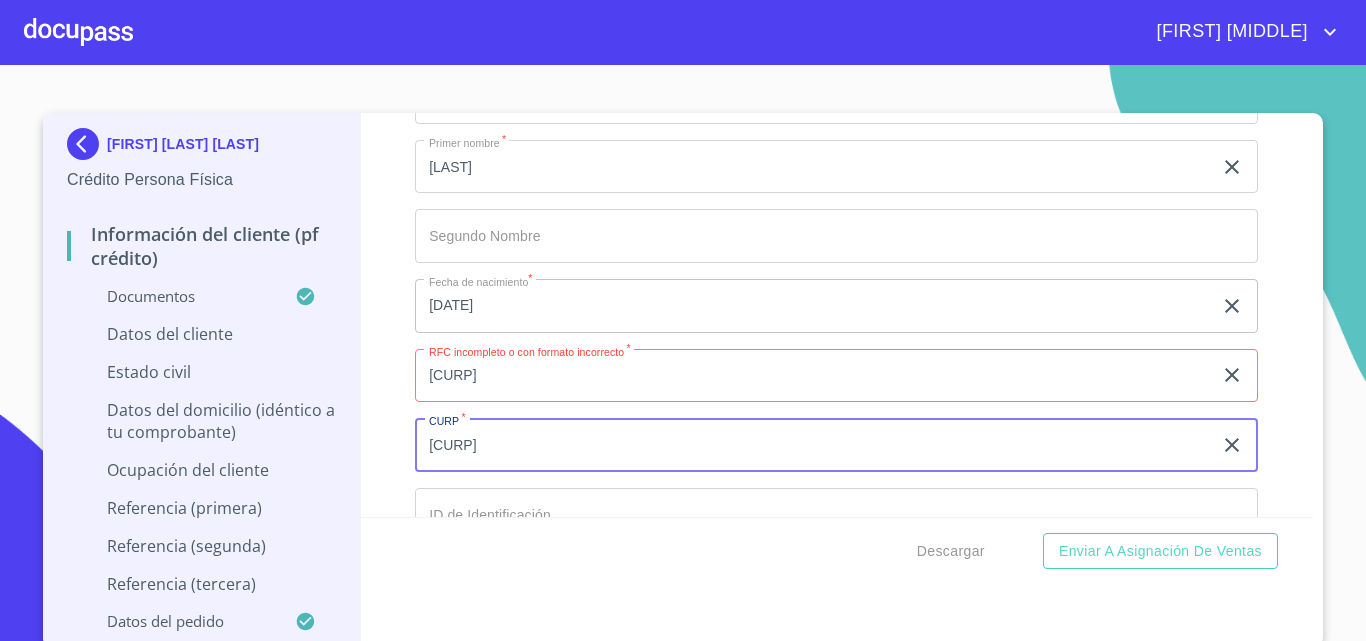 click on "[CURP]" at bounding box center [813, 445] 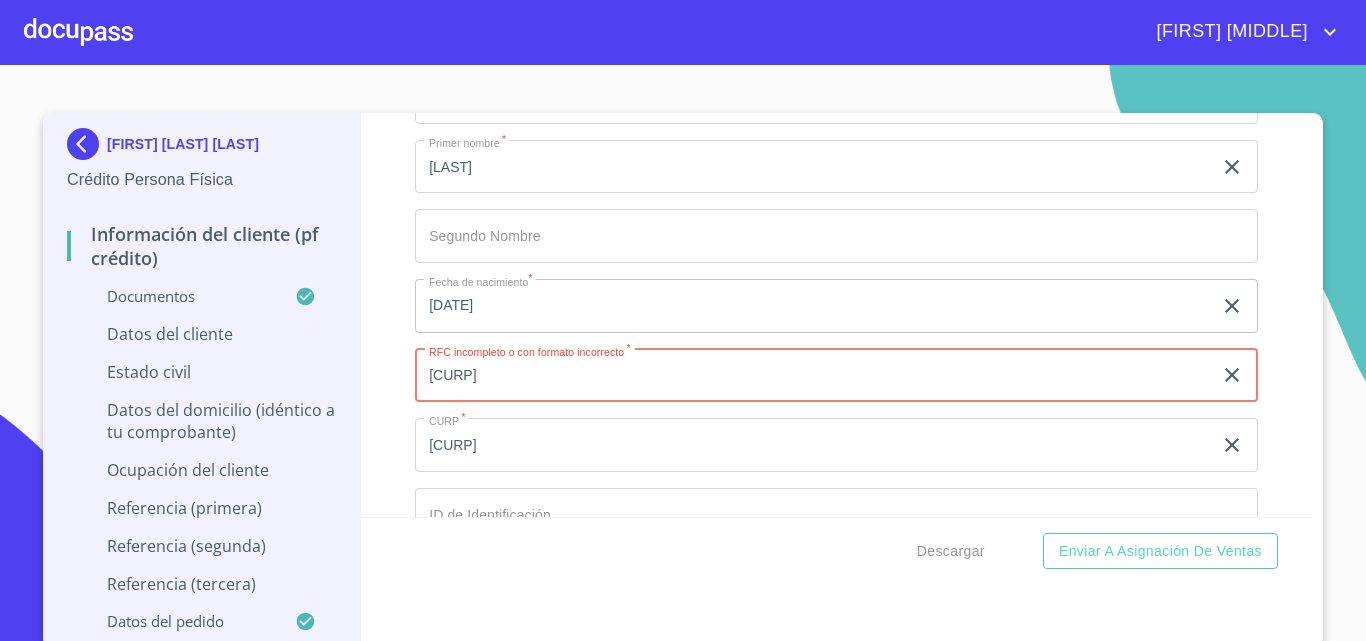 click on "[CURP]" at bounding box center [813, 376] 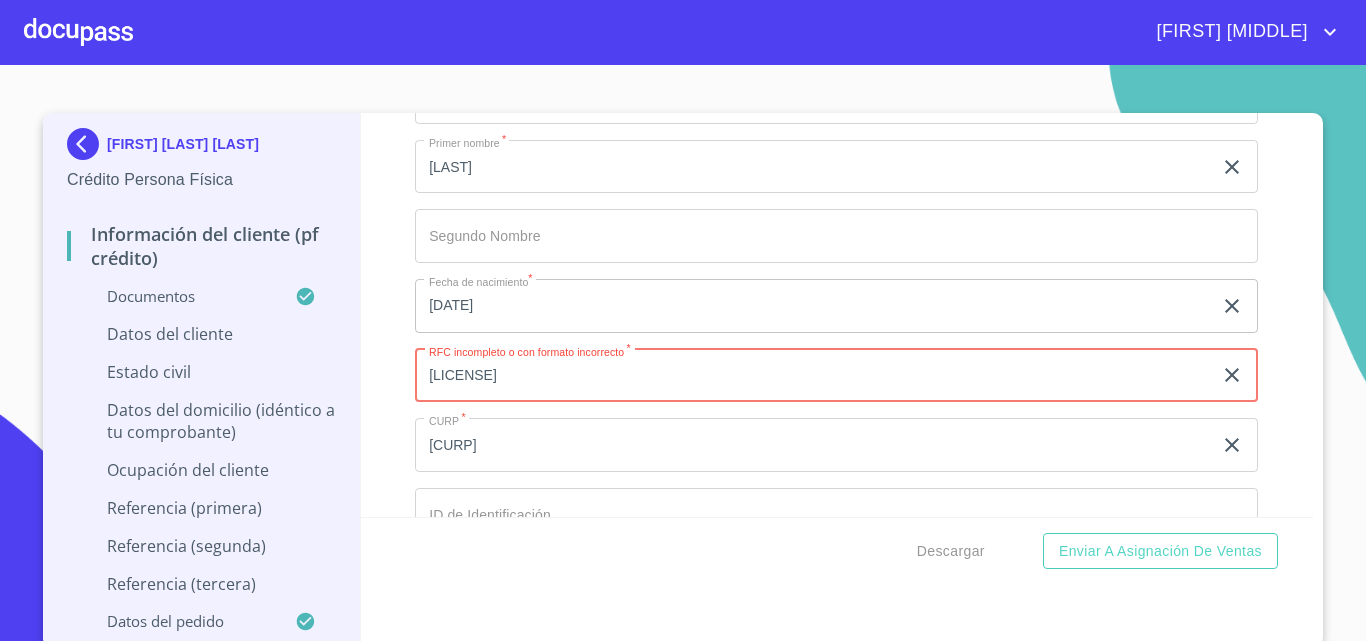 click on "Enviar a Asignación de Ventas" at bounding box center (1160, 551) 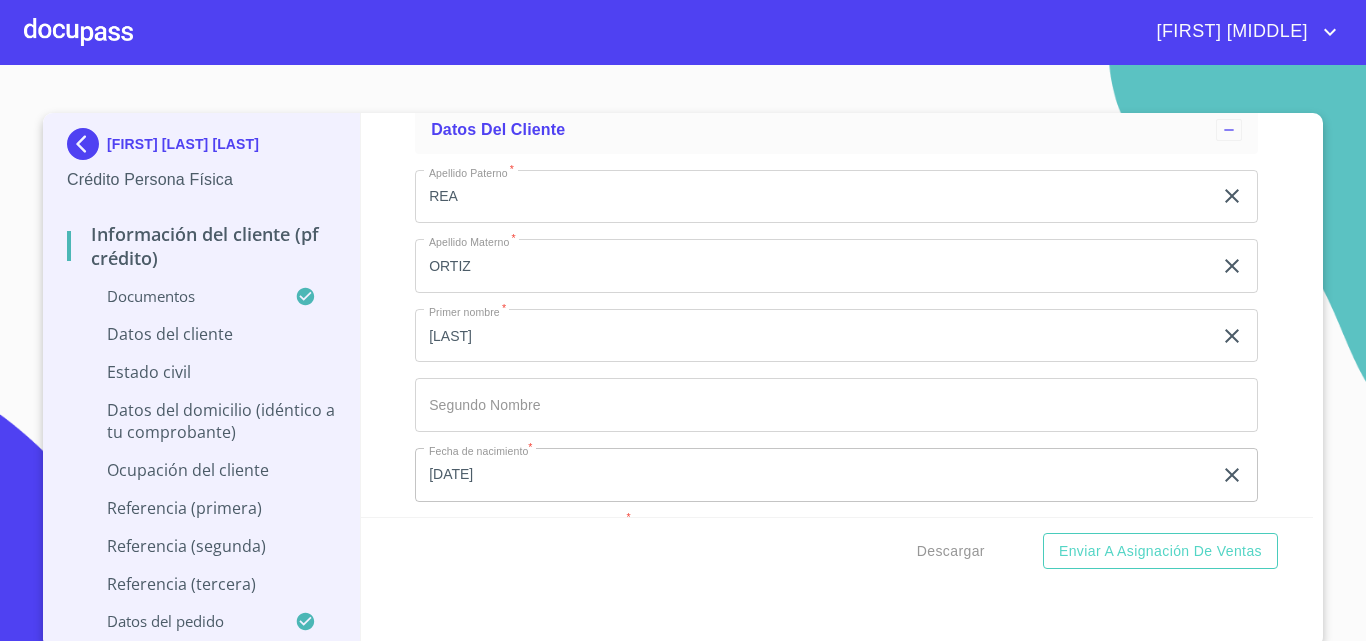 scroll, scrollTop: 6365, scrollLeft: 0, axis: vertical 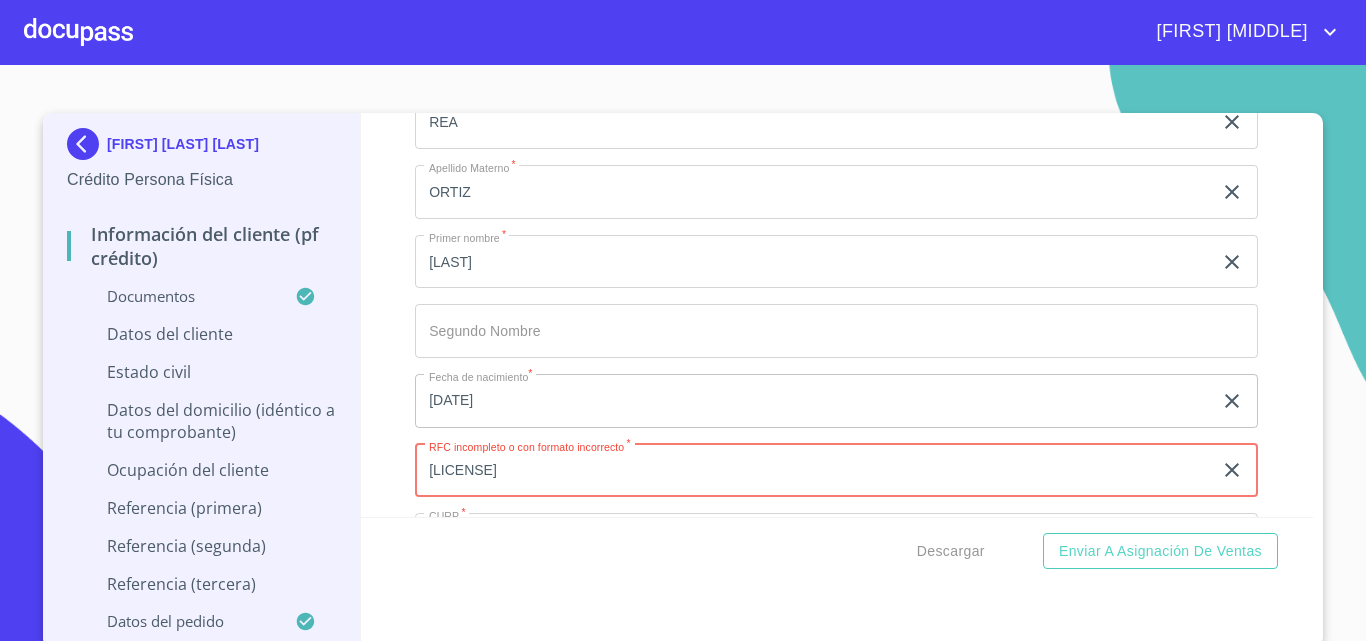 click on "[LICENSE]" at bounding box center (813, 471) 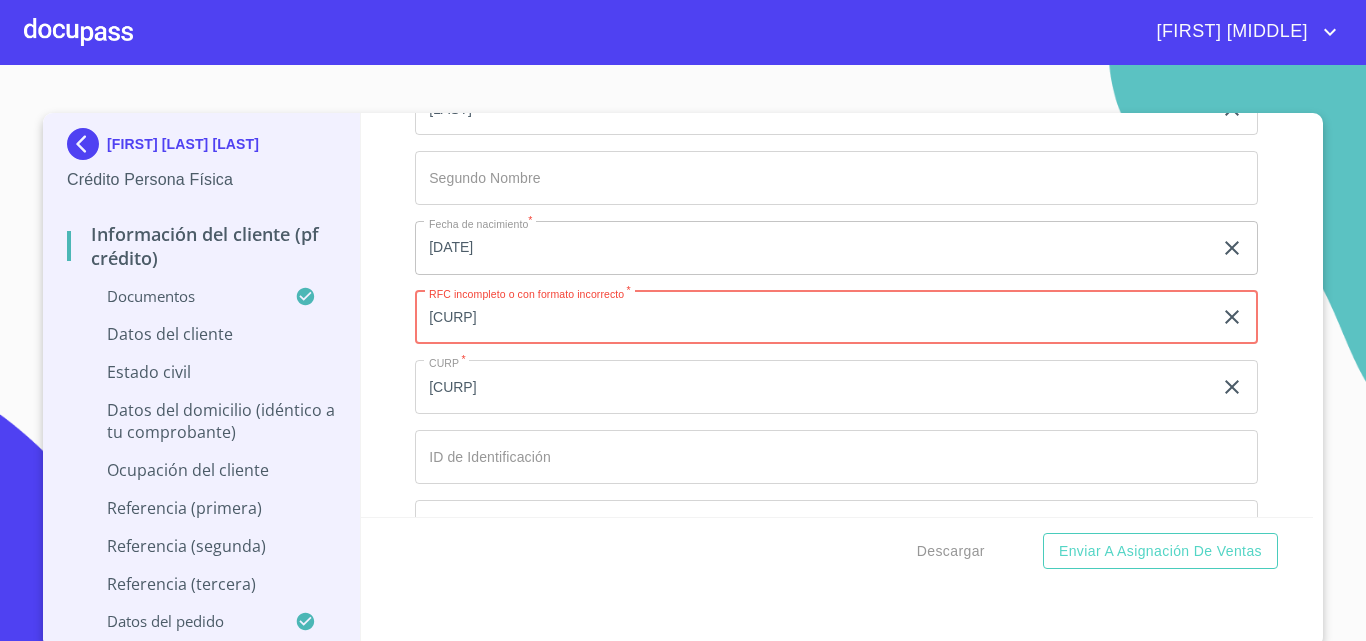 scroll, scrollTop: 6565, scrollLeft: 0, axis: vertical 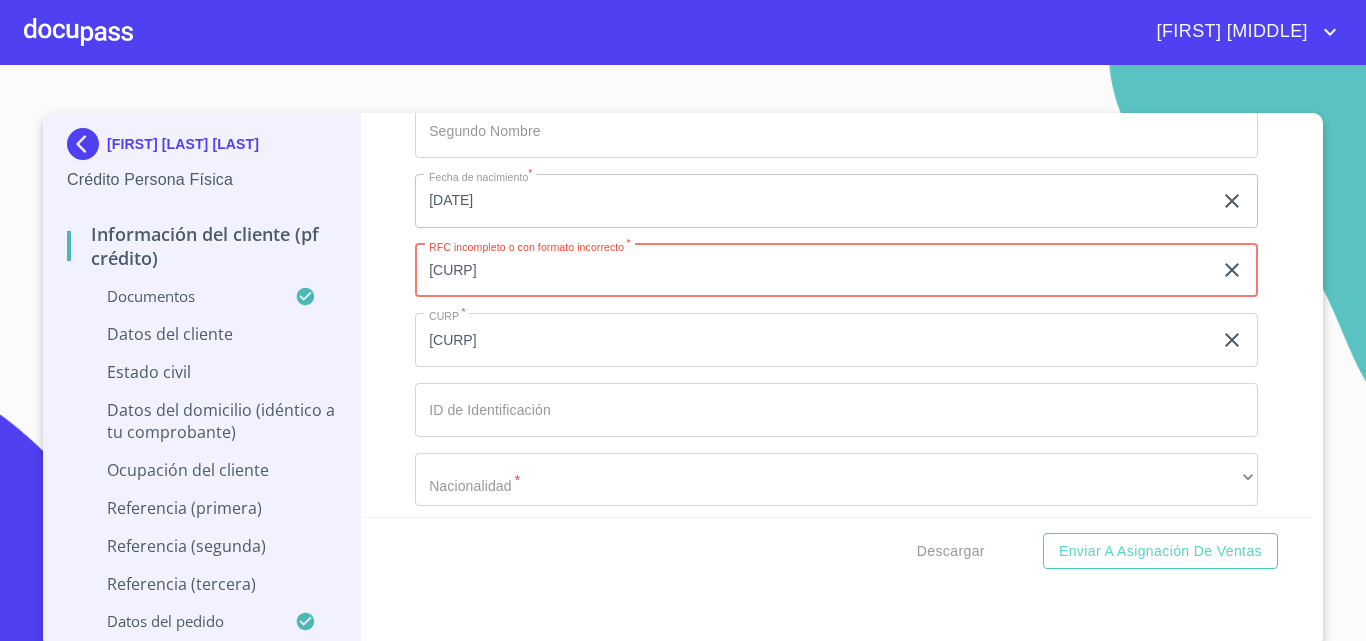 type on "[CURP]" 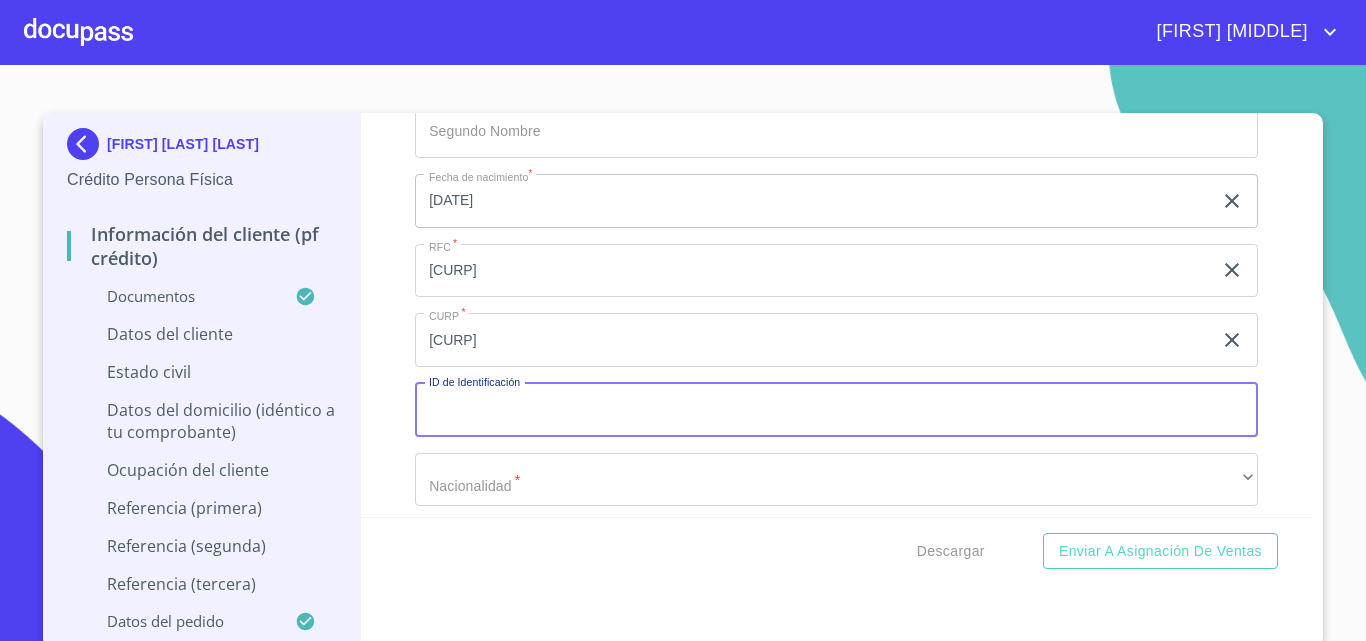 click on "Documento de identificación.   *" at bounding box center (836, 410) 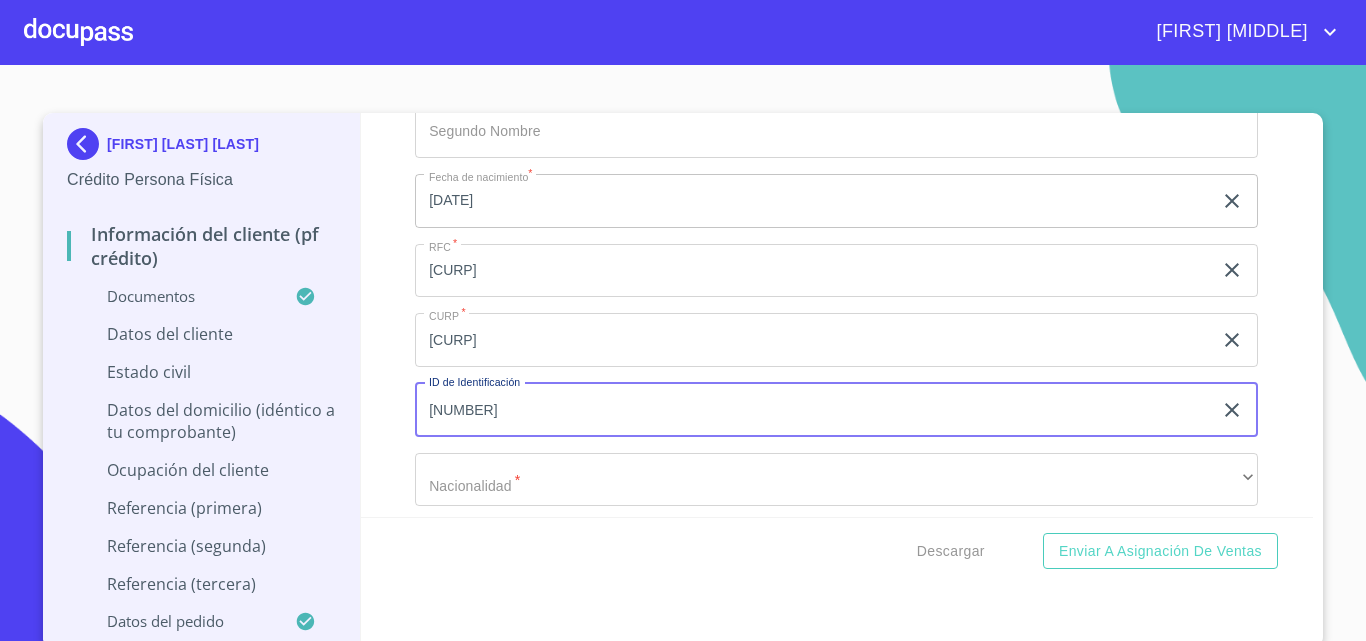 type on "[NUMBER]" 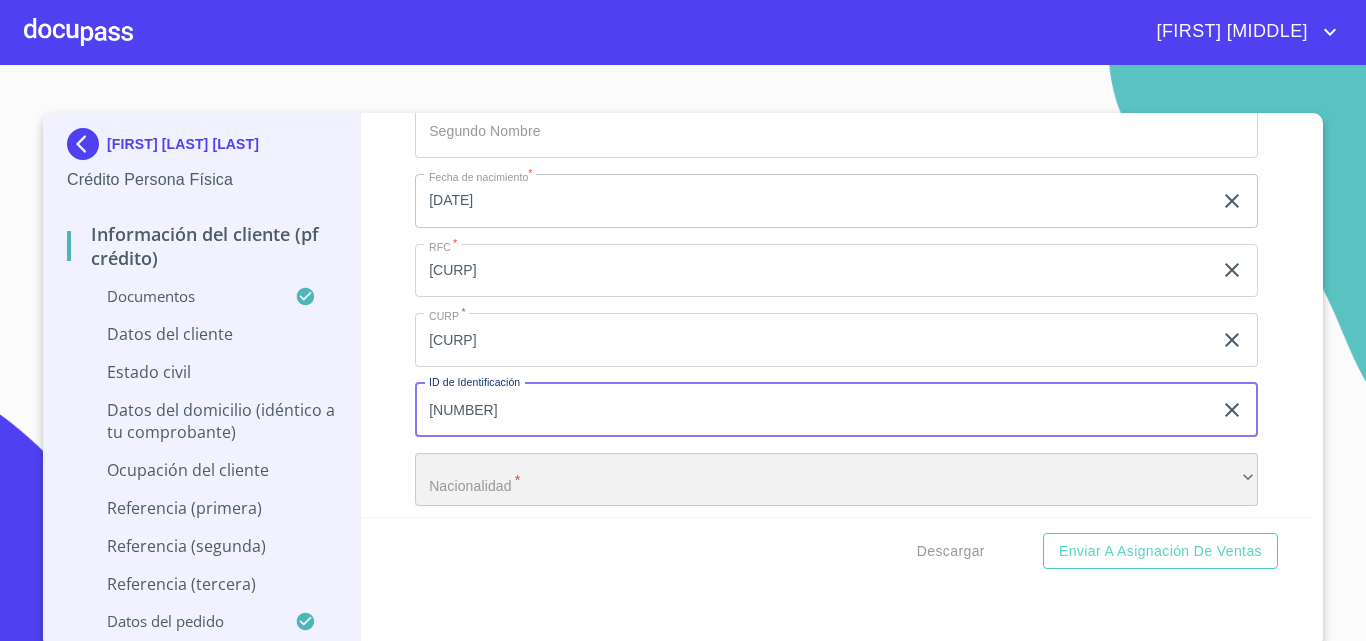 click on "​" at bounding box center (836, 480) 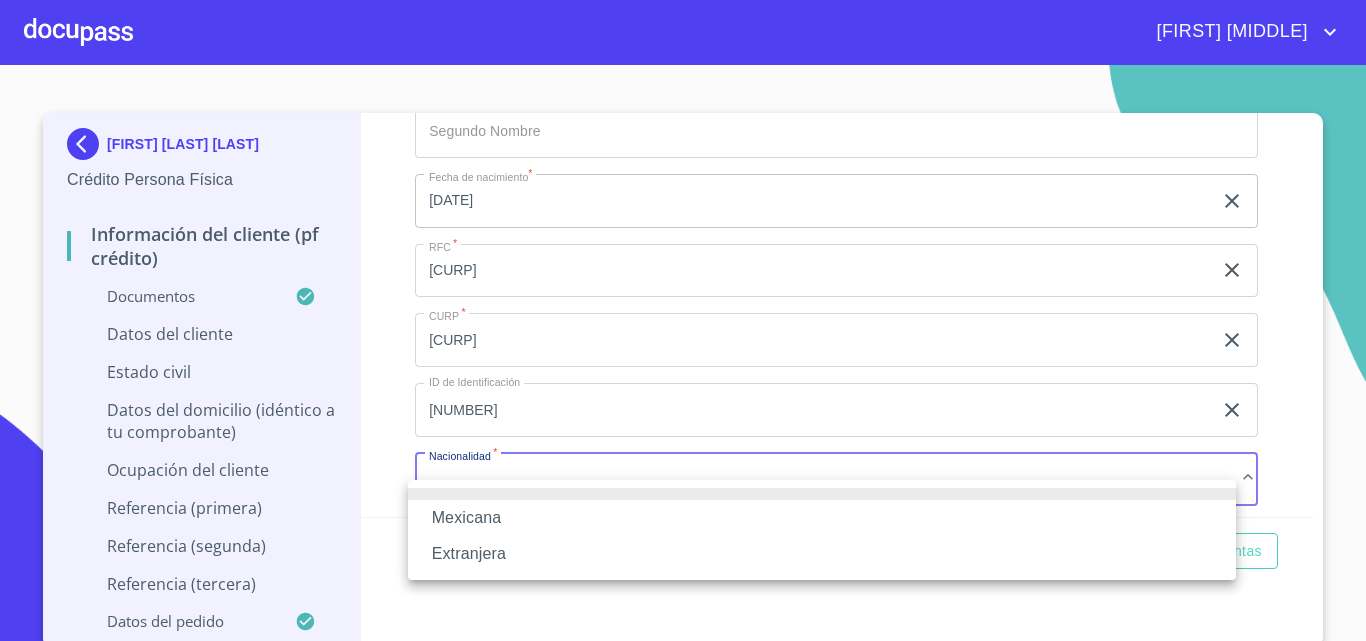 type 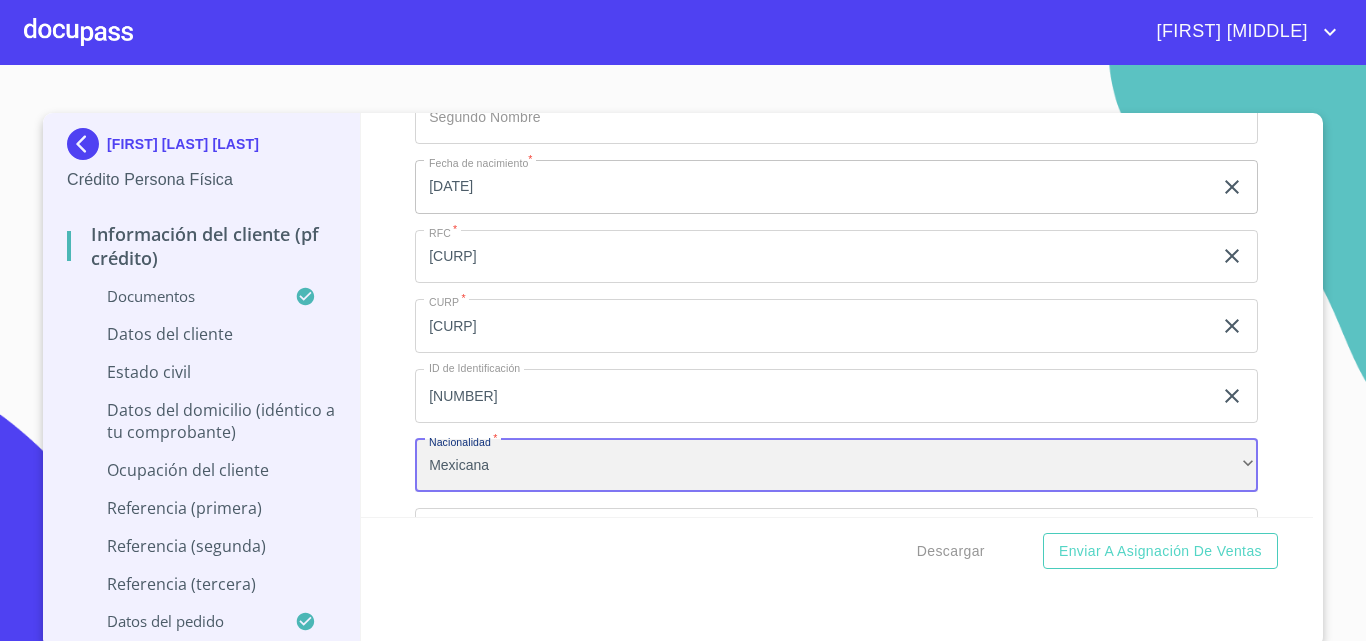 scroll, scrollTop: 6679, scrollLeft: 0, axis: vertical 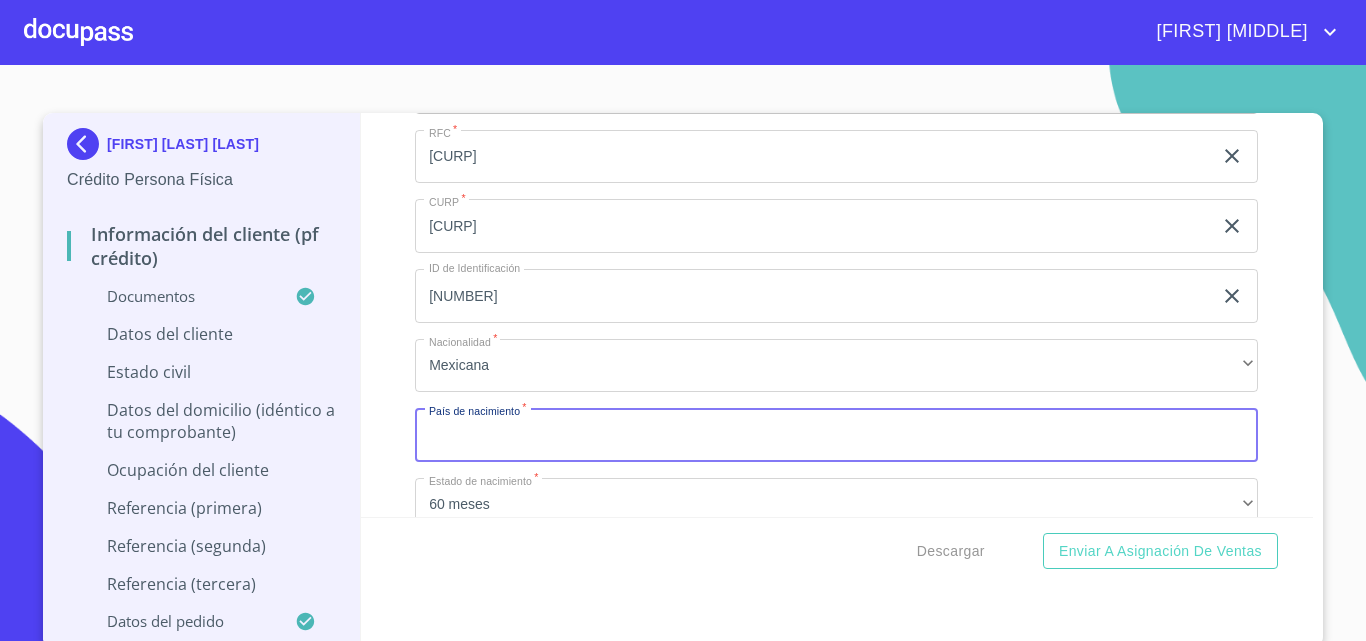 click on "Documento de identificación.   *" at bounding box center (836, 435) 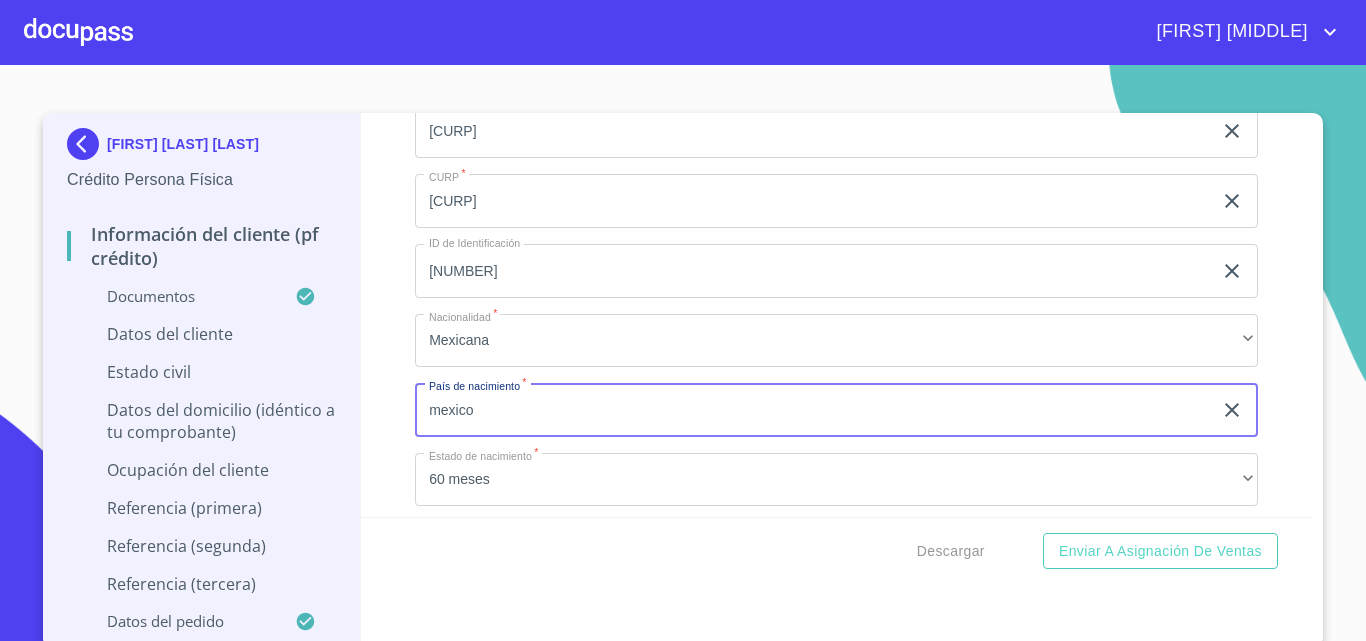 scroll, scrollTop: 6779, scrollLeft: 0, axis: vertical 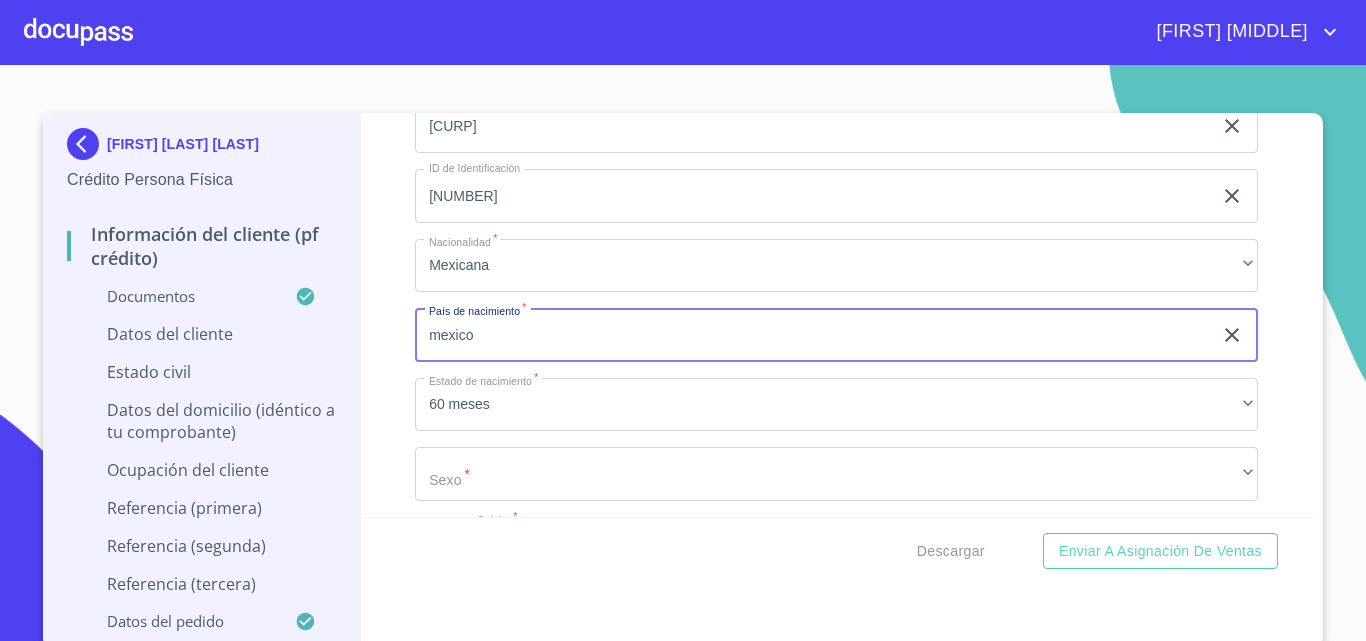 type on "mexico" 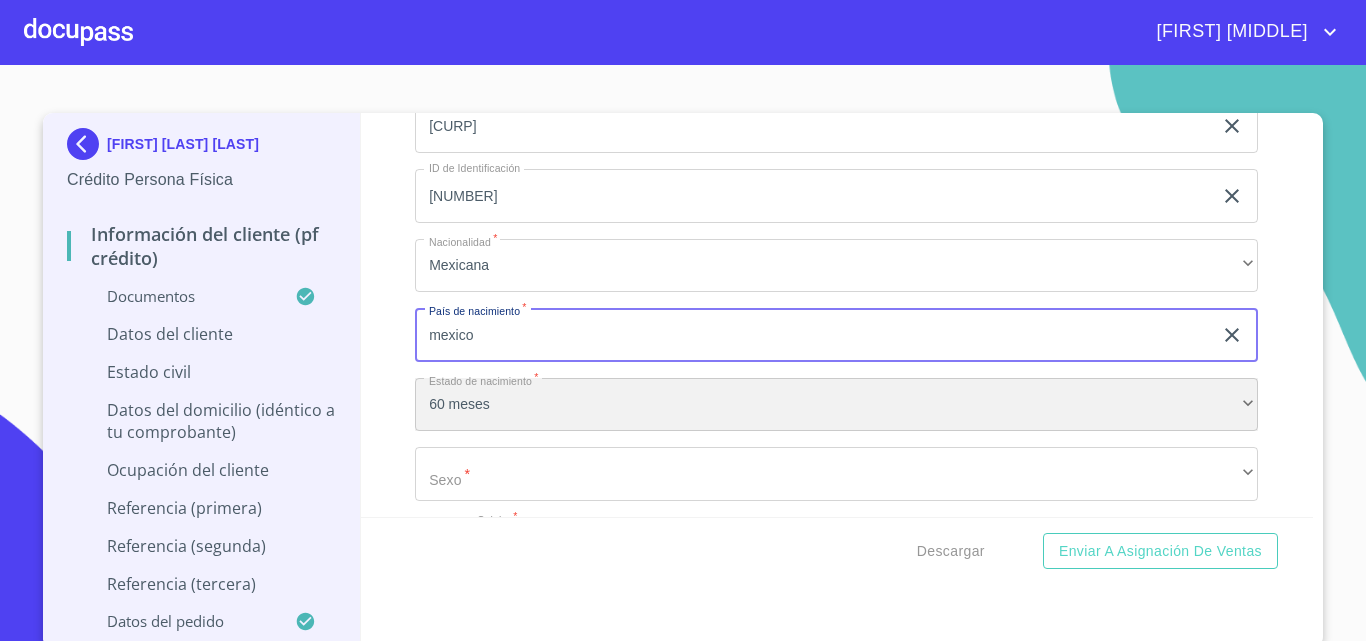 click on "60 meses" at bounding box center (836, 405) 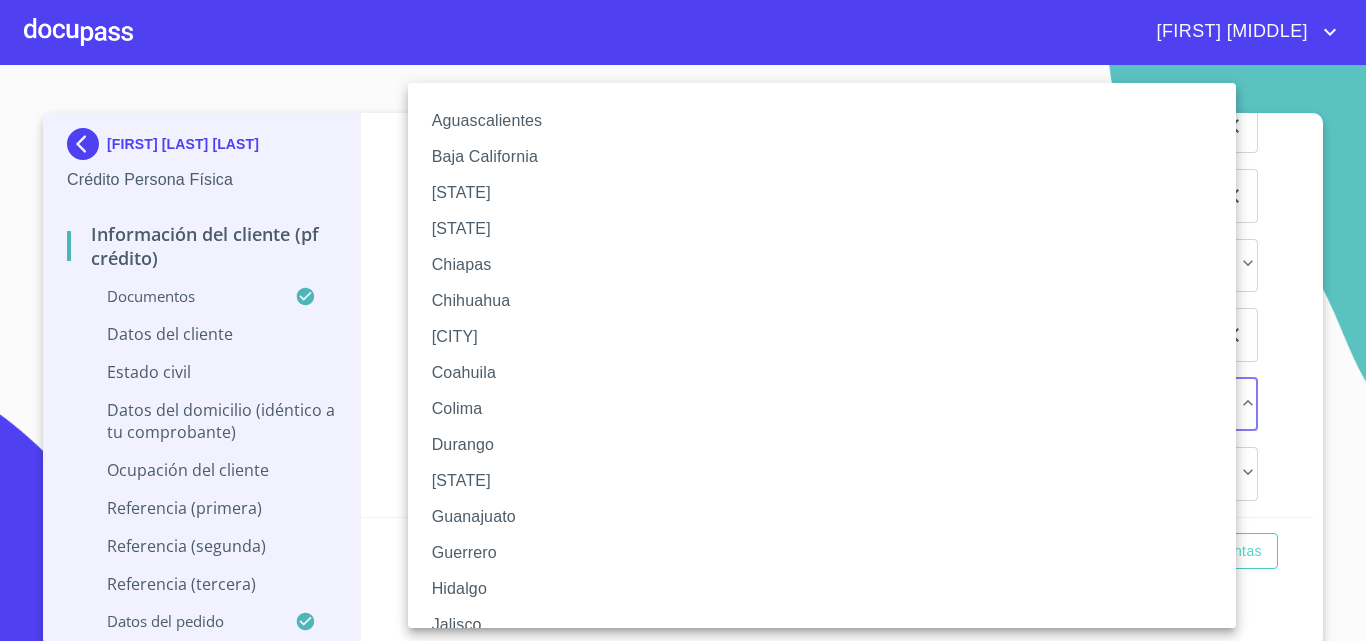 type 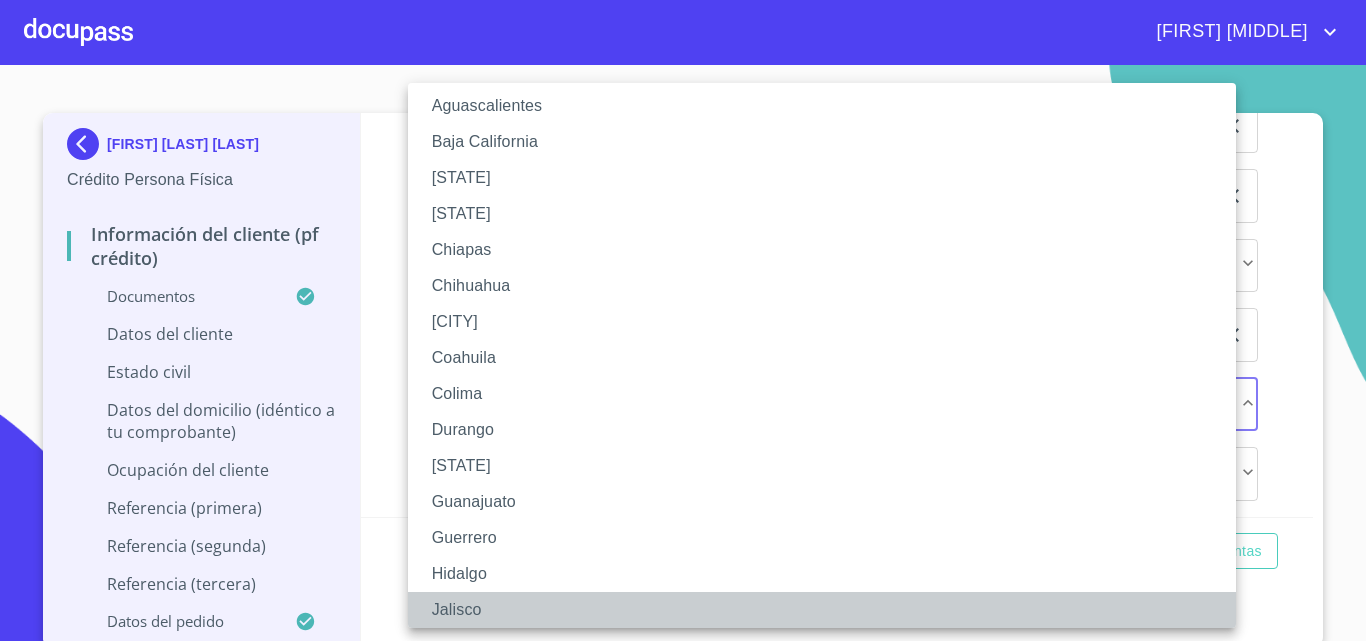 click on "Jalisco" at bounding box center [829, 610] 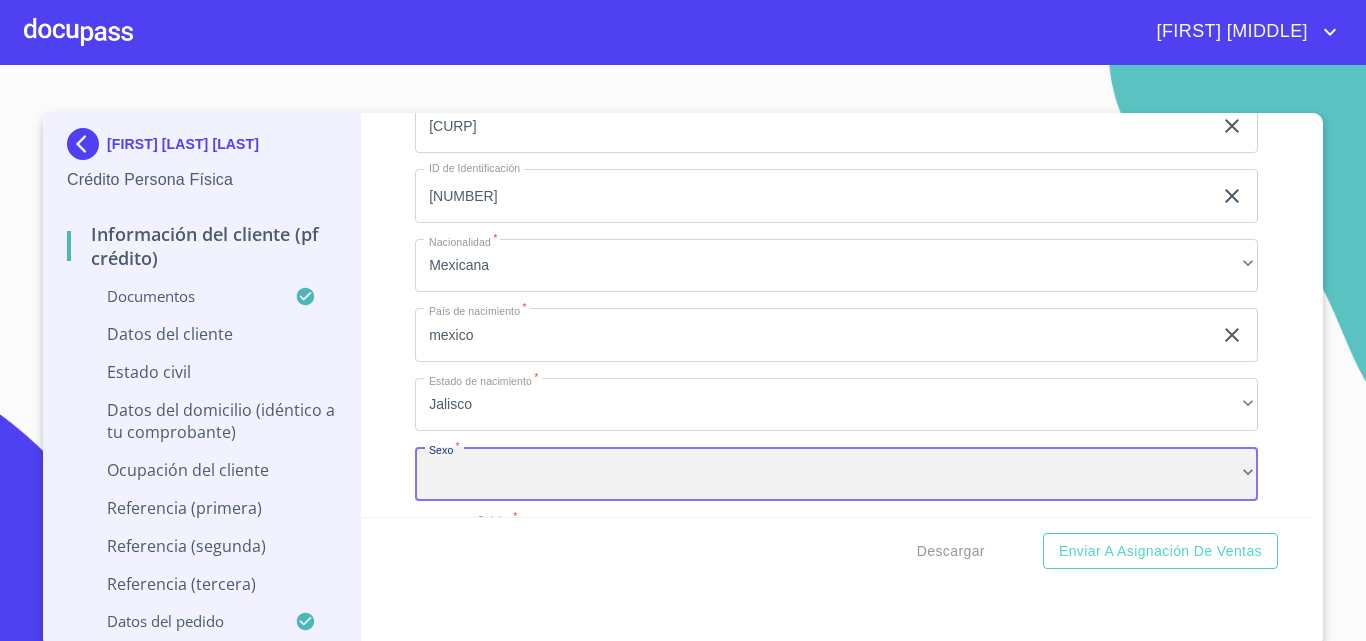 click on "​" at bounding box center (836, 474) 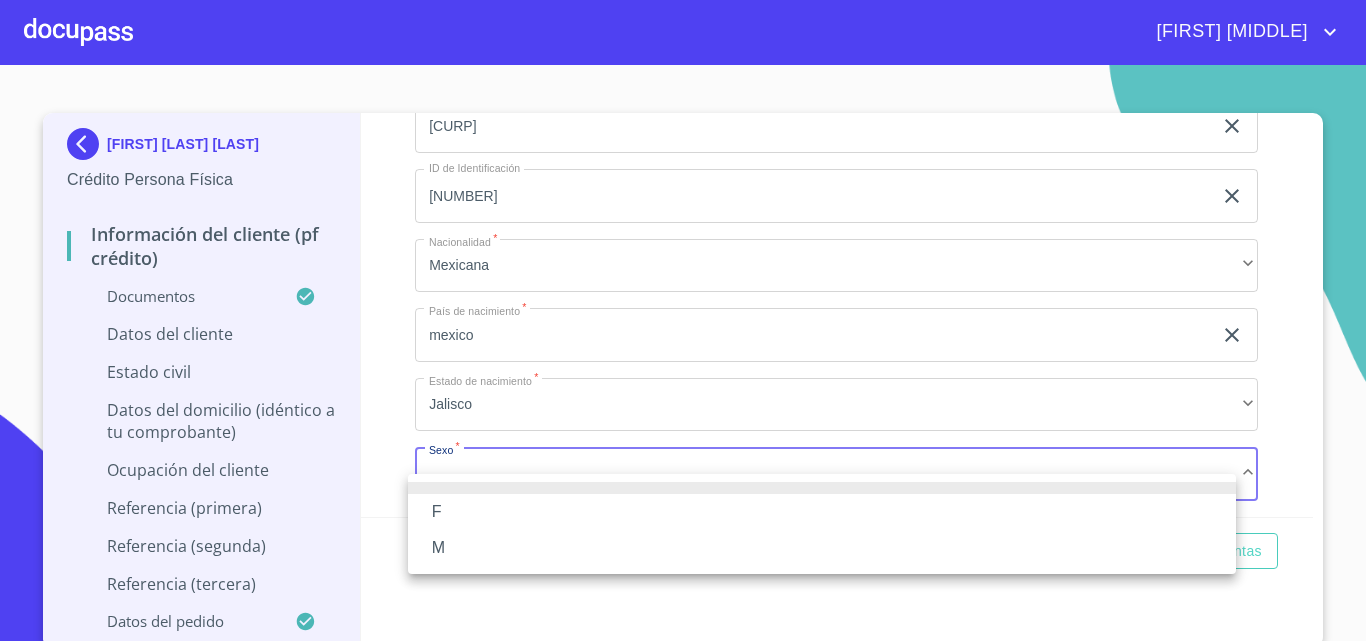 click on "M" at bounding box center [822, 548] 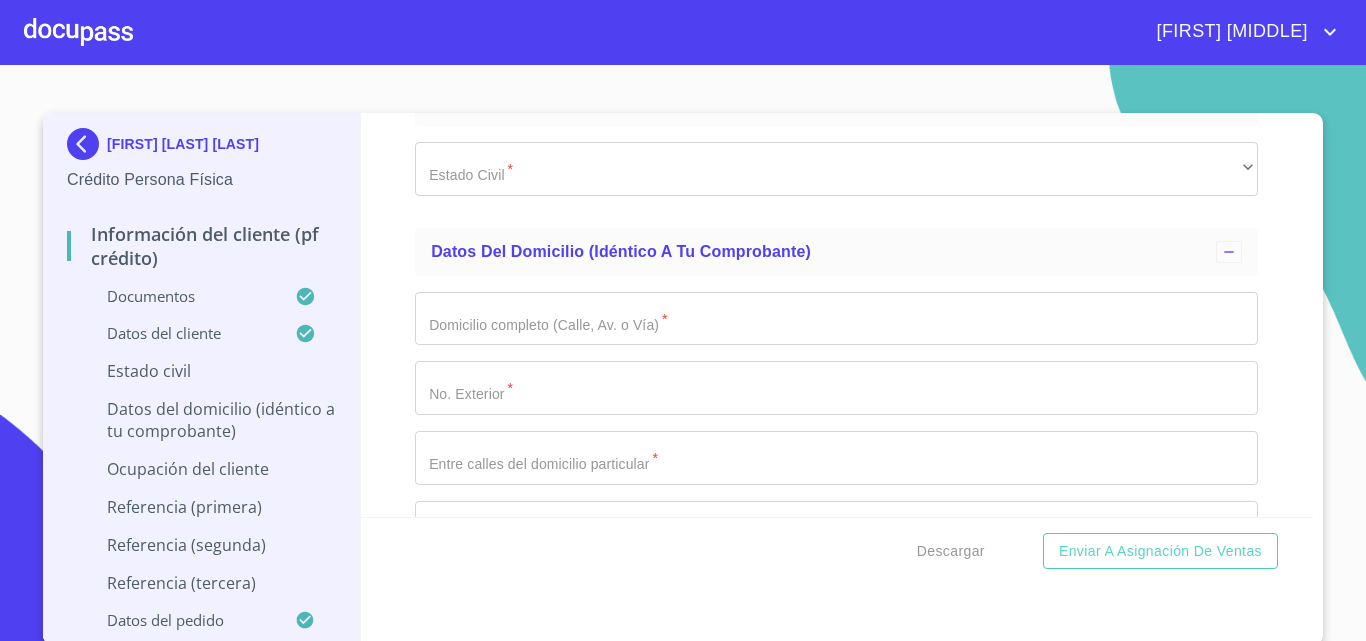 scroll, scrollTop: 7288, scrollLeft: 0, axis: vertical 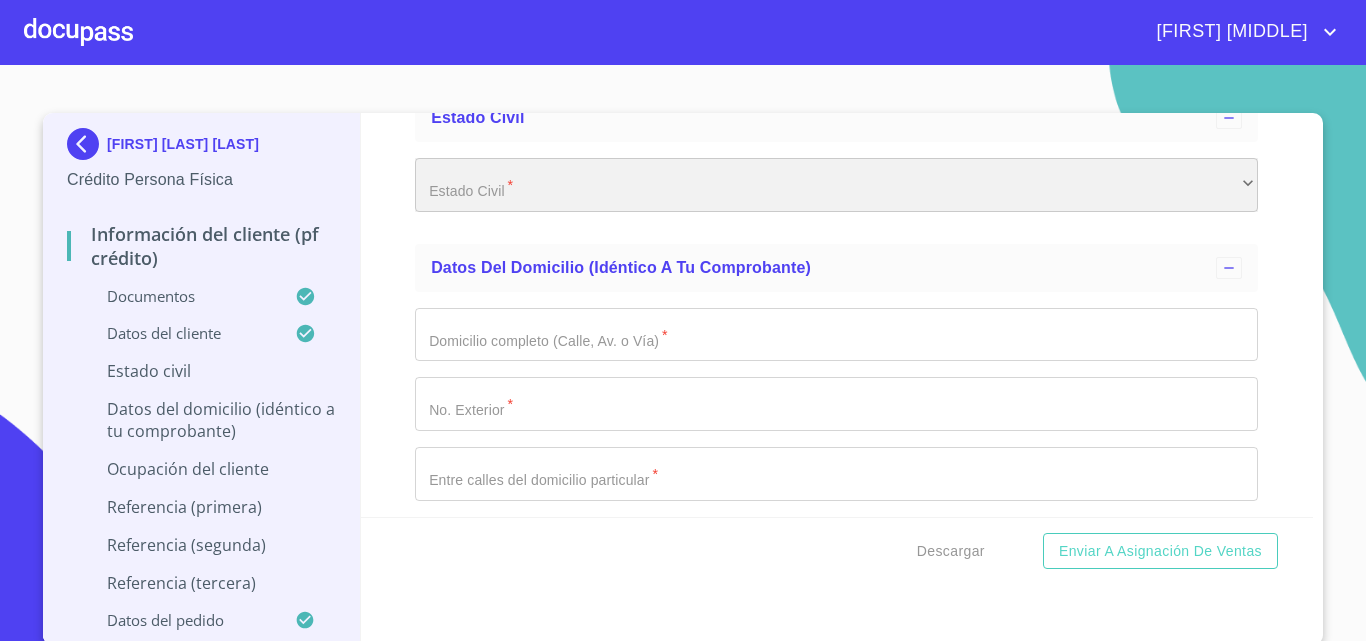 click on "​" at bounding box center (836, 185) 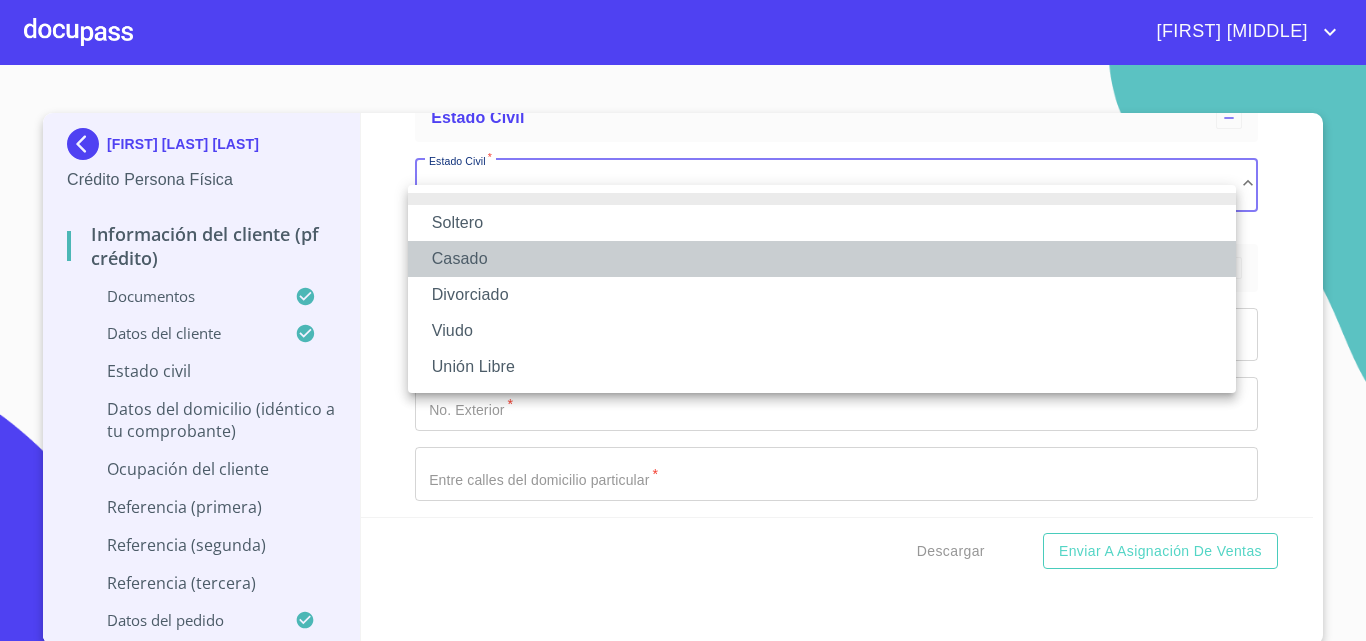 click on "Casado" at bounding box center [822, 259] 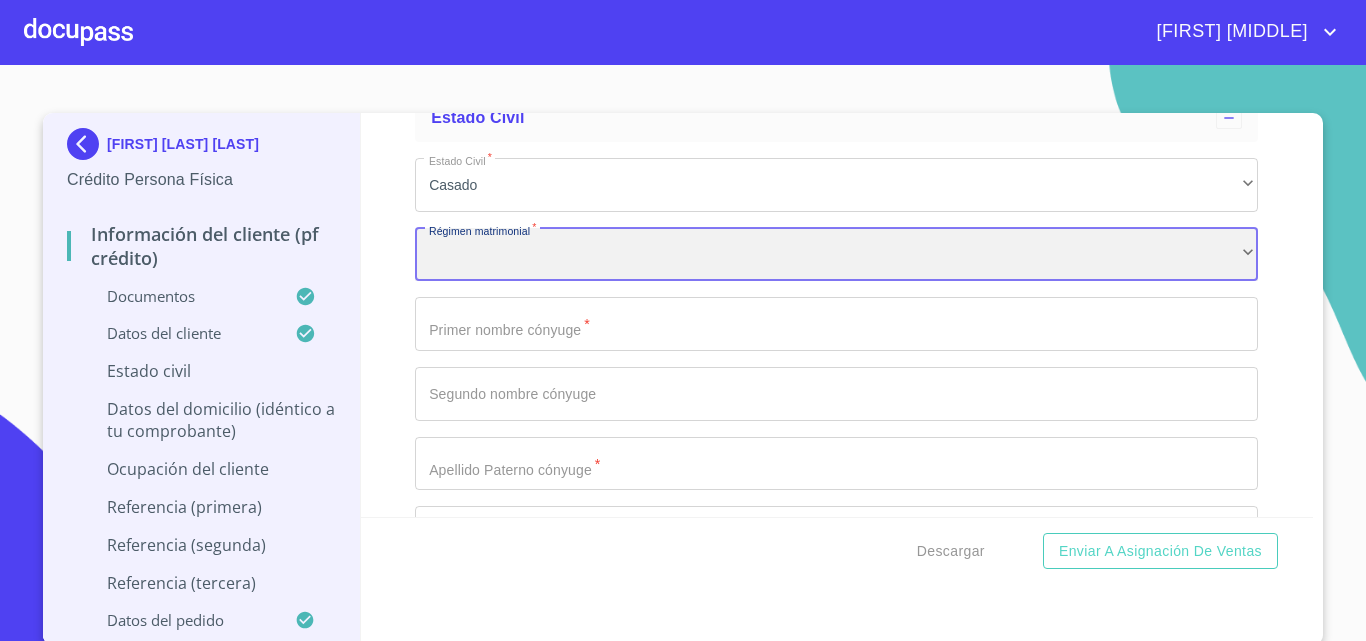 click on "​" at bounding box center (836, 255) 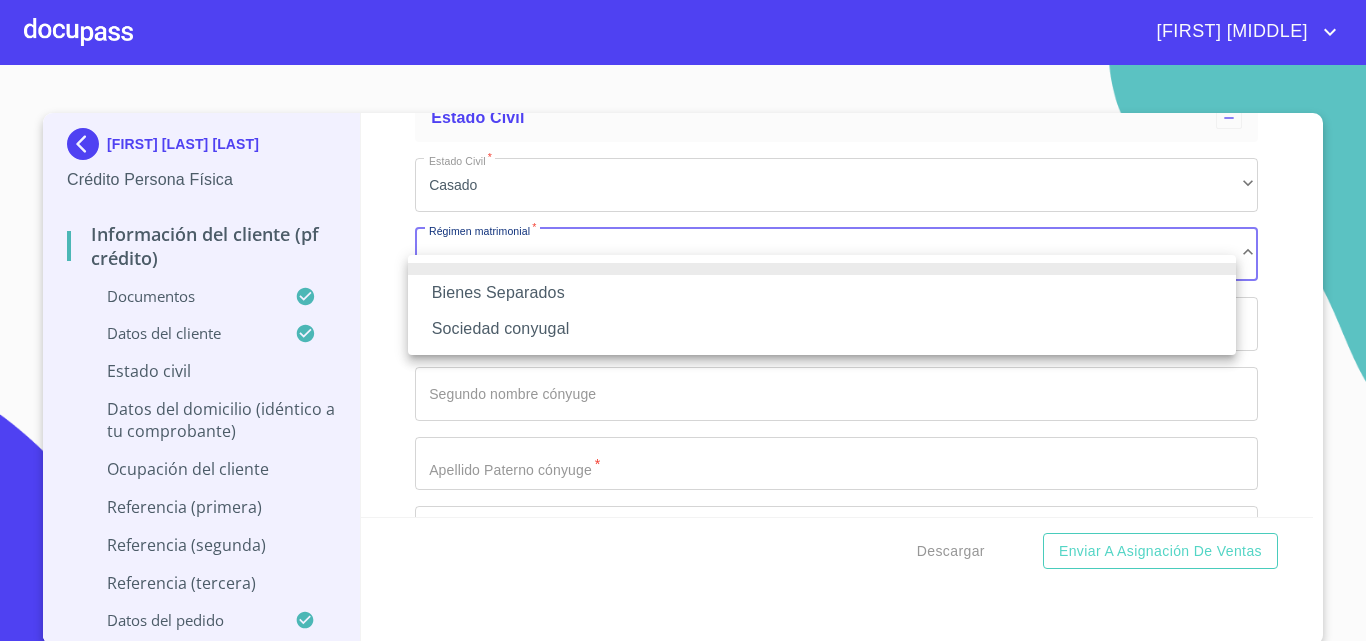 click on "Sociedad conyugal" at bounding box center (822, 329) 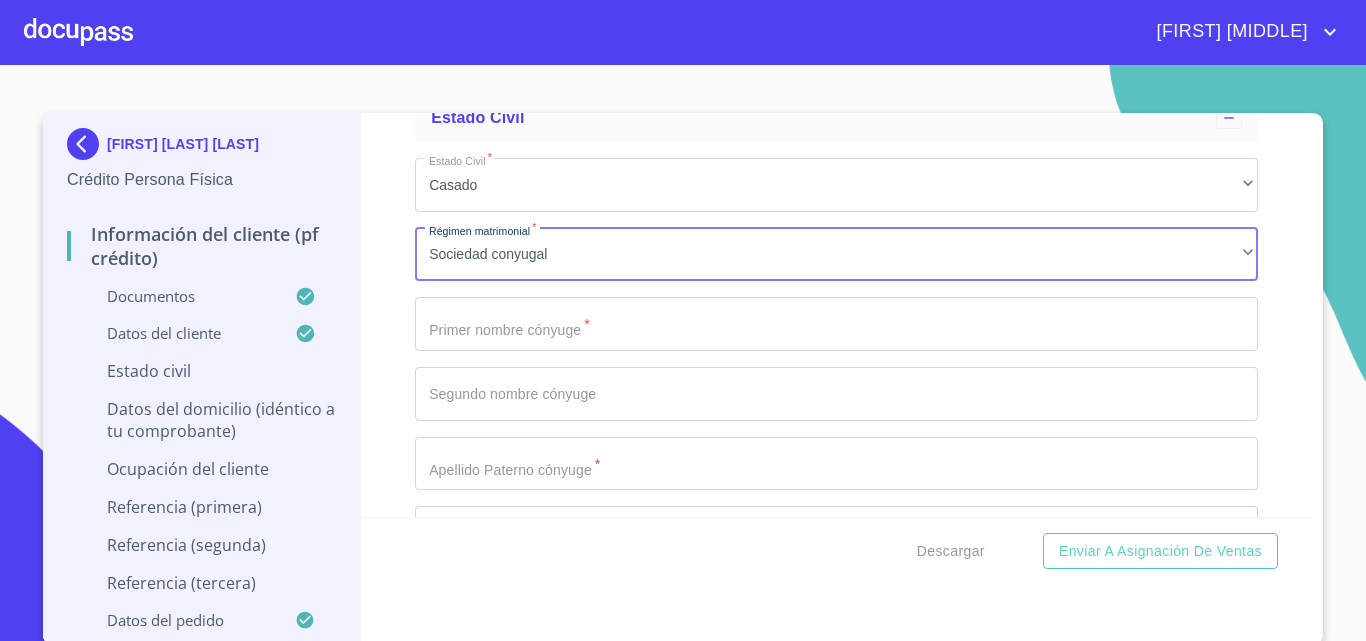 click on "Documento de identificación.   *" at bounding box center [813, -800] 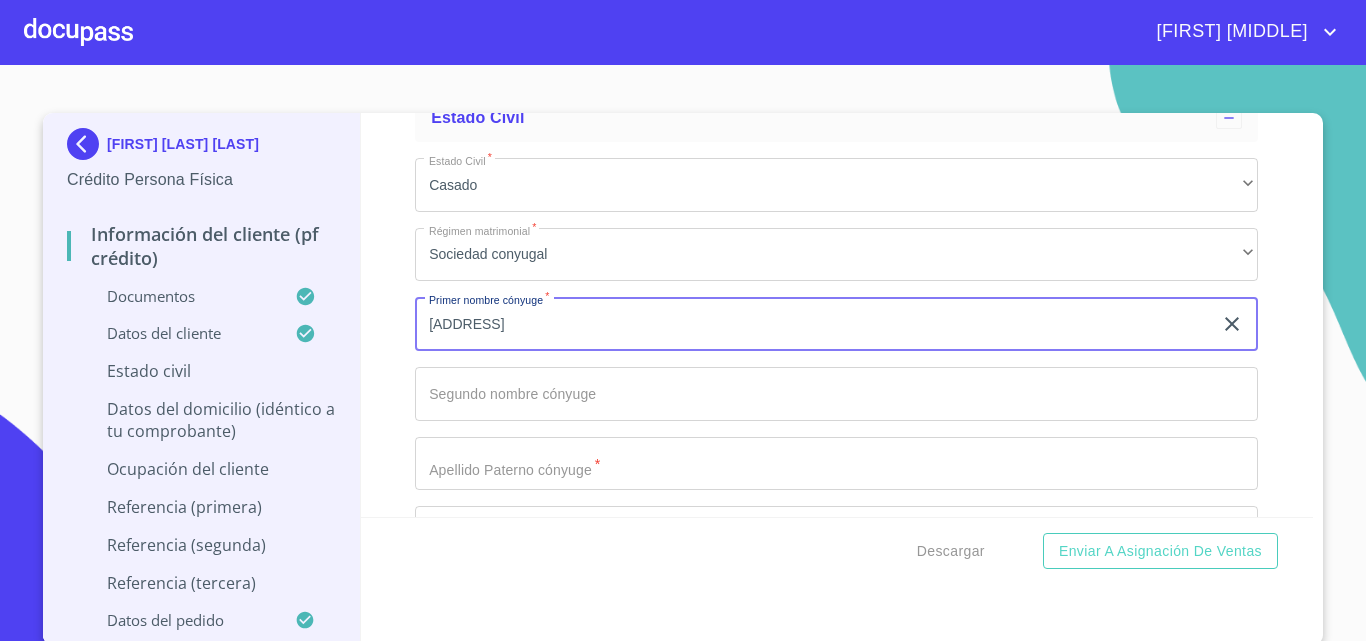 type on "[ADDRESS]" 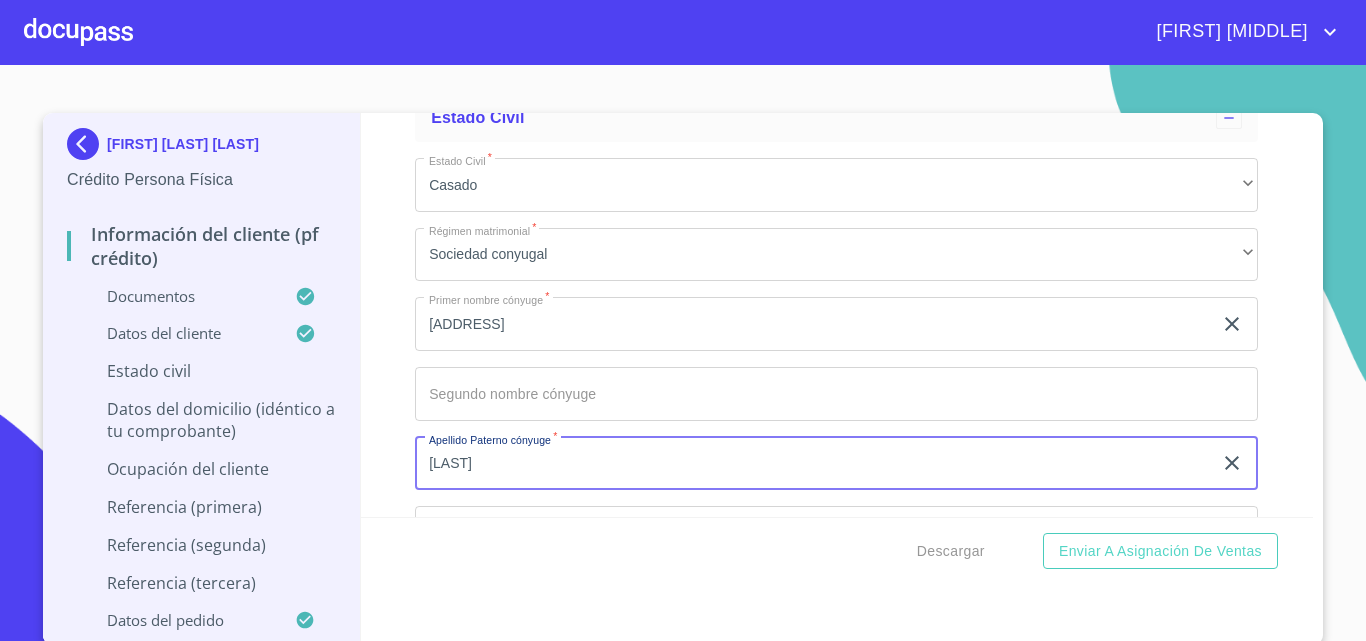 type on "[LAST]" 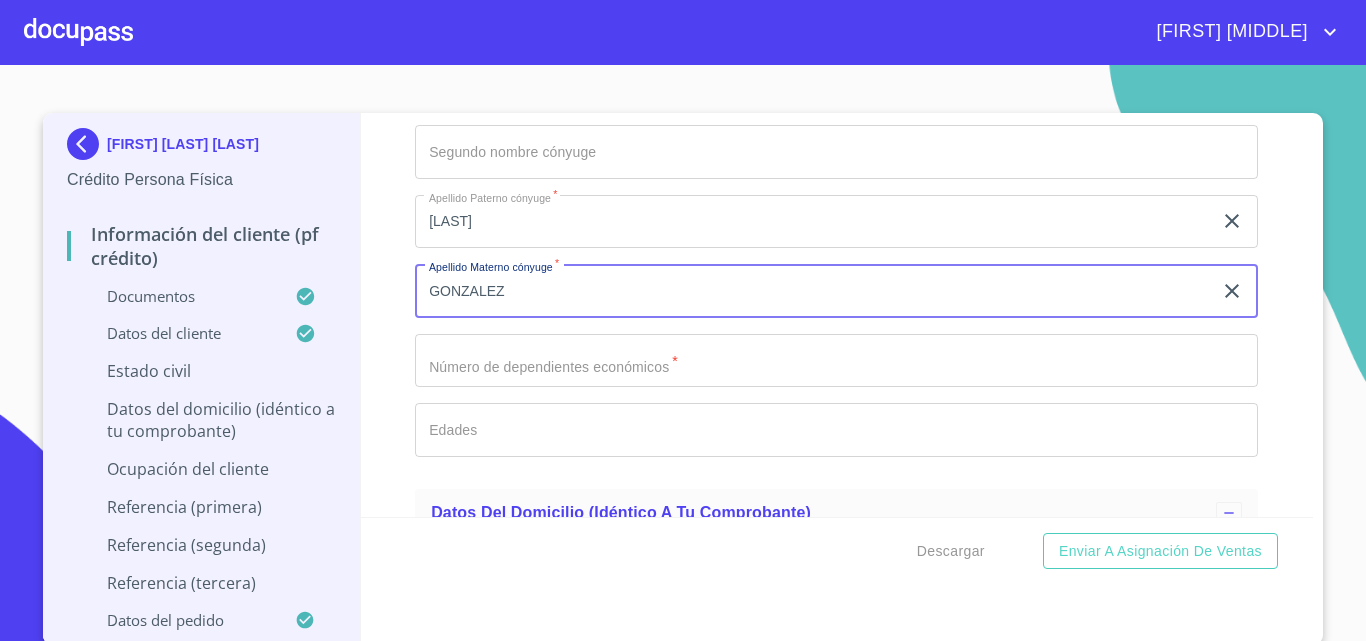 type on "GONZALEZ" 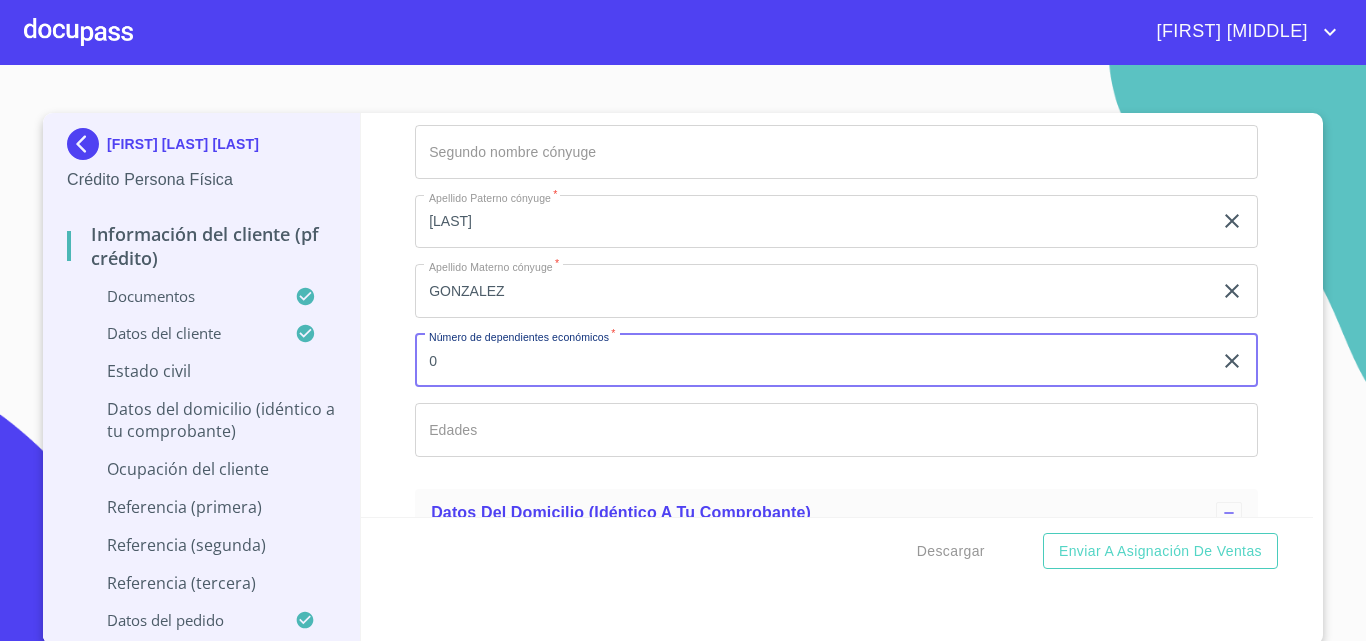 type on "0" 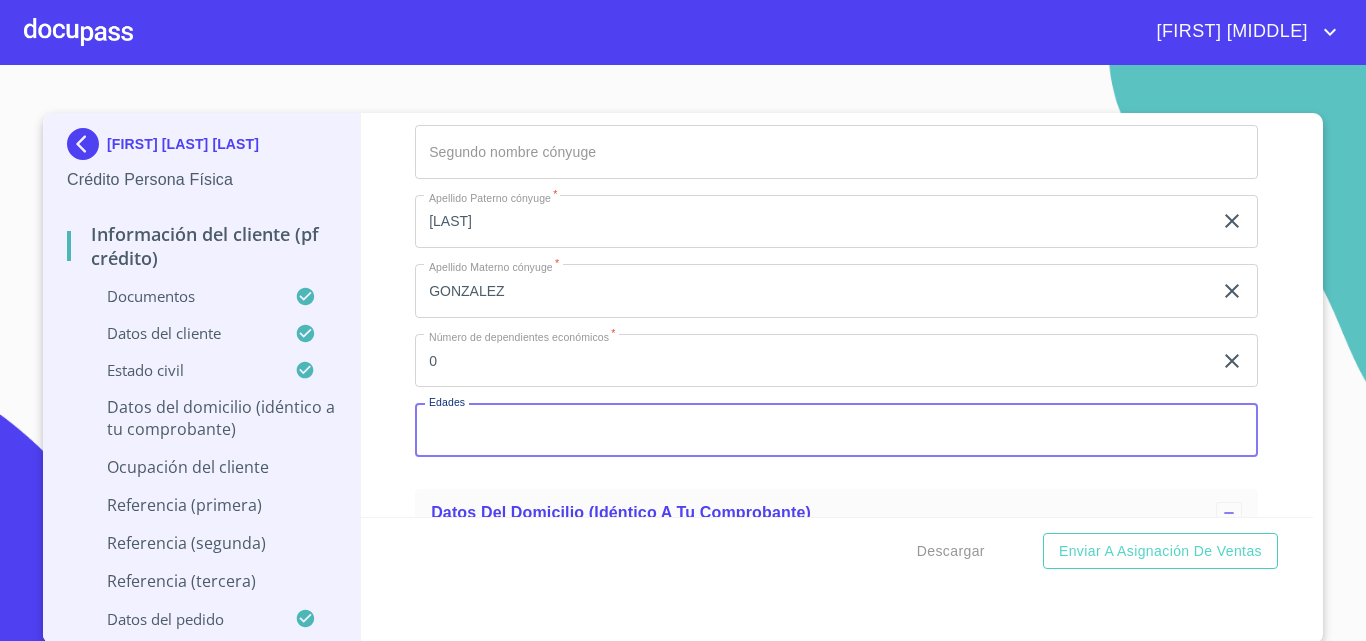 scroll, scrollTop: 3, scrollLeft: 0, axis: vertical 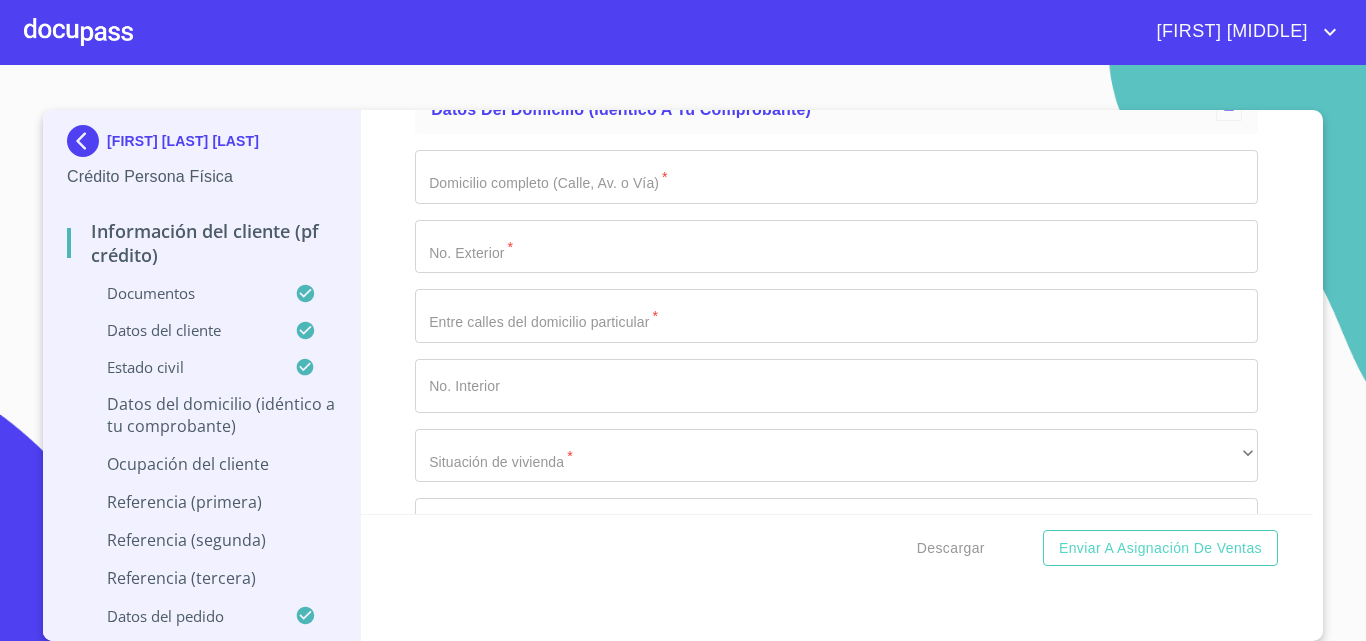 click on "Documento de identificación.   *" at bounding box center [813, -1445] 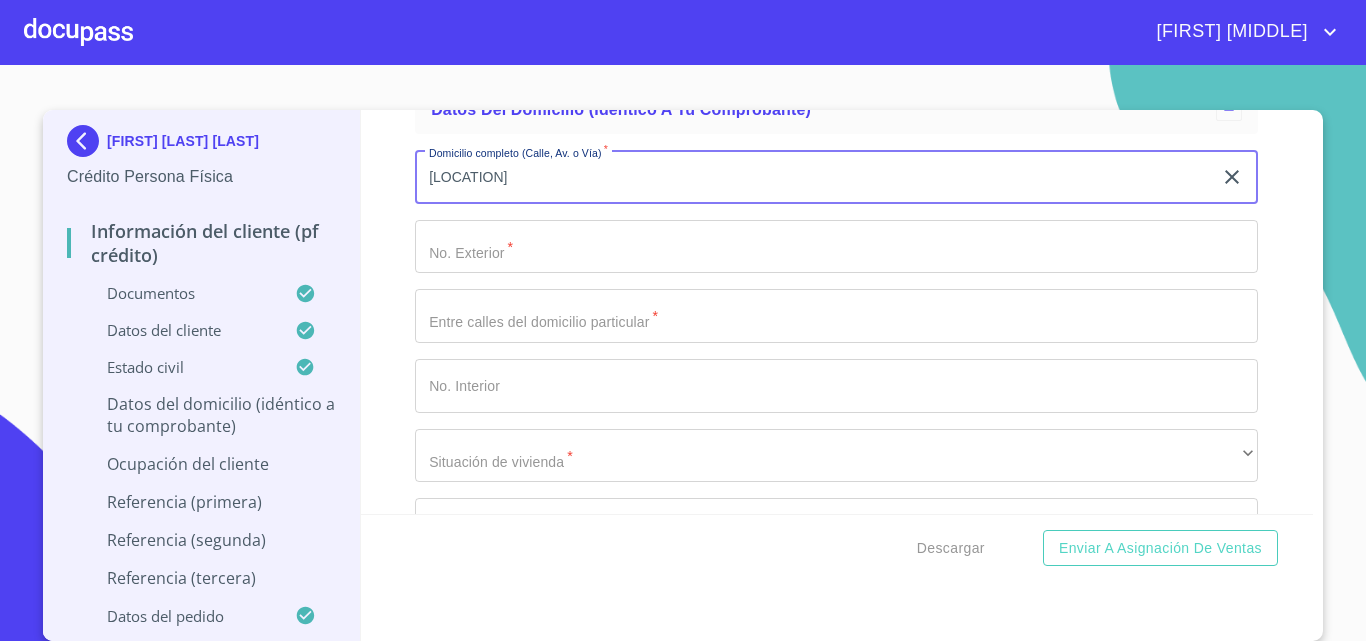 type on "[LOCATION]" 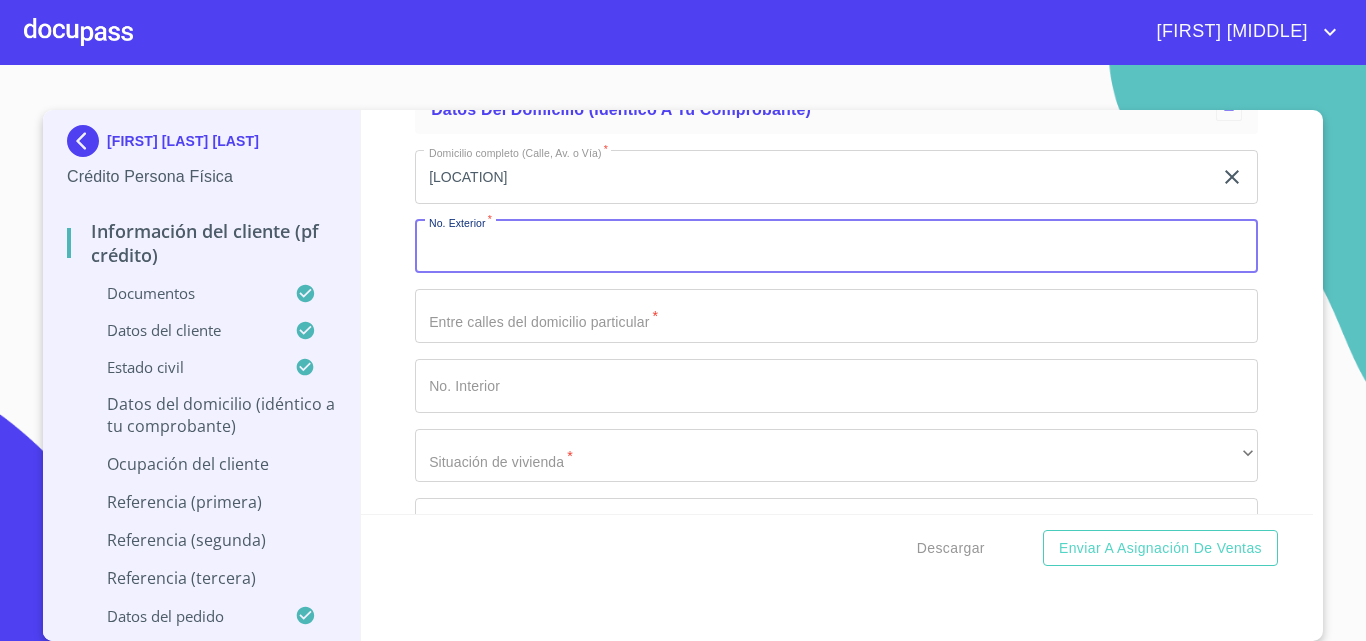click on "Documento de identificación.   *" at bounding box center (836, 247) 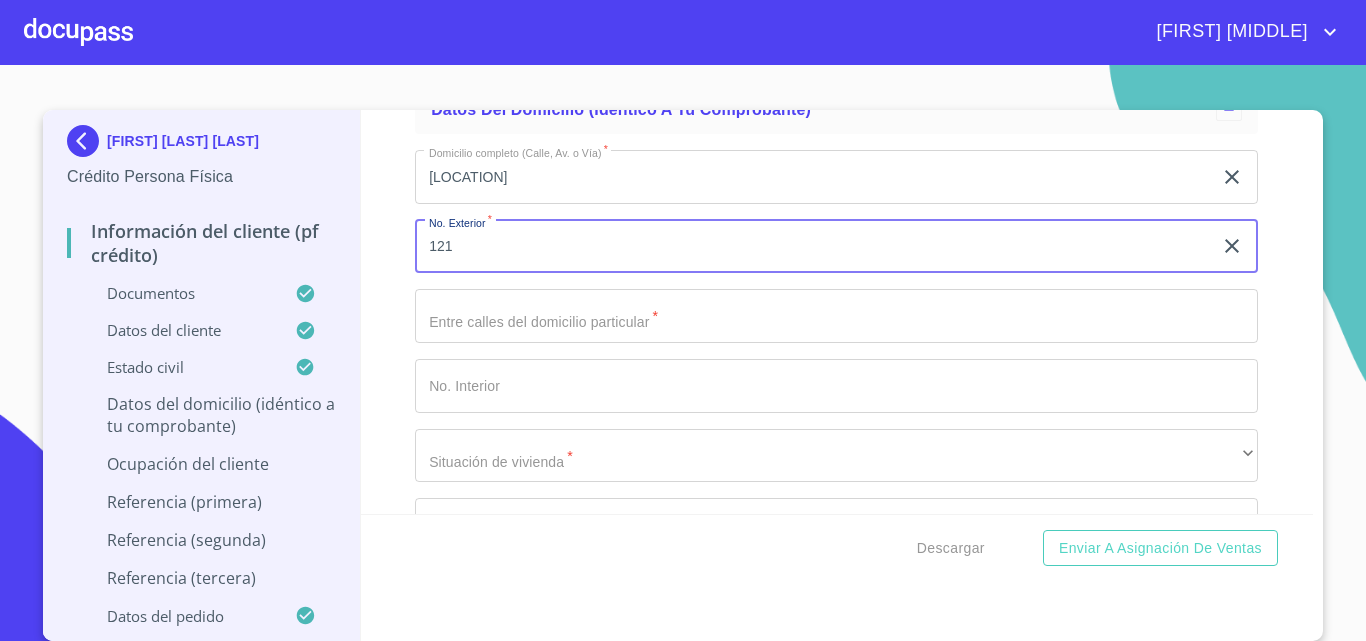 type on "121" 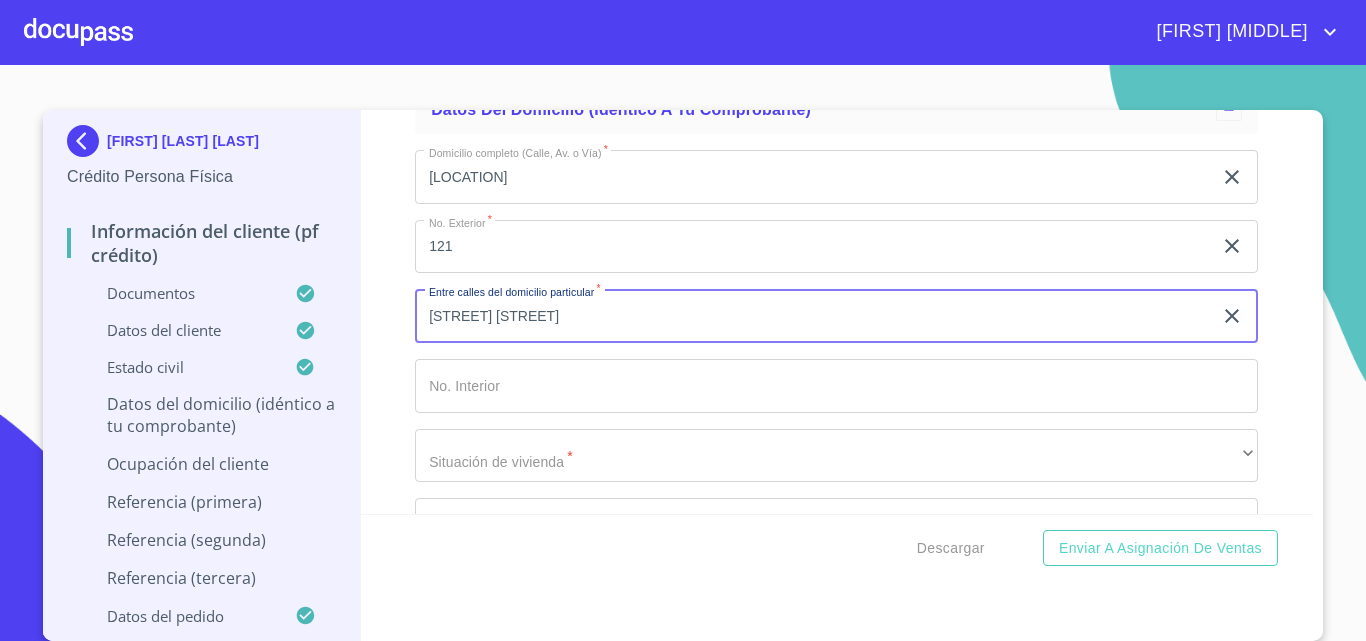 type on "[STREET] [STREET]" 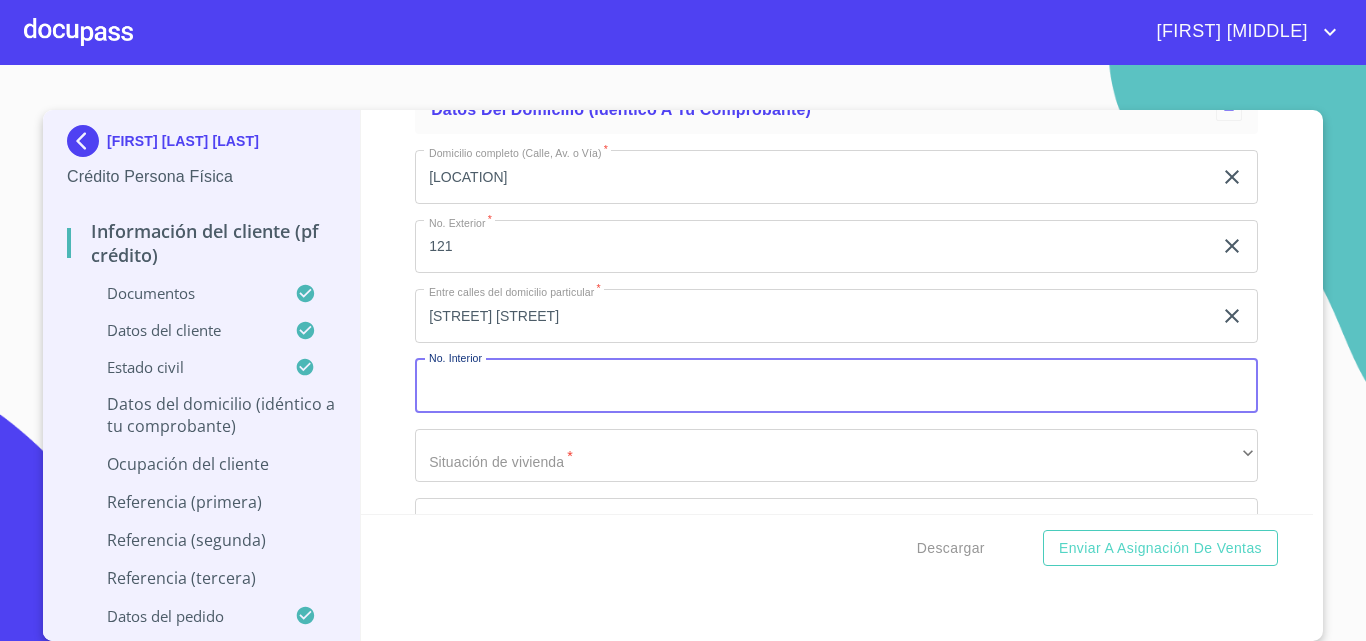 click on "Documento de identificación.   *" at bounding box center (836, 386) 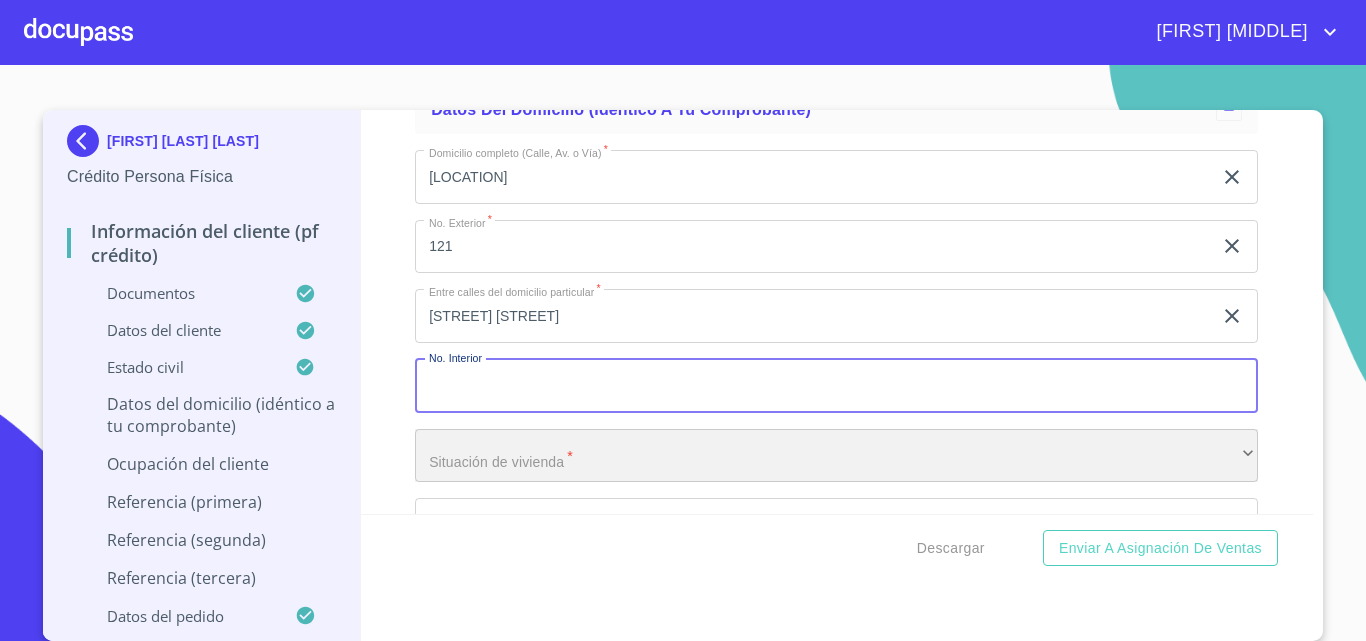 click on "​" at bounding box center [836, 456] 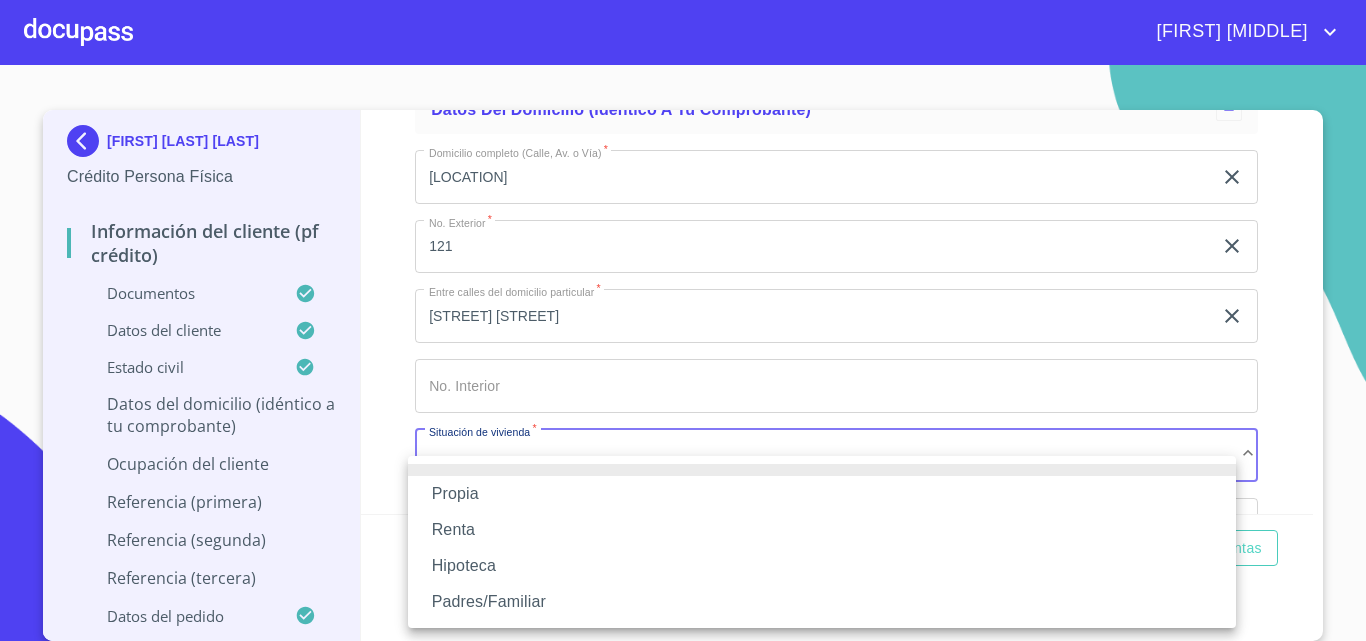 click on "Propia" at bounding box center (822, 494) 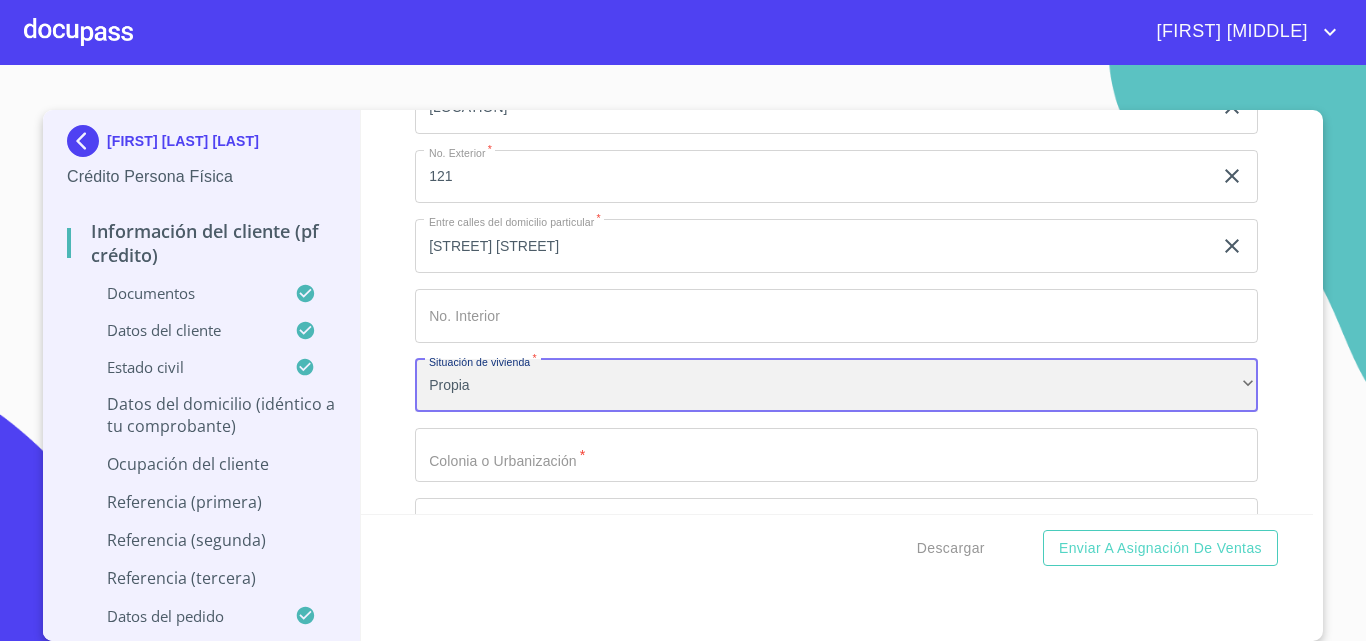 scroll, scrollTop: 8030, scrollLeft: 0, axis: vertical 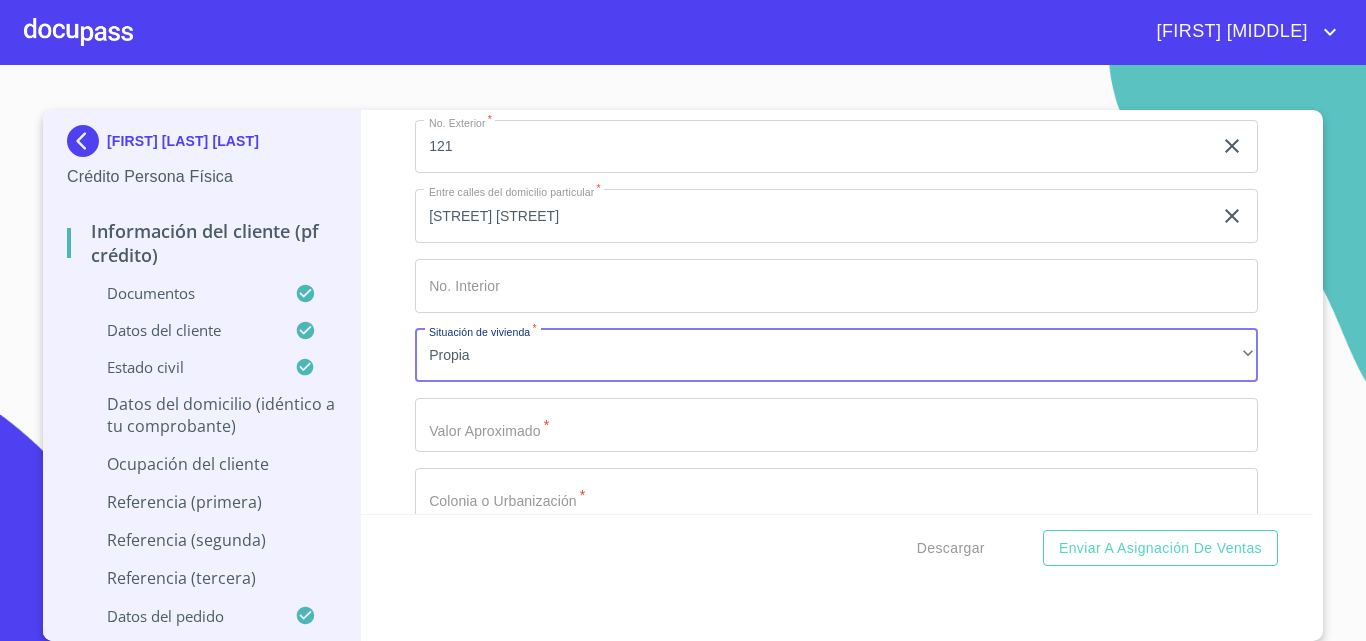 click on "Documento de identificación.   *" at bounding box center (813, -1545) 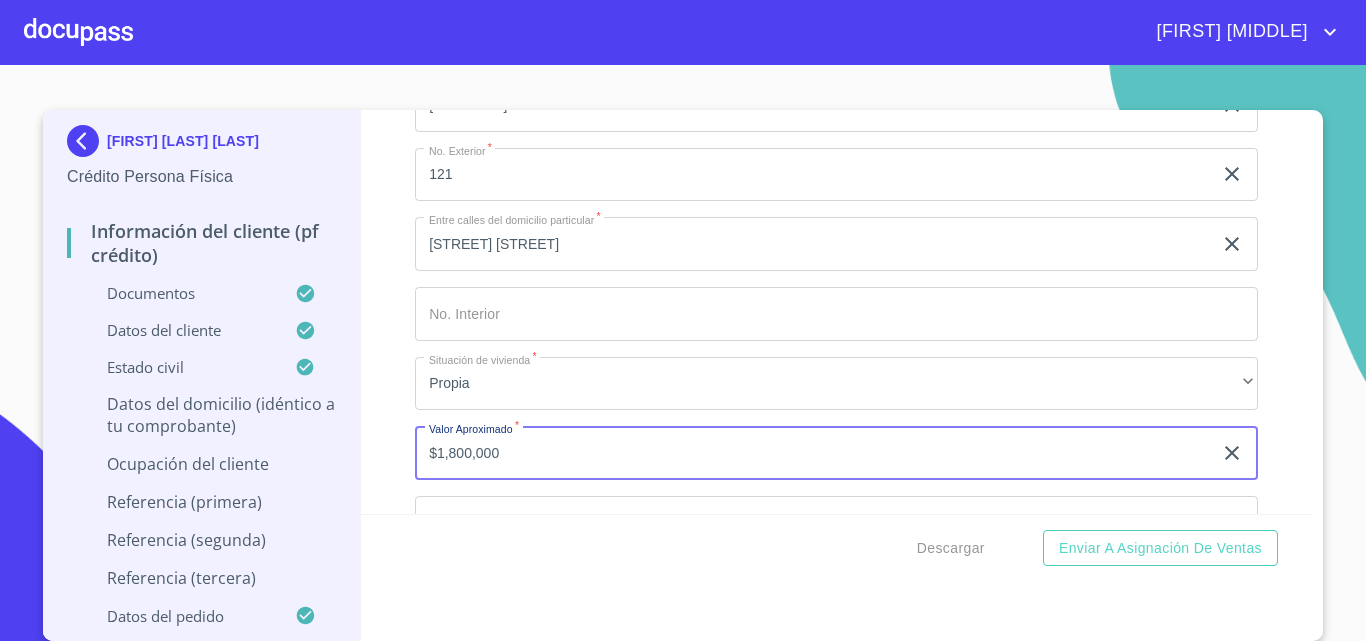 scroll, scrollTop: 8130, scrollLeft: 0, axis: vertical 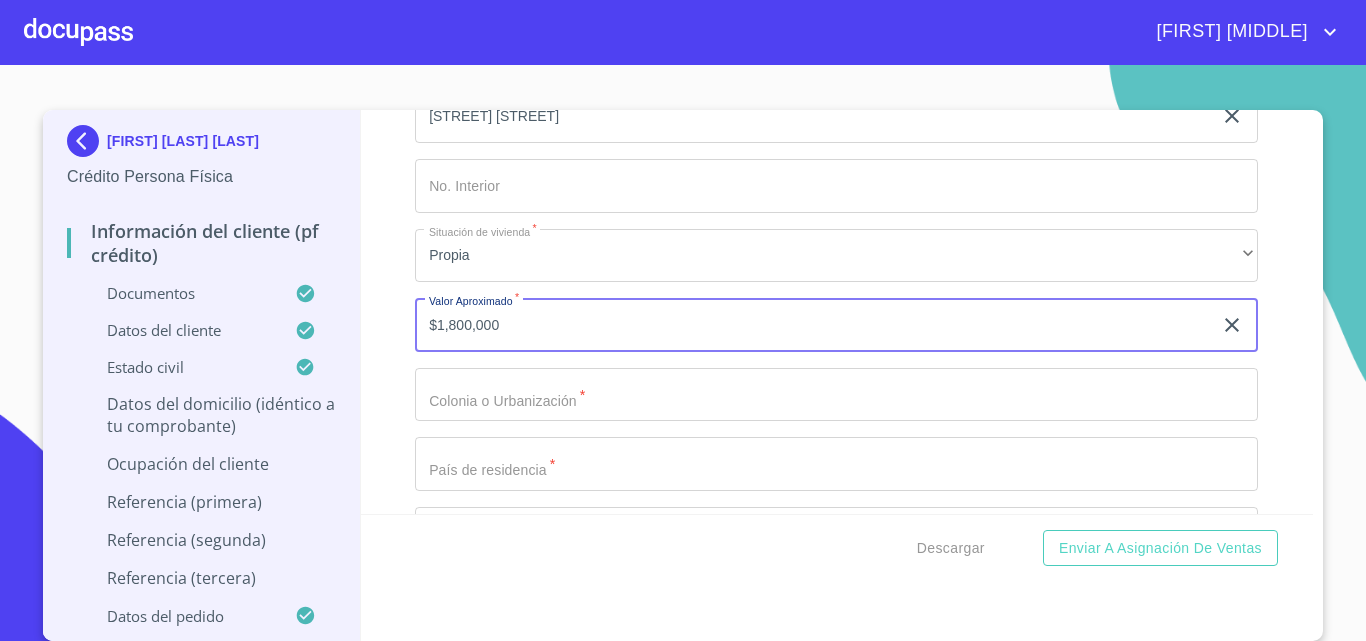 type on "$1,800,000" 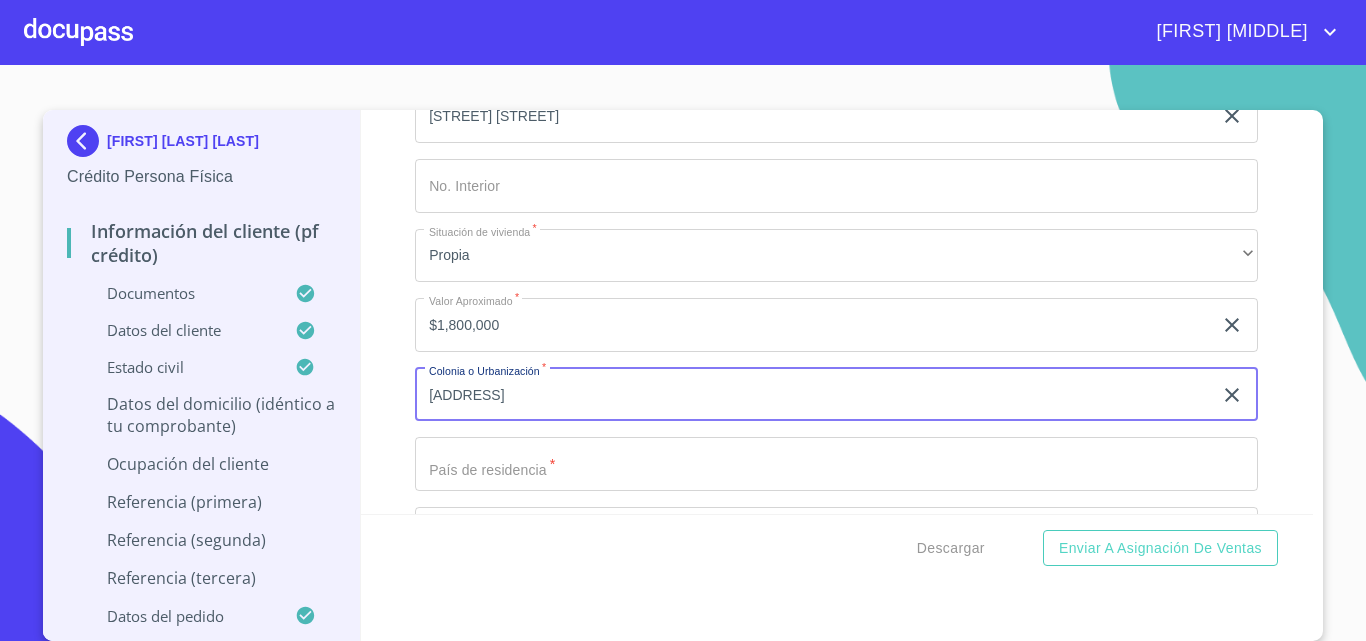 type on "[ADDRESS]" 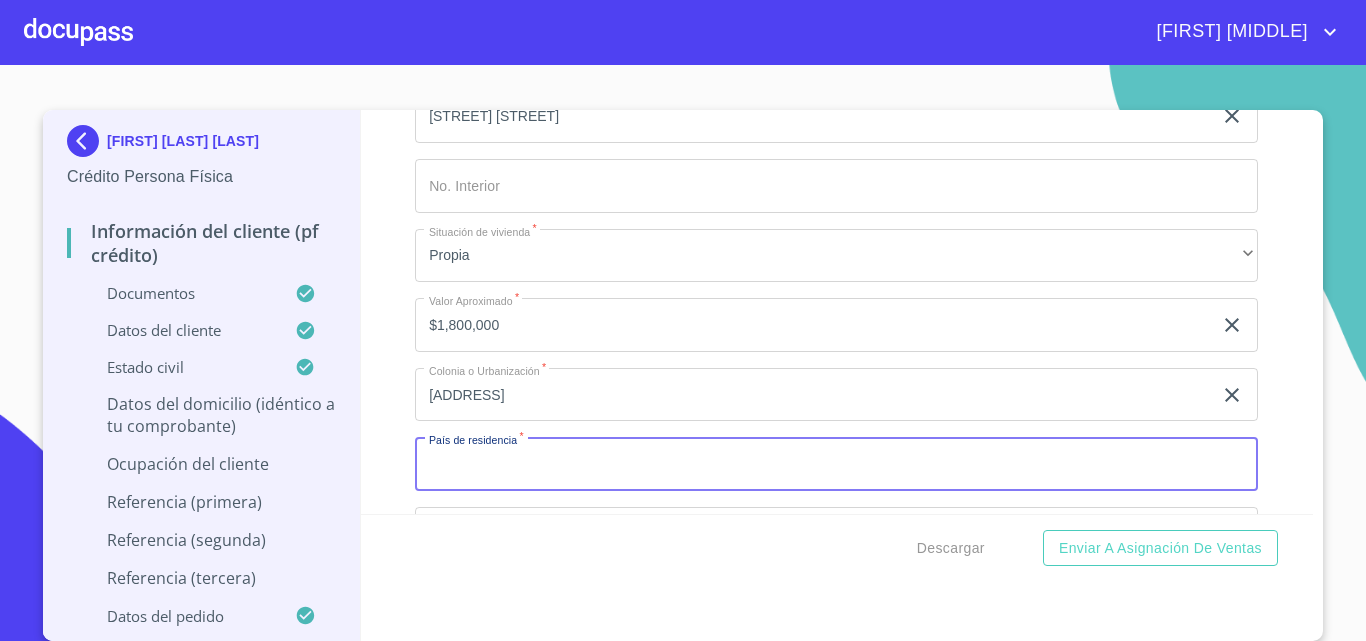 click on "Documento de identificación.   *" at bounding box center [836, 464] 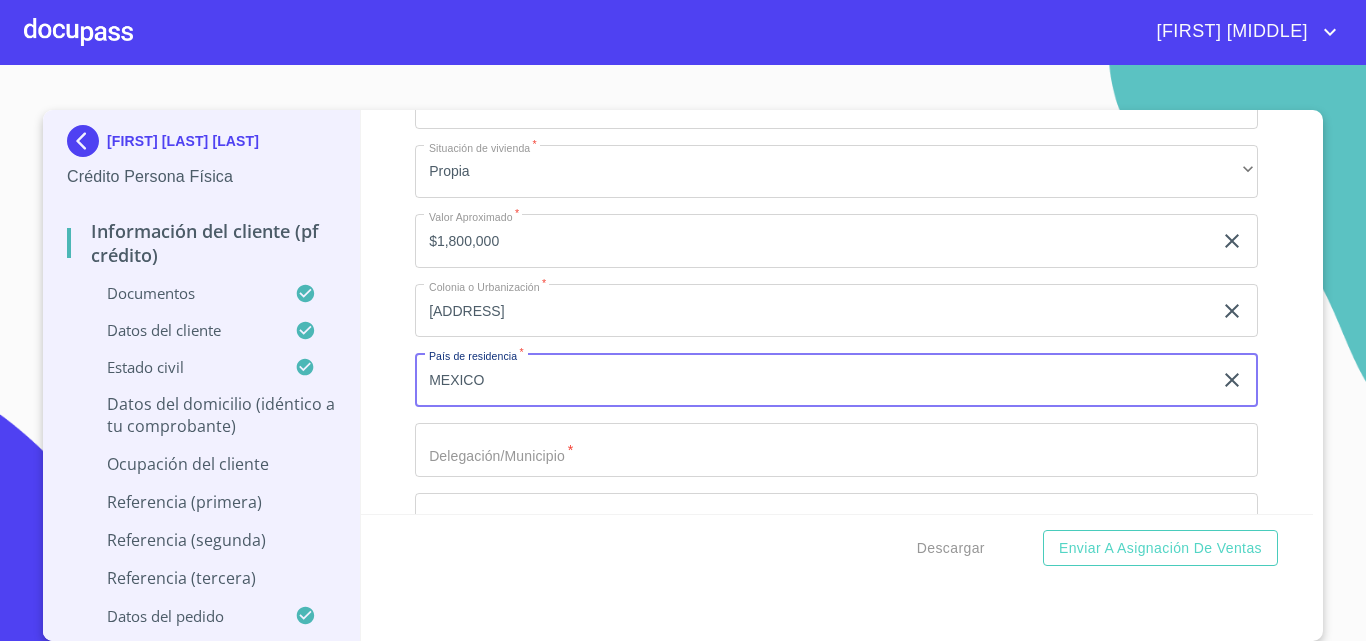 scroll, scrollTop: 8330, scrollLeft: 0, axis: vertical 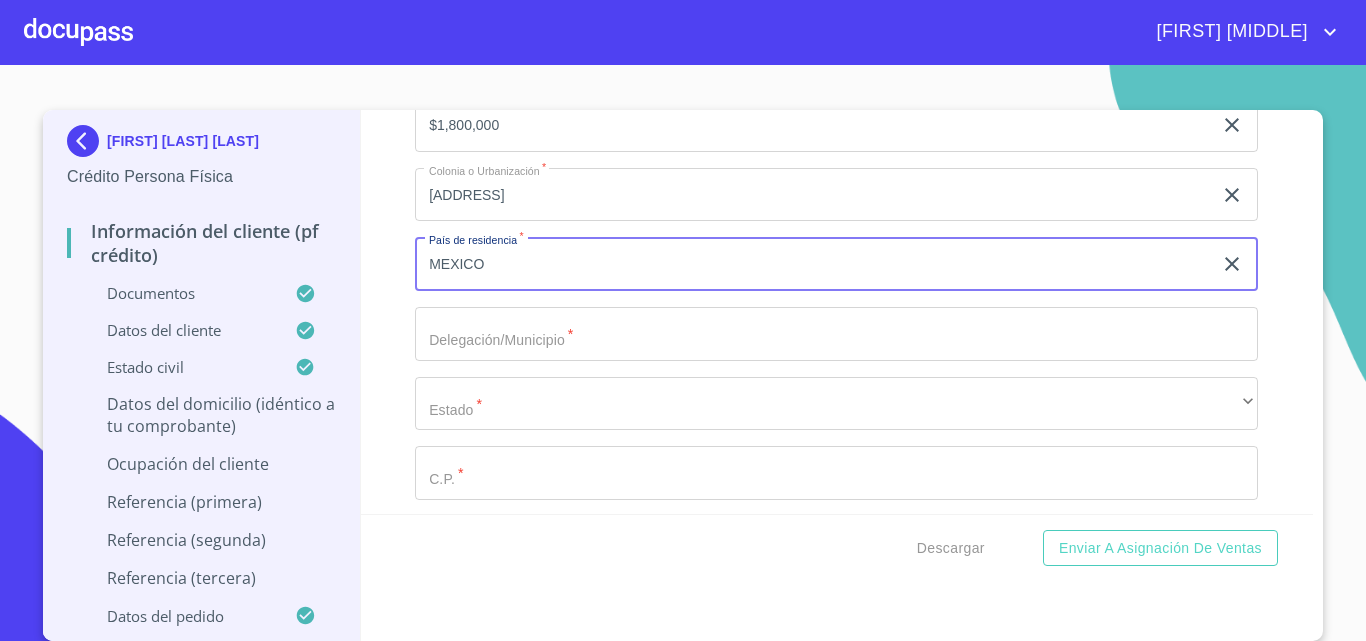 type on "MEXICO" 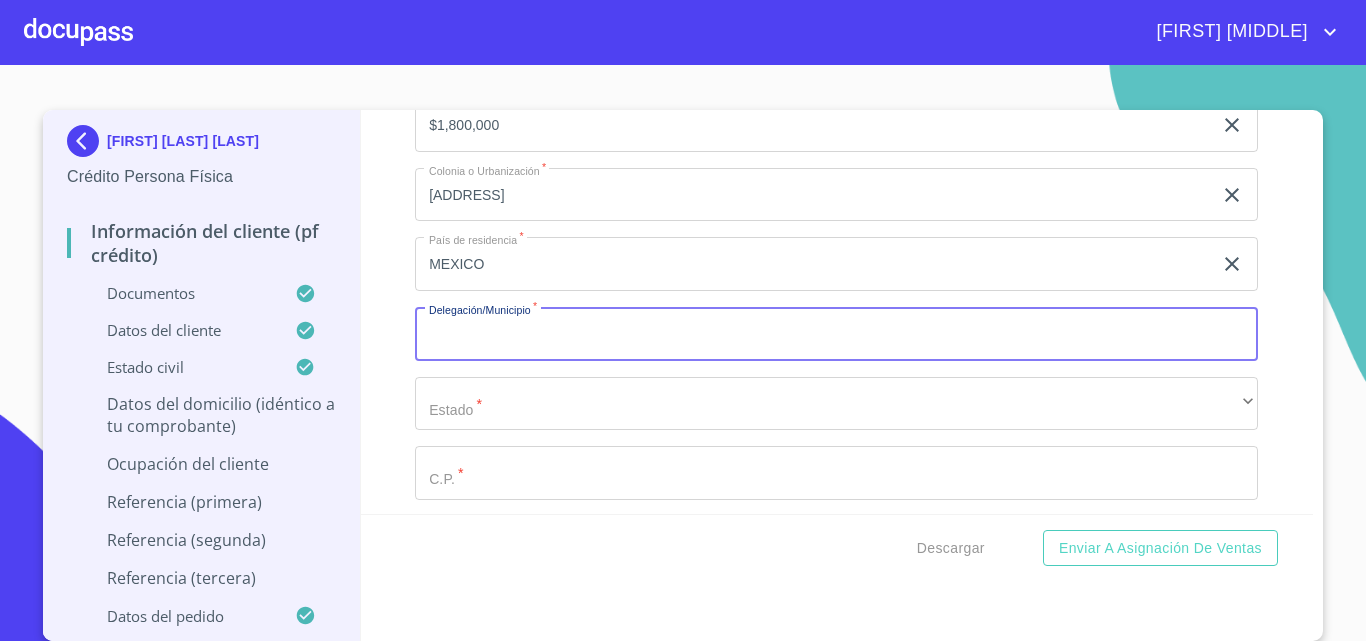 click on "Documento de identificación.   *" at bounding box center [836, 334] 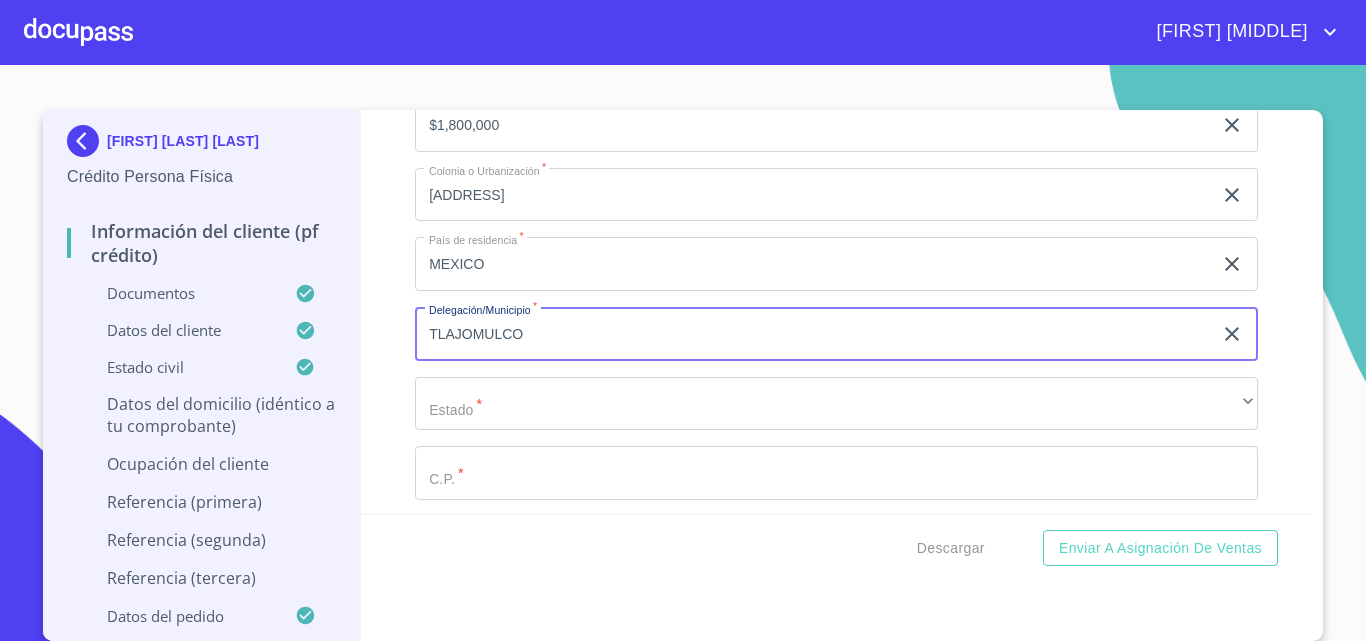 type on "TLAJOMULCO" 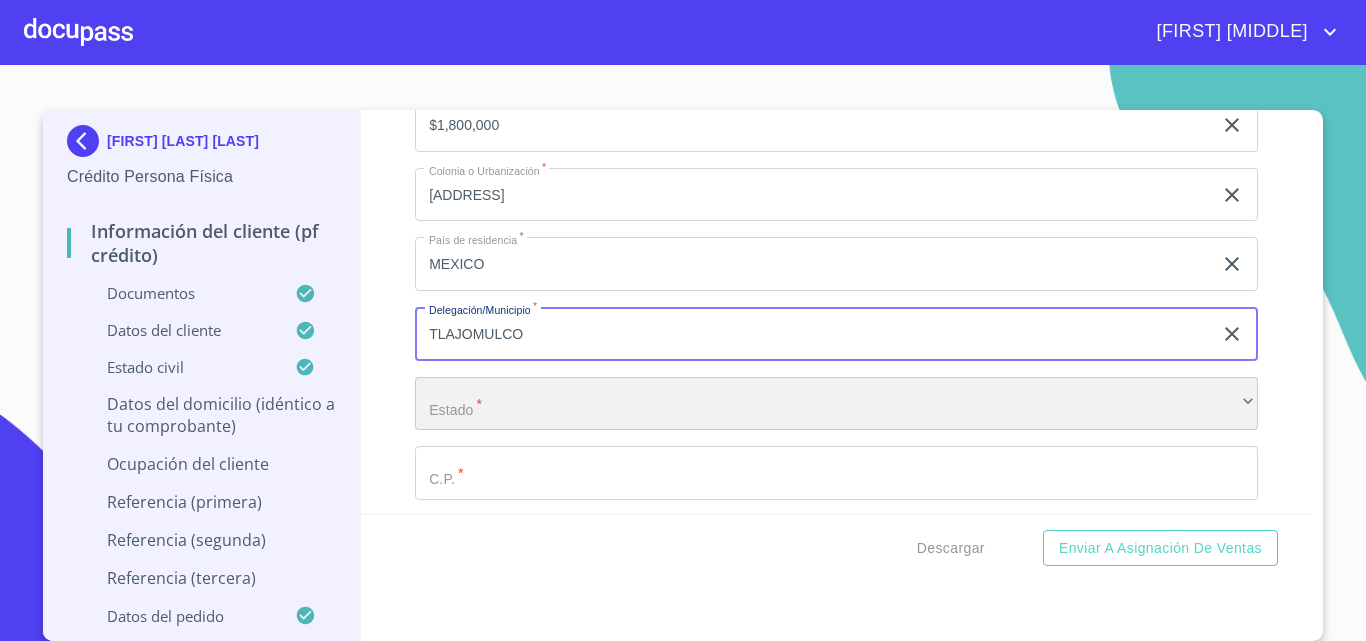 click on "​" at bounding box center [836, 404] 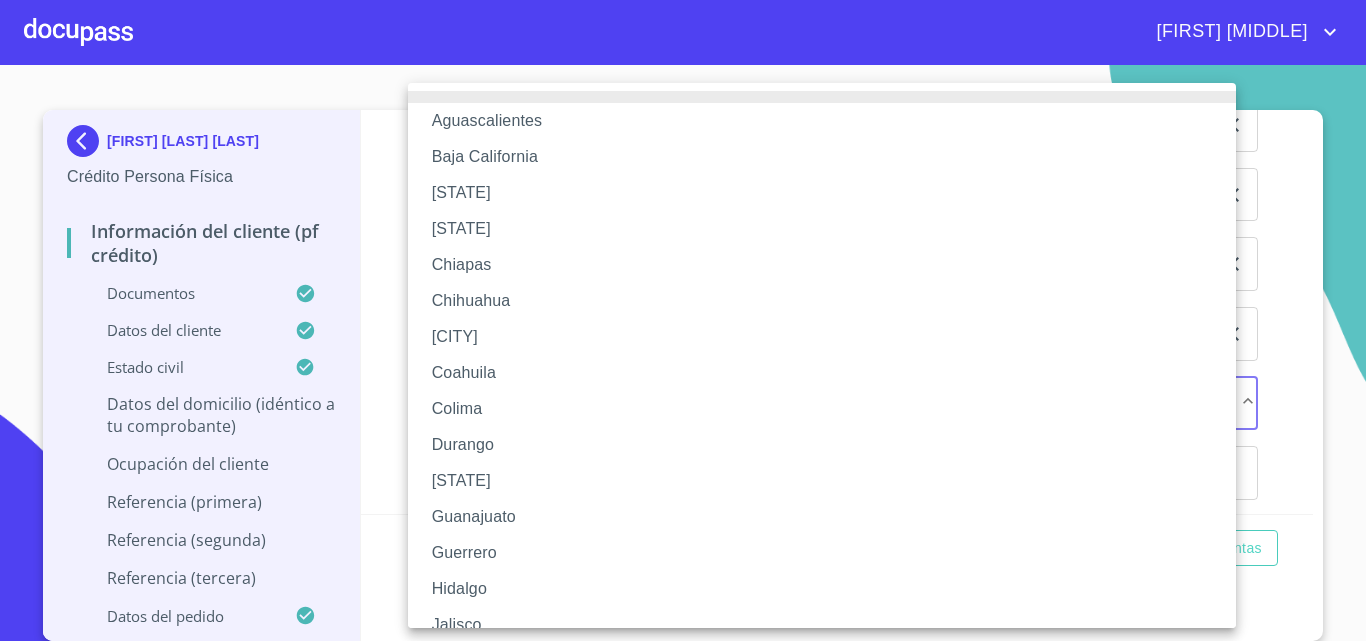 click on "Jalisco" at bounding box center [829, 625] 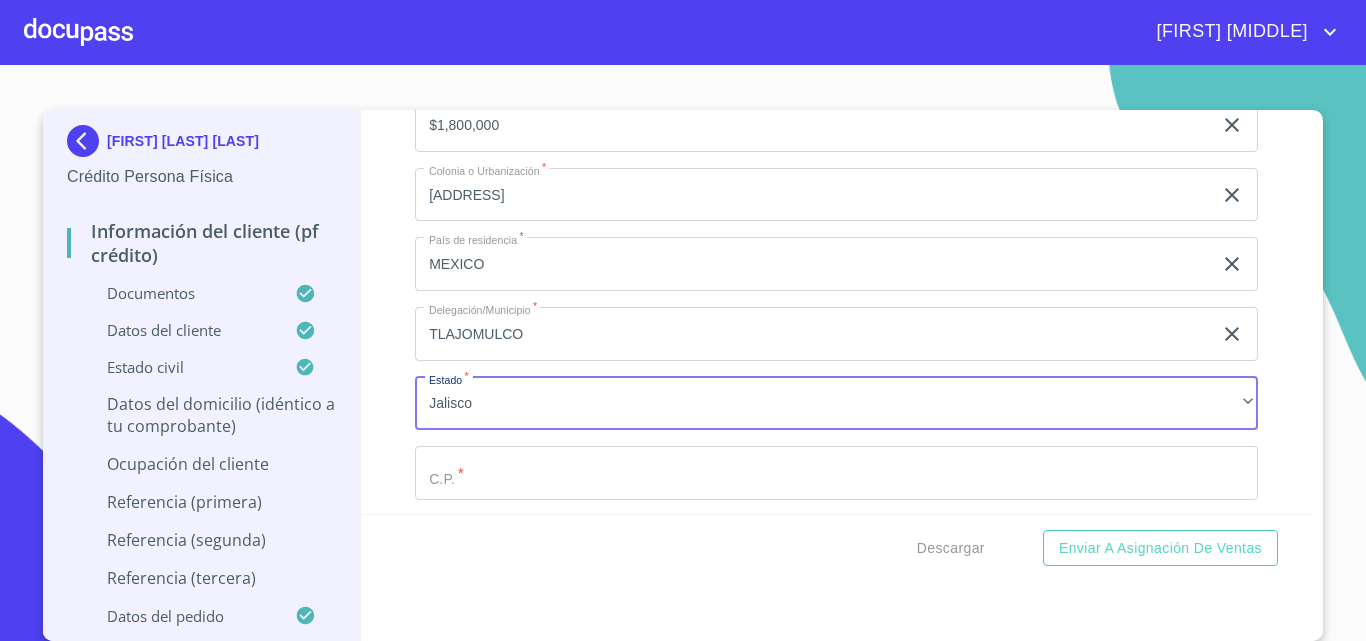 click on "Documento de identificación.   *" at bounding box center (813, -1845) 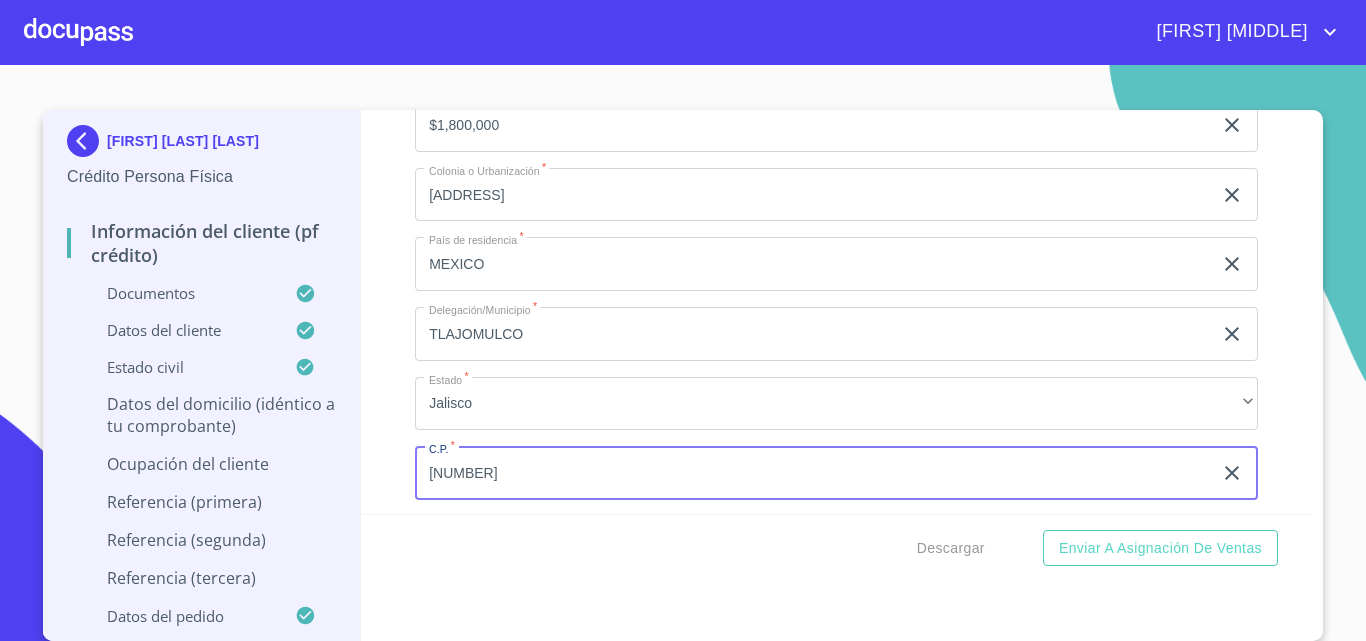 type on "[NUMBER]" 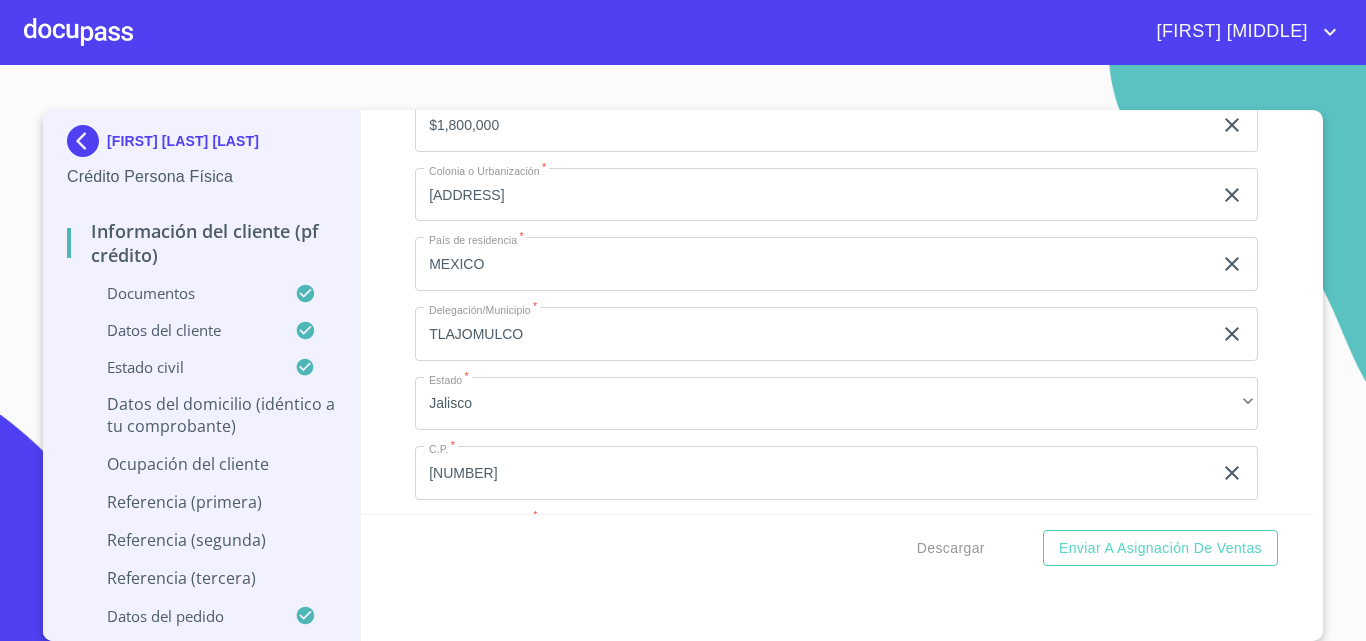 scroll, scrollTop: 8585, scrollLeft: 0, axis: vertical 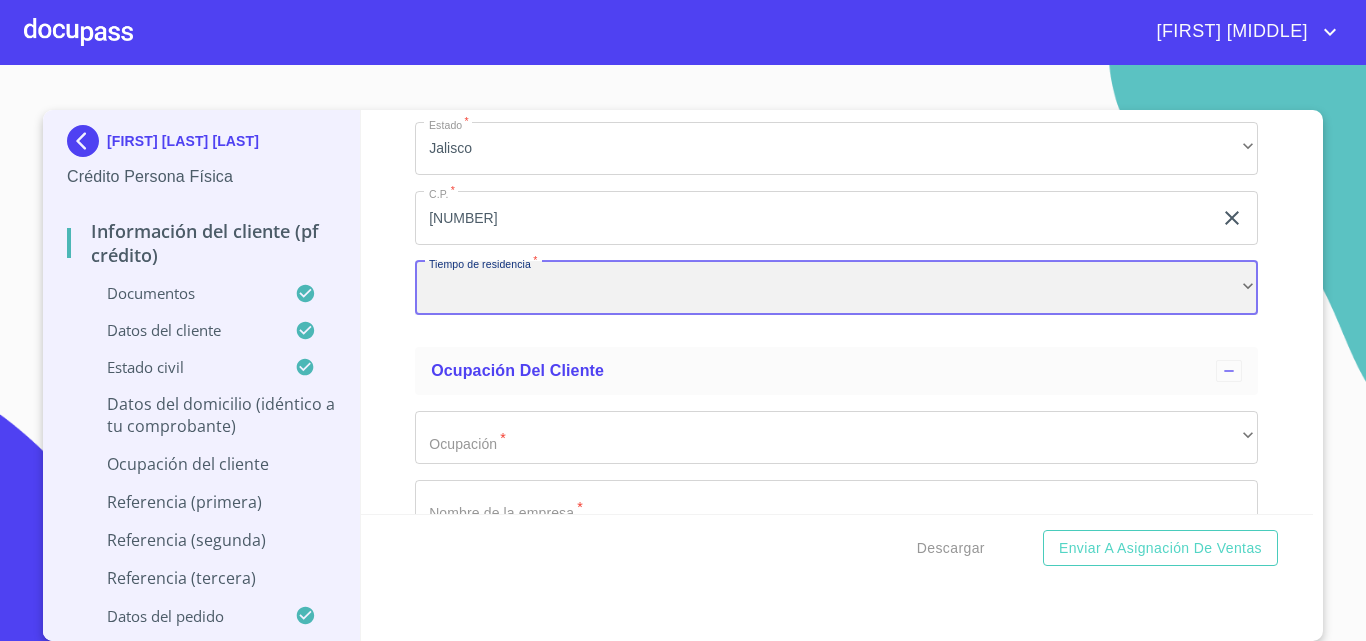 click on "​" at bounding box center [836, 288] 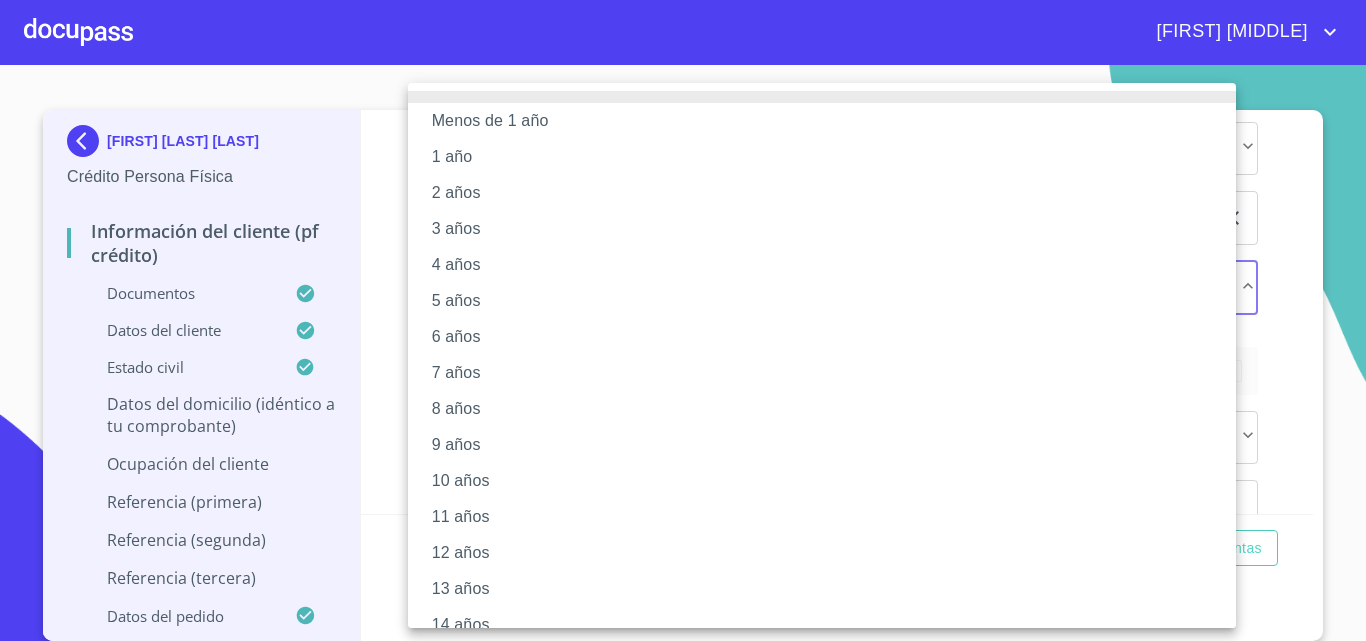 type 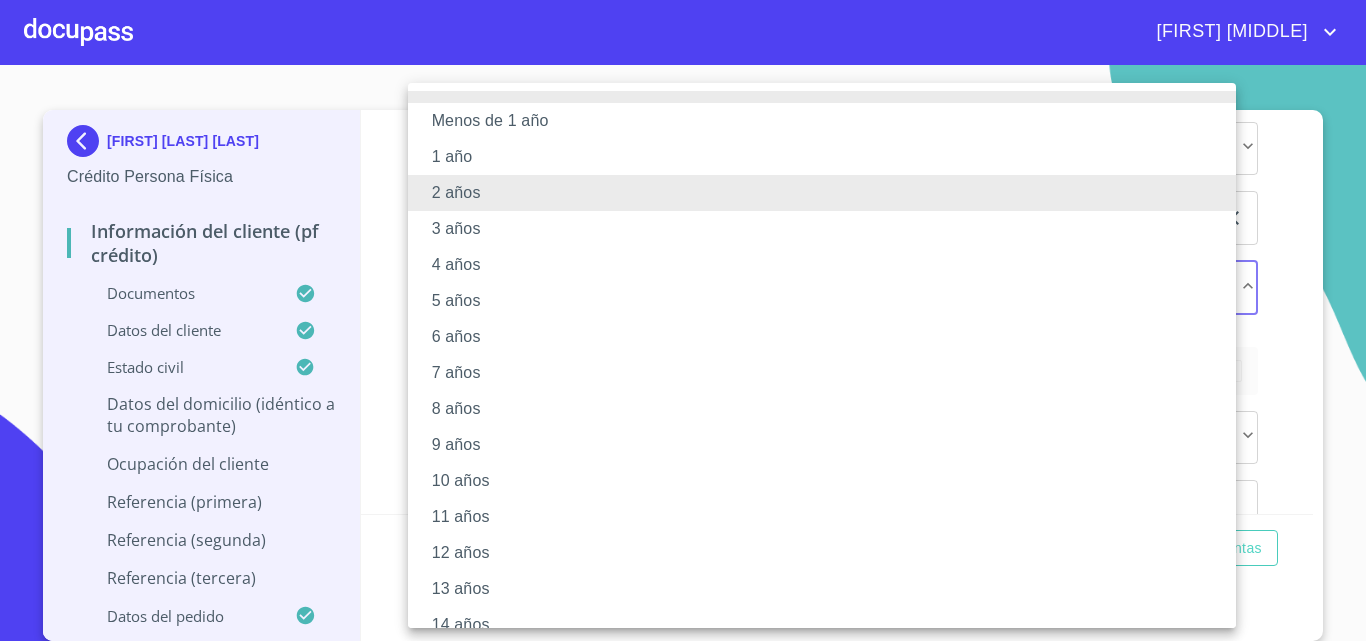 type 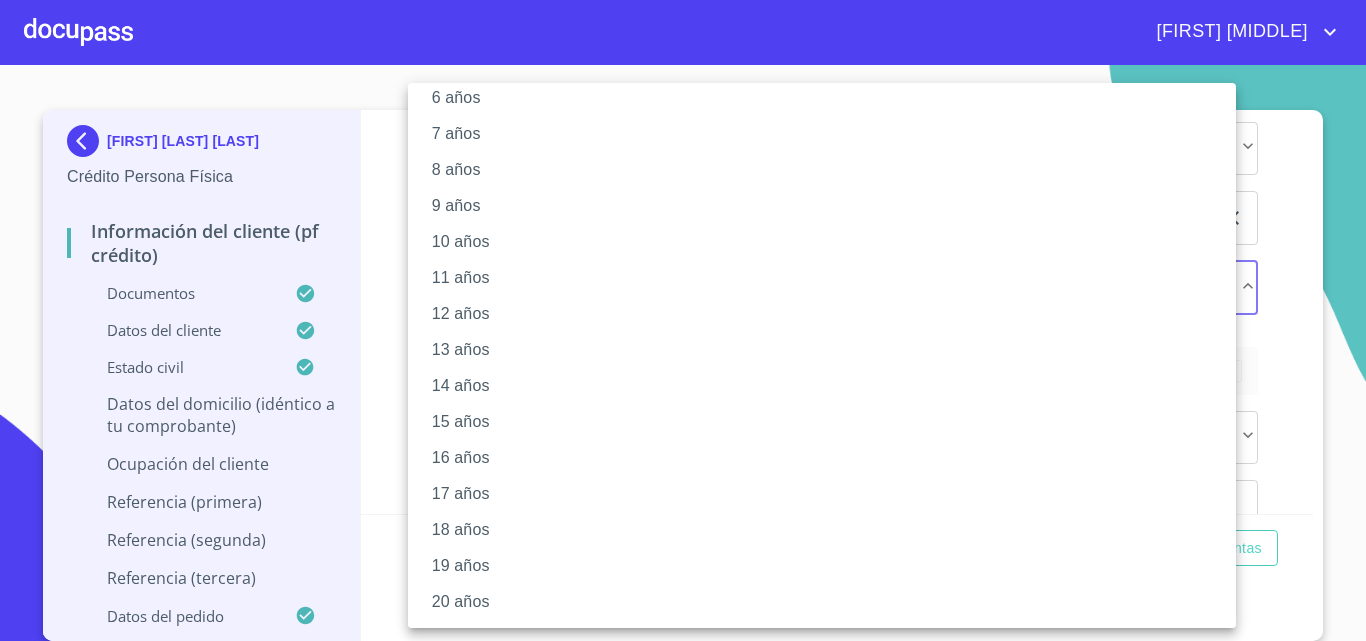 click on "20 años" at bounding box center [829, 602] 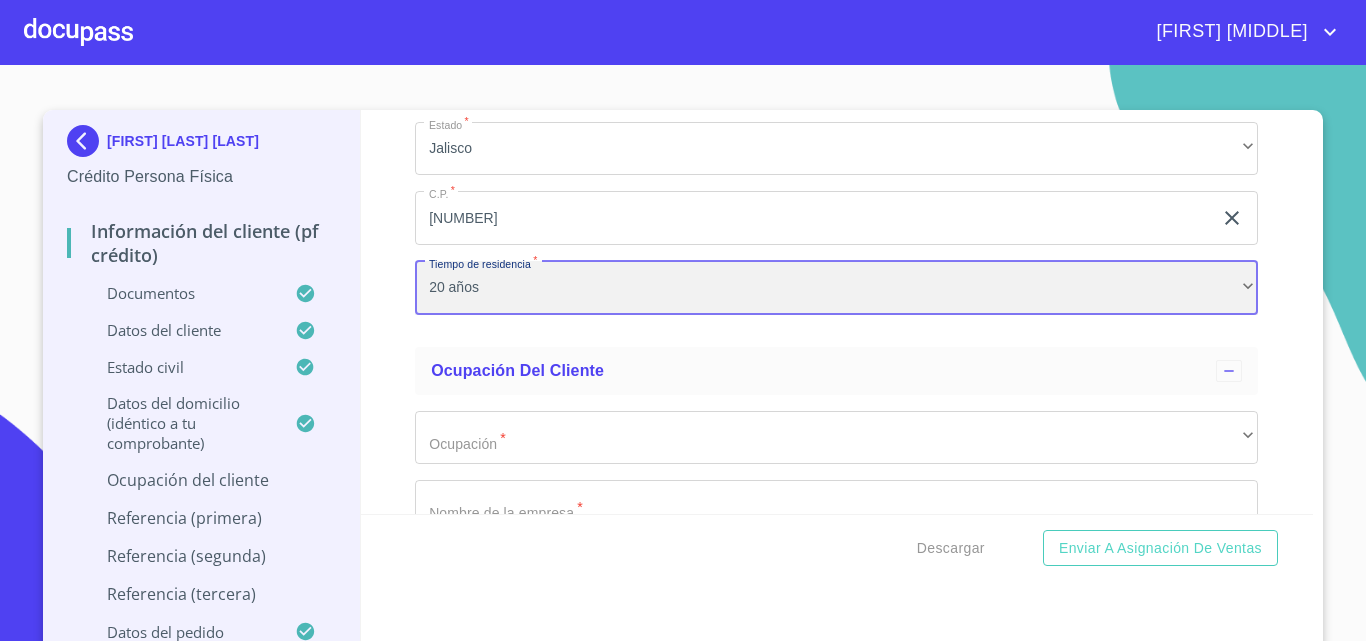 scroll, scrollTop: 238, scrollLeft: 0, axis: vertical 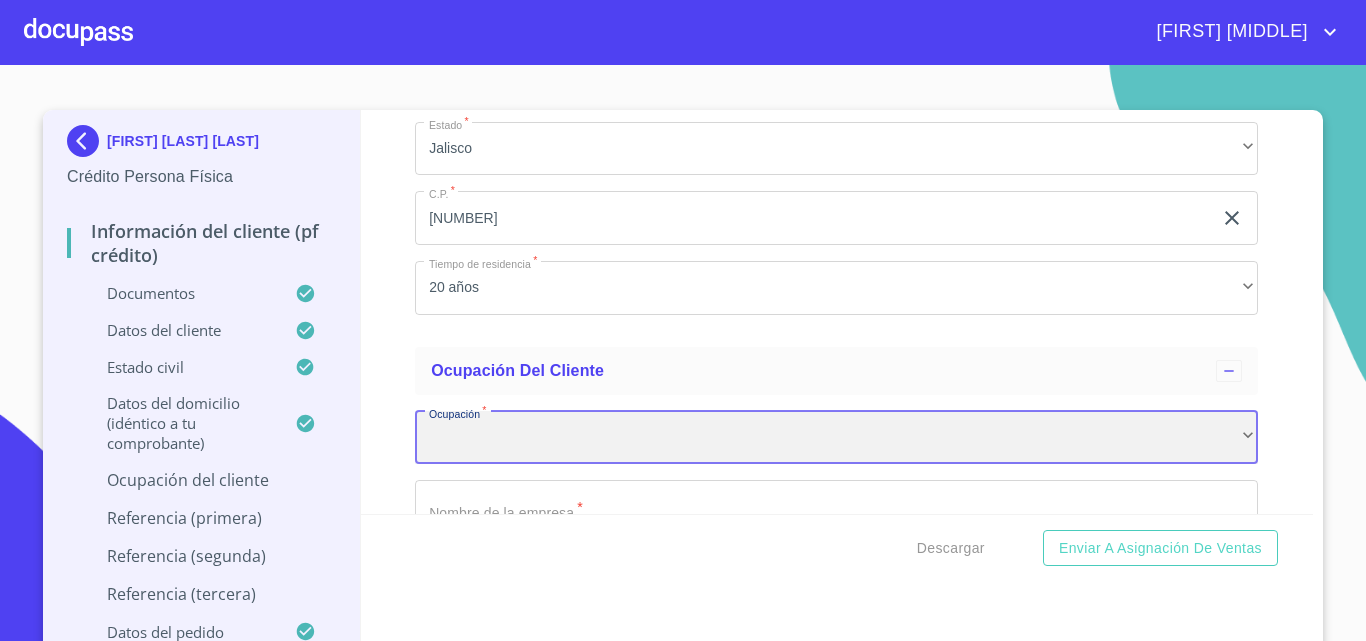click on "​" at bounding box center [836, 438] 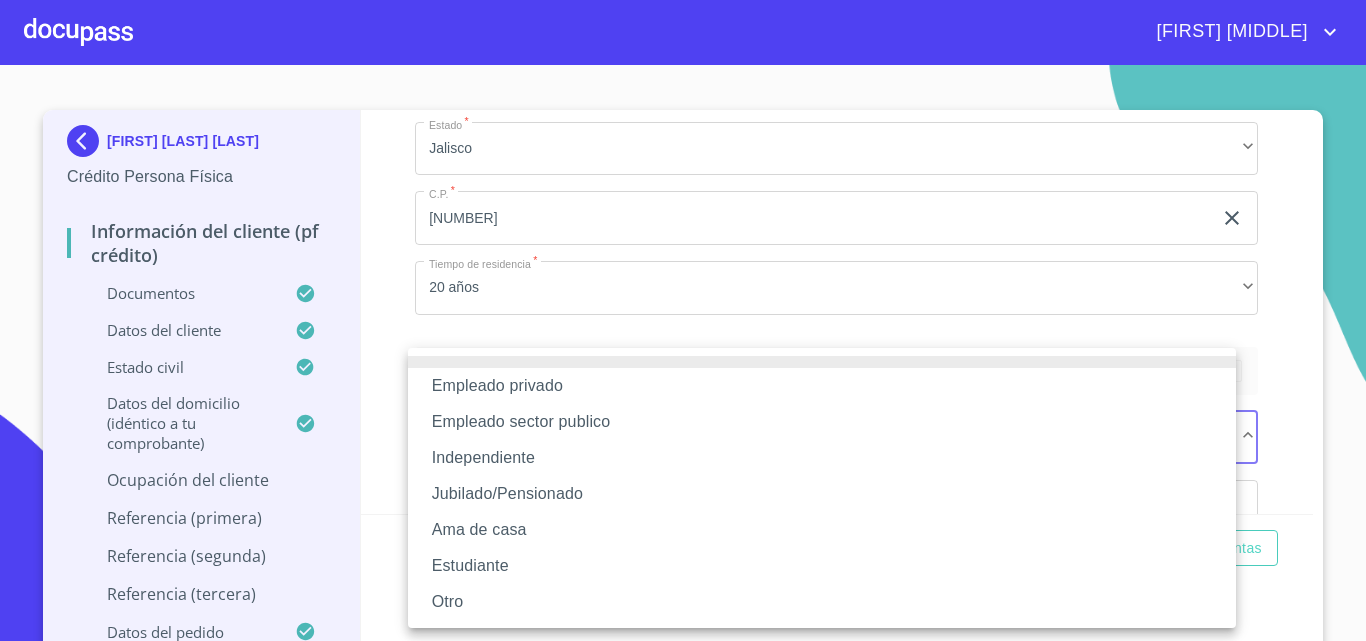 click on "Empleado sector publico" at bounding box center [822, 422] 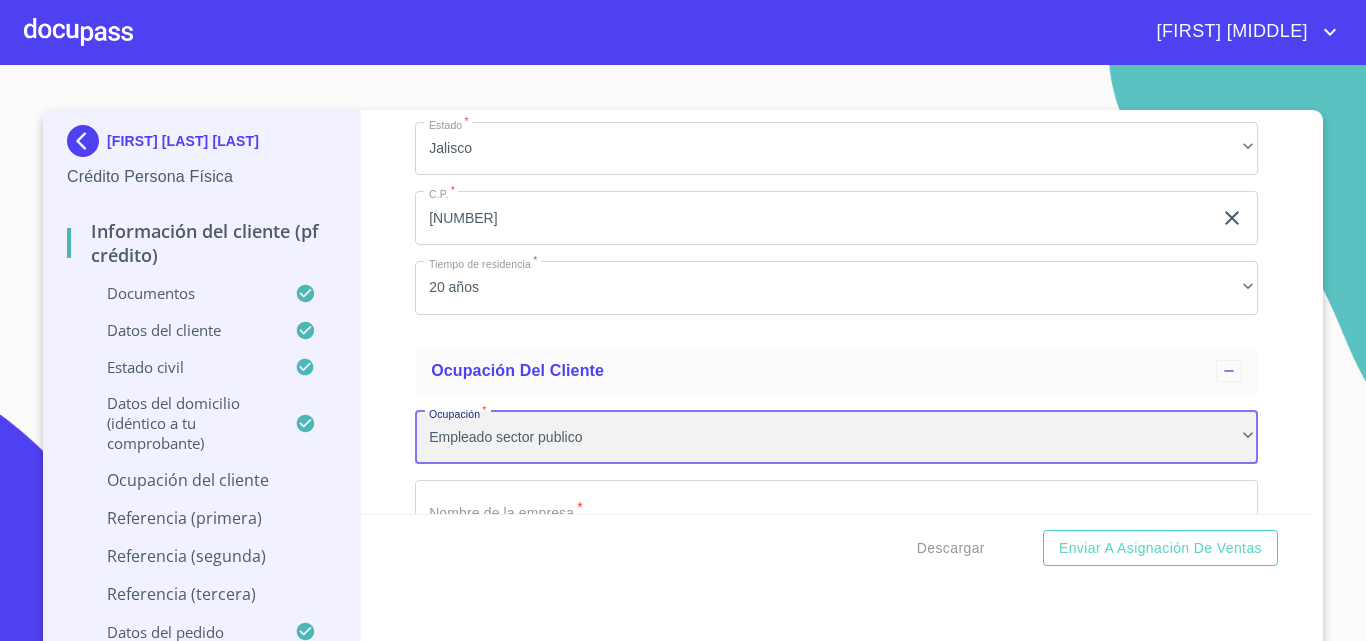 click on "Empleado sector publico" at bounding box center (836, 438) 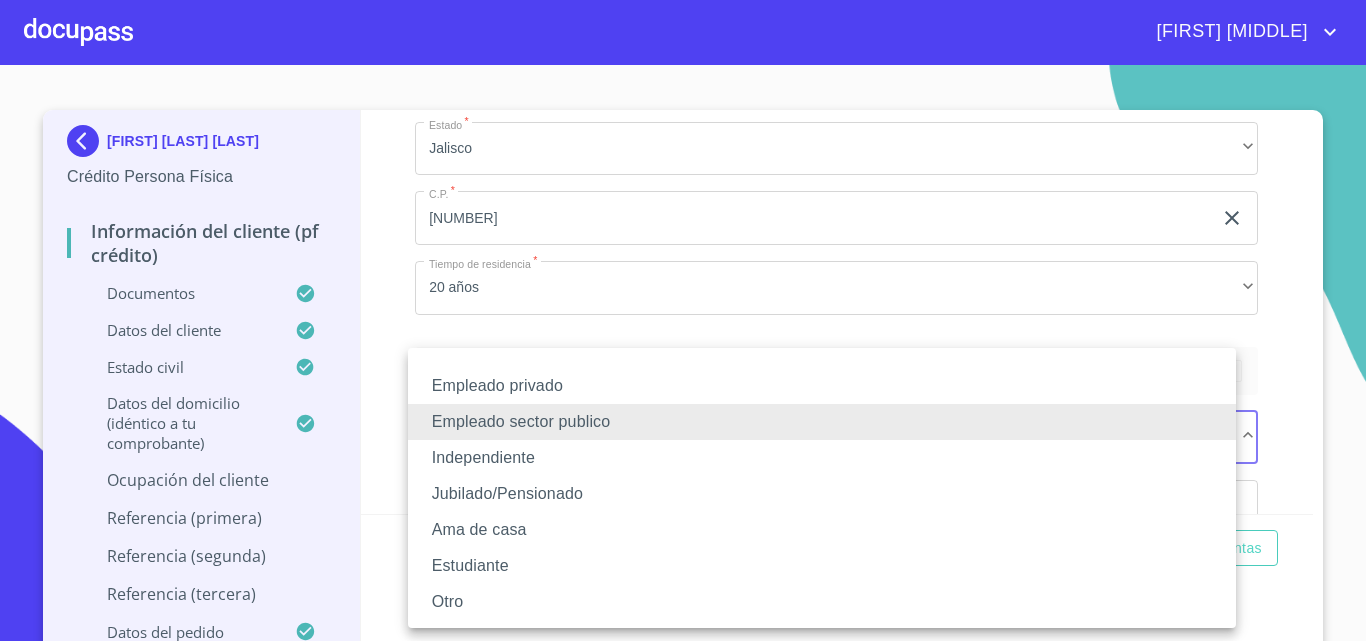 click on "Empleado privado" at bounding box center [822, 386] 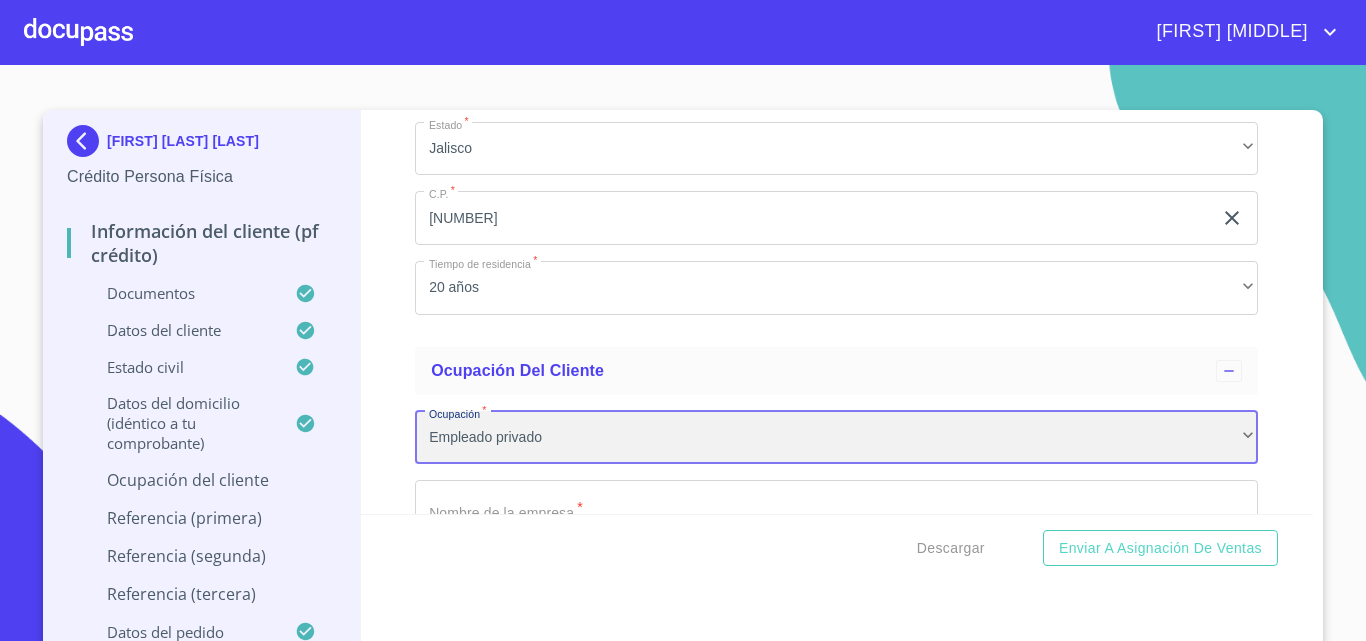 scroll, scrollTop: 8685, scrollLeft: 0, axis: vertical 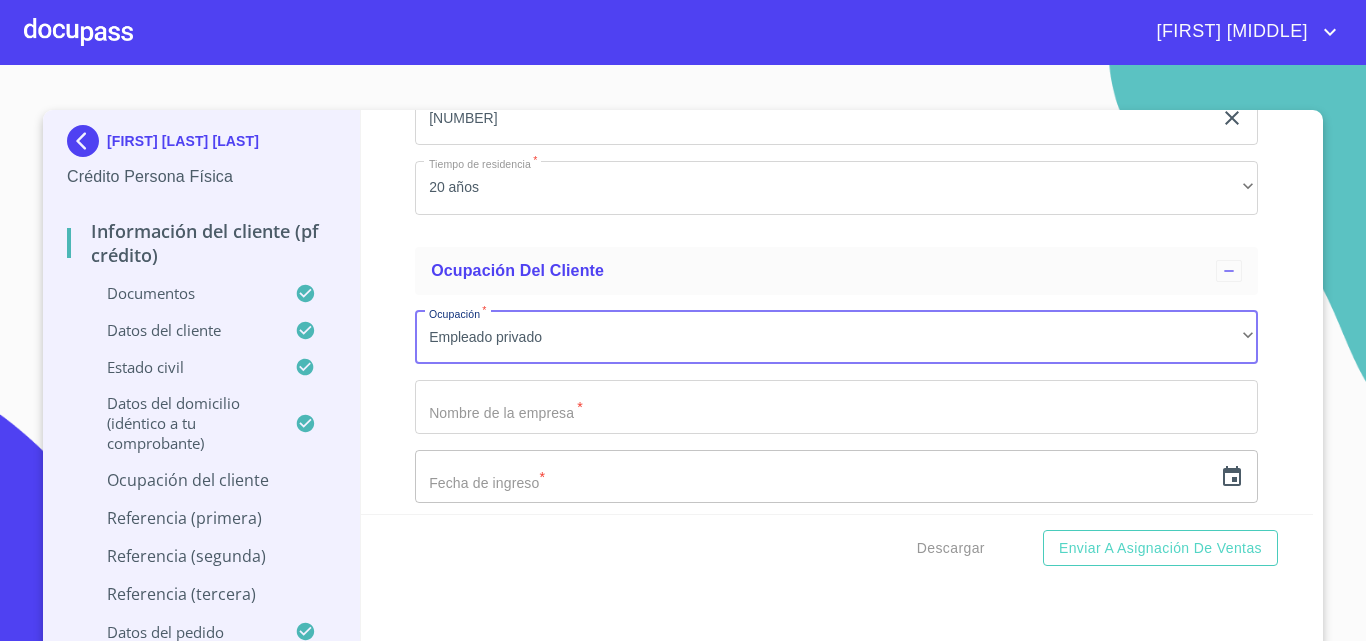 click on "Documento de identificación.   *" at bounding box center [813, -2200] 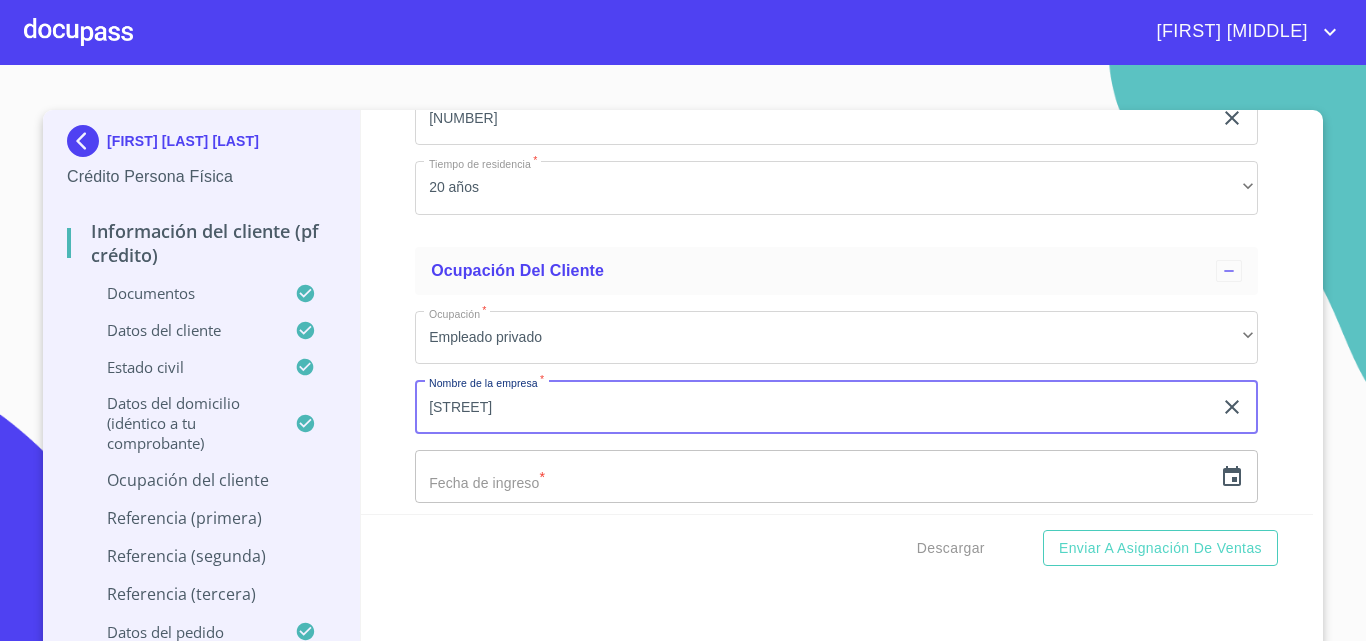 scroll, scrollTop: 8485, scrollLeft: 0, axis: vertical 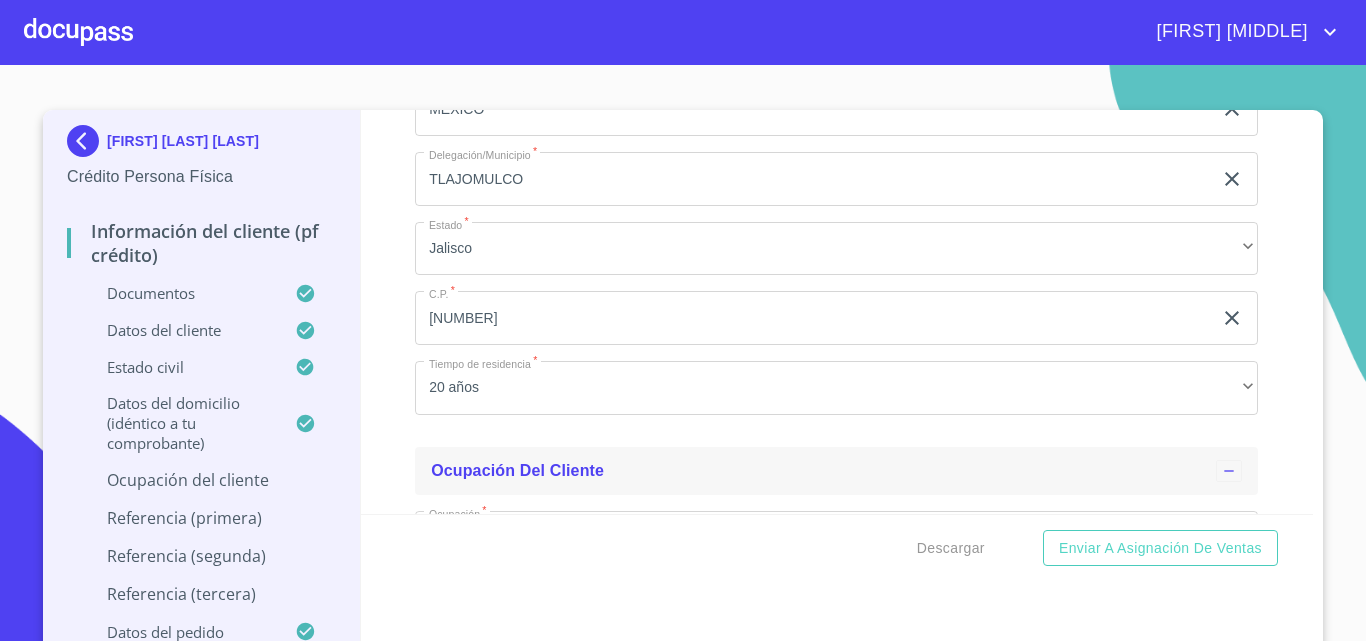 type on "[STREET]" 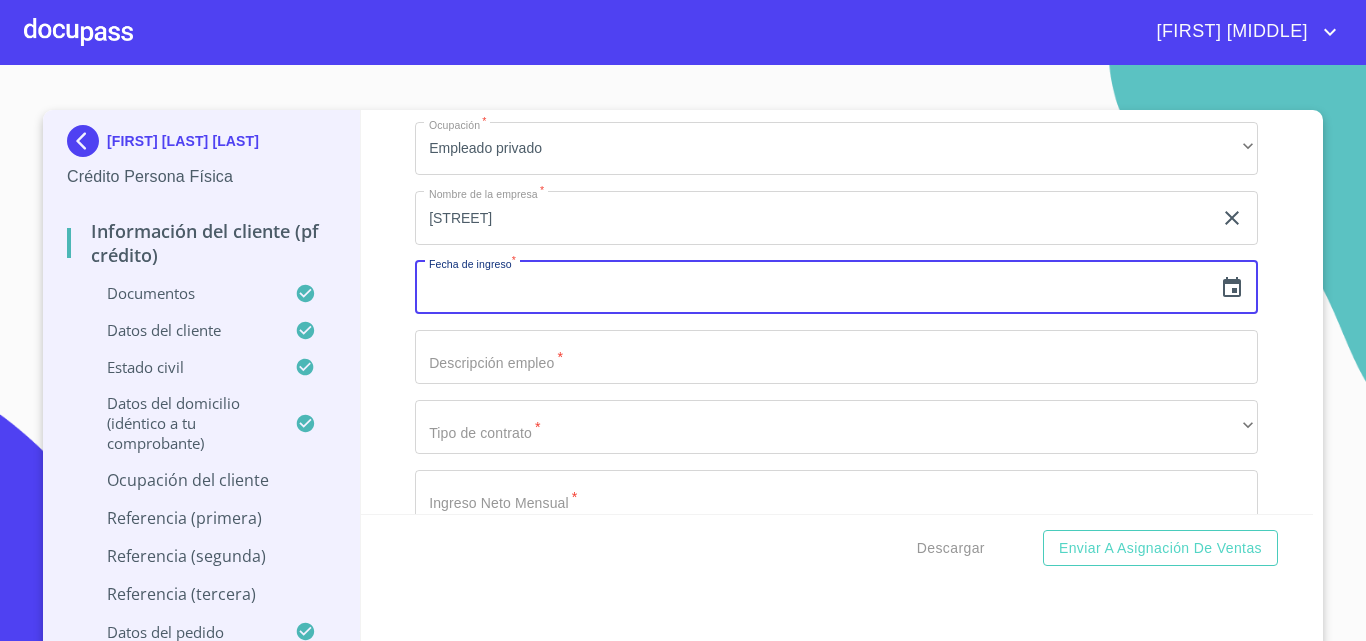 click 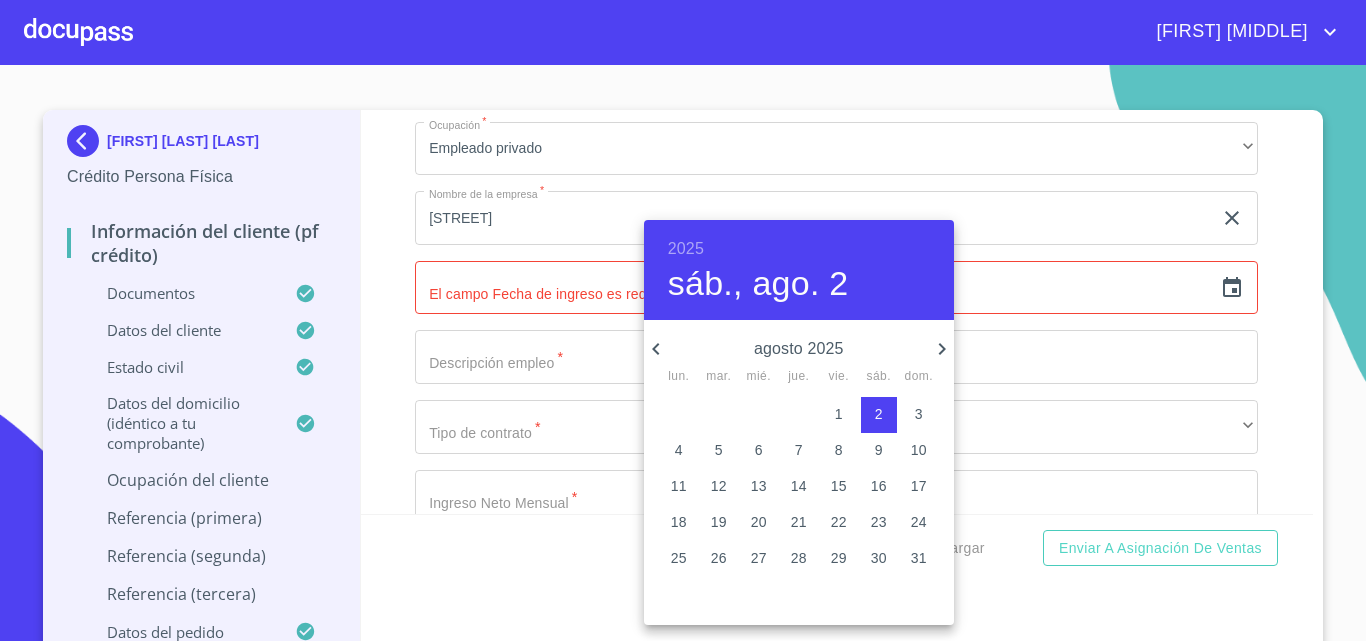 click on "2025" at bounding box center (686, 249) 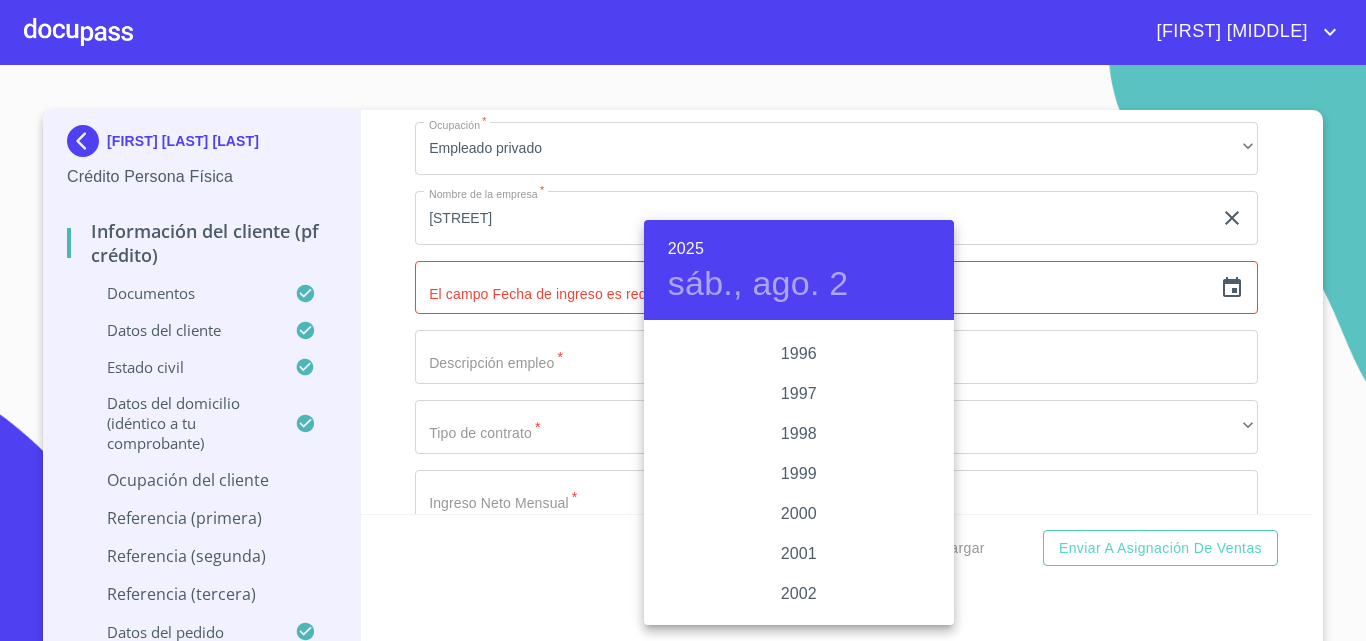 scroll, scrollTop: 2811, scrollLeft: 0, axis: vertical 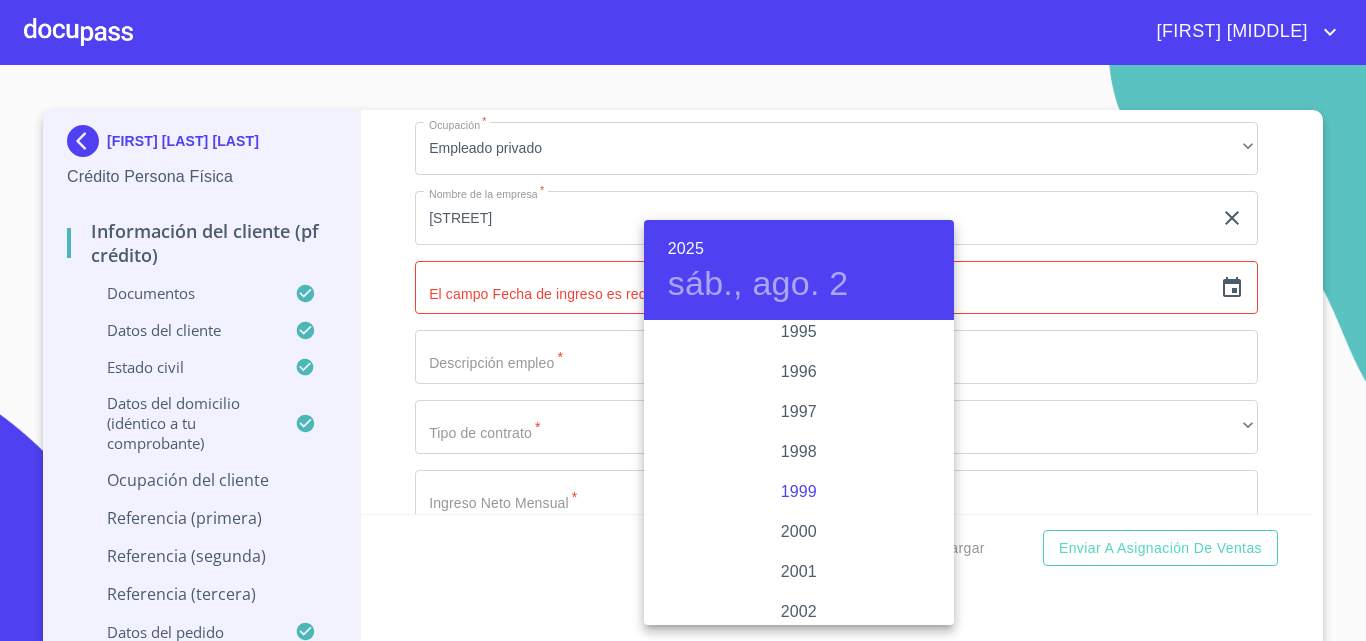 click on "1999" at bounding box center [799, 492] 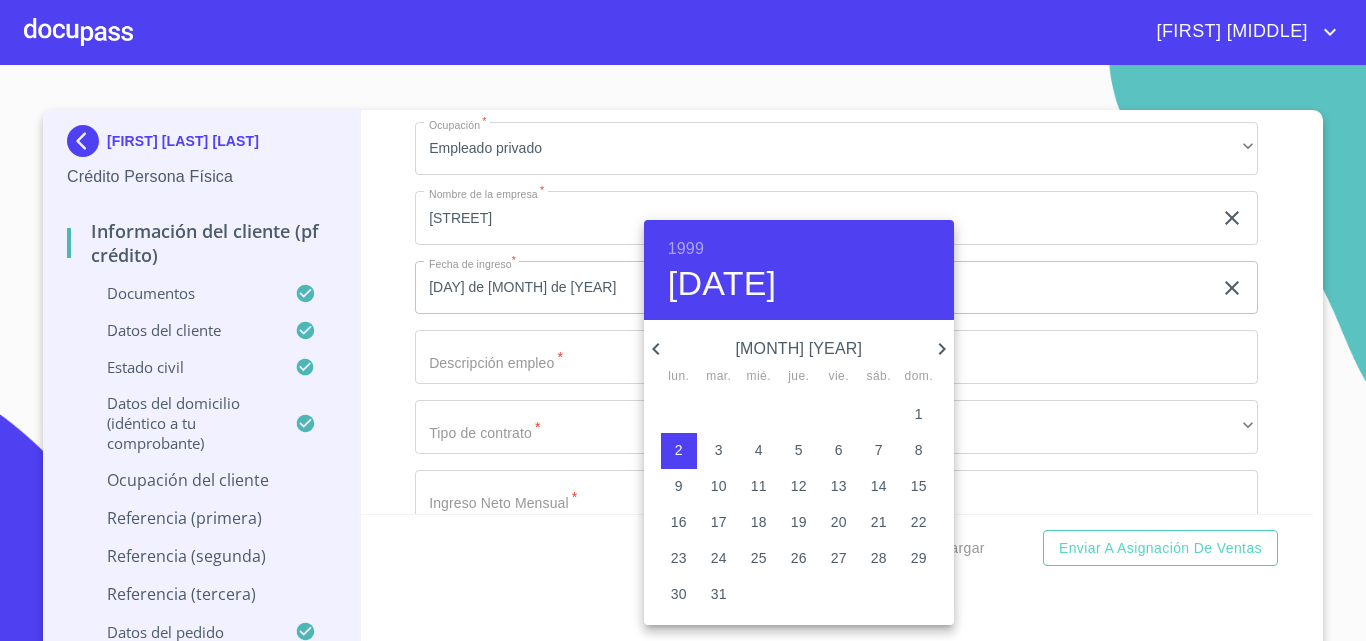 click 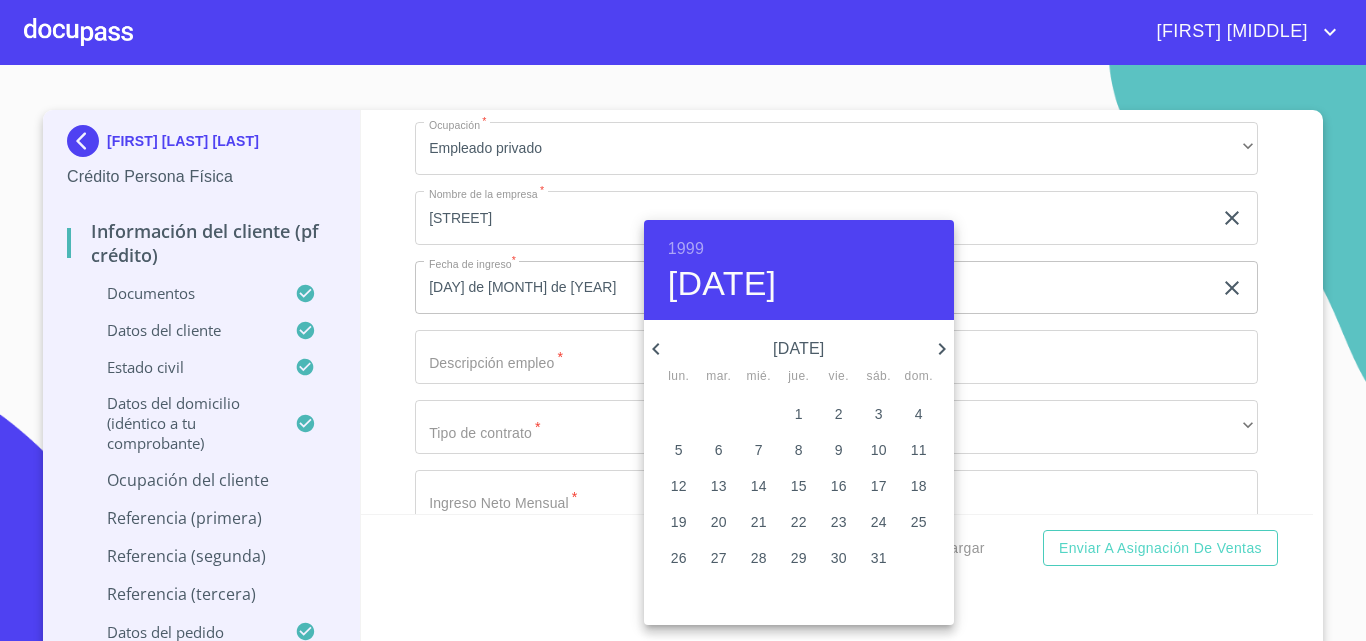 click on "20" at bounding box center (719, 522) 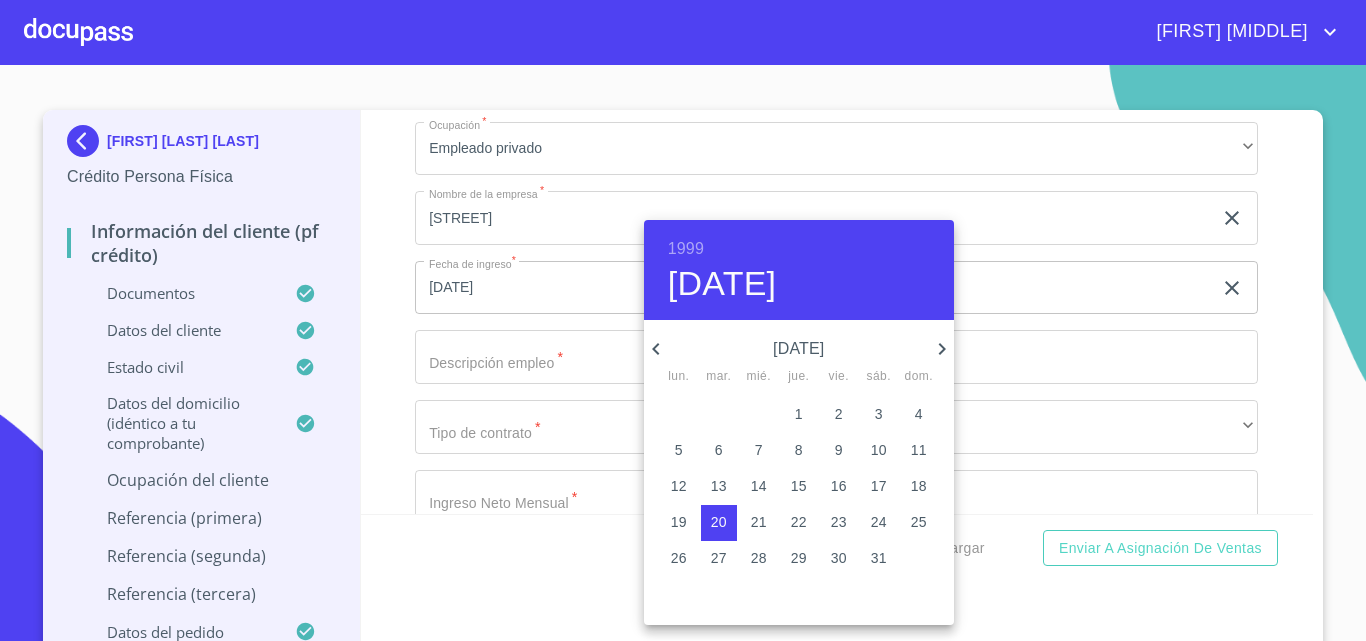 click at bounding box center (683, 320) 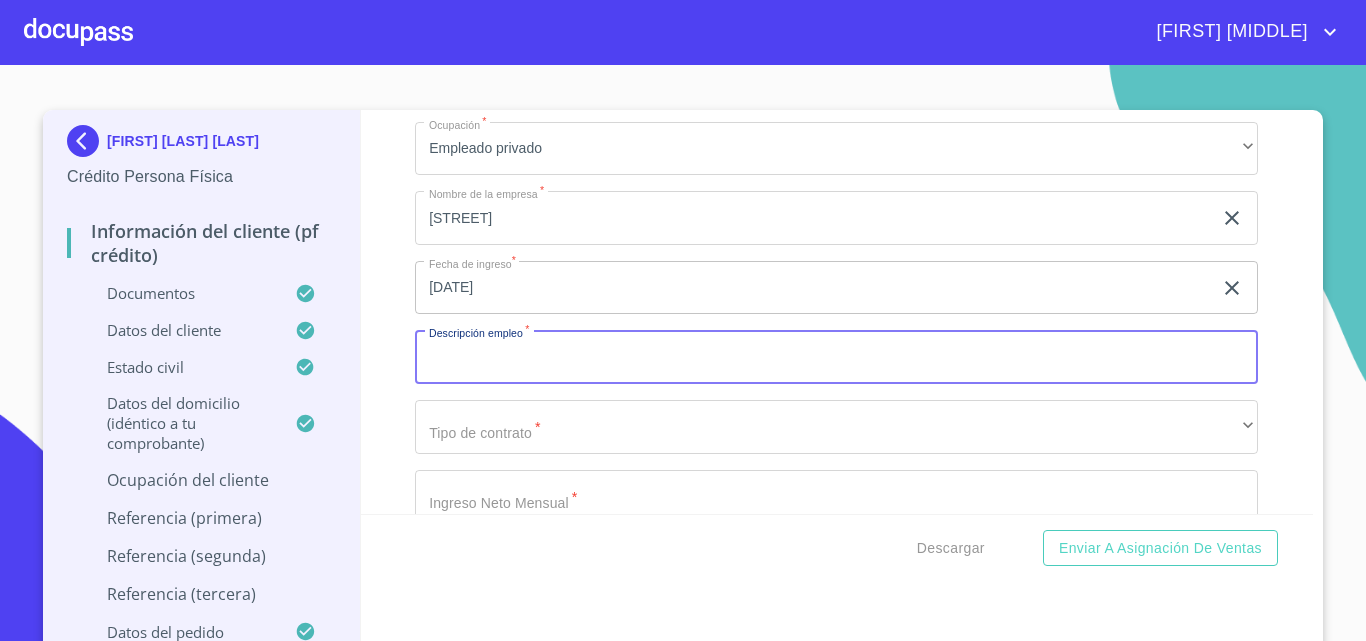 click on "Documento de identificación.   *" at bounding box center (836, 357) 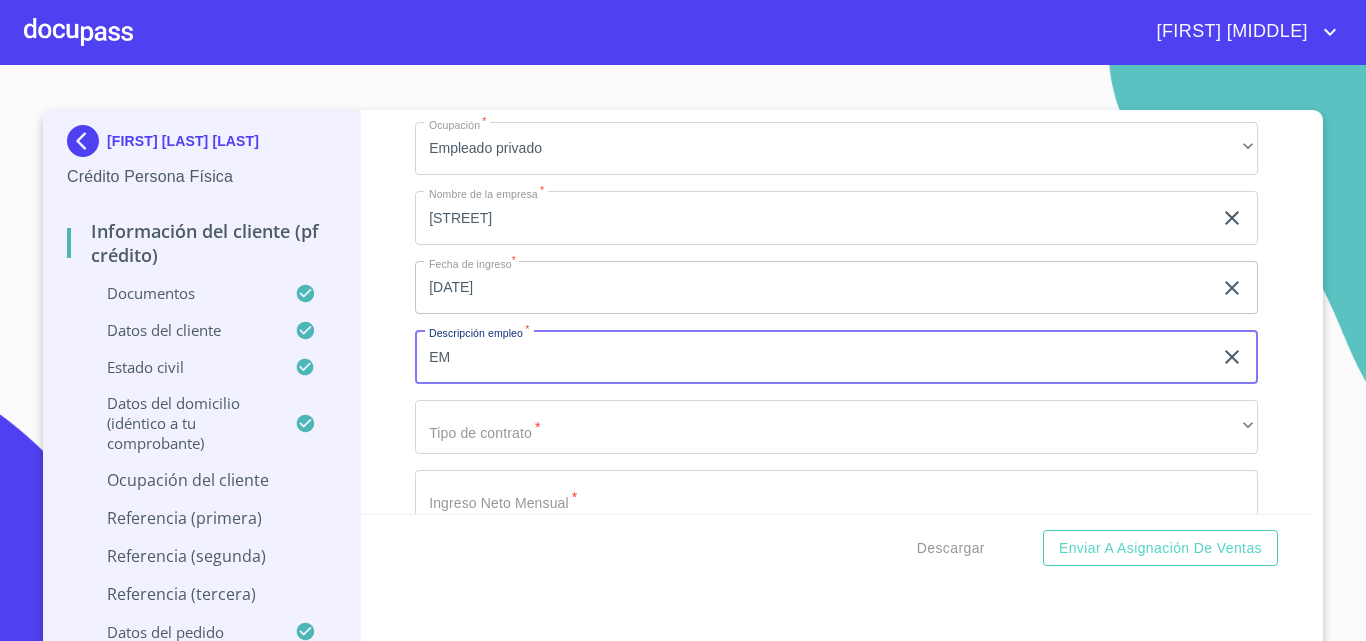 type on "E" 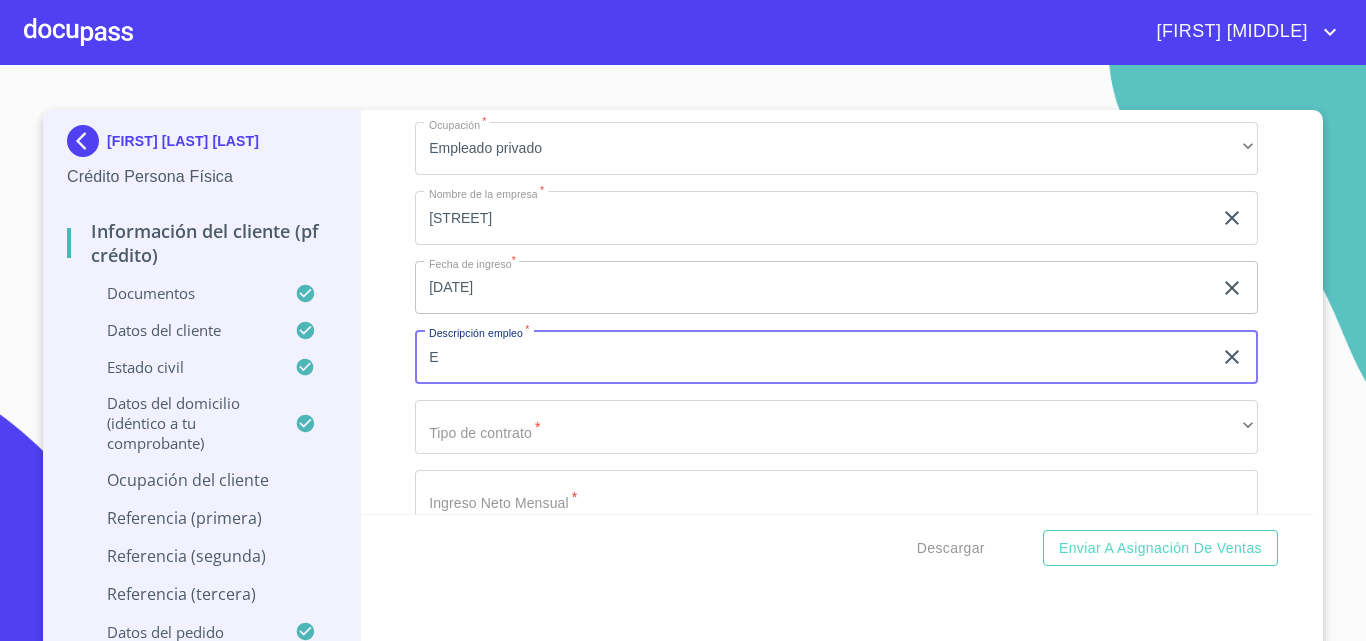 type 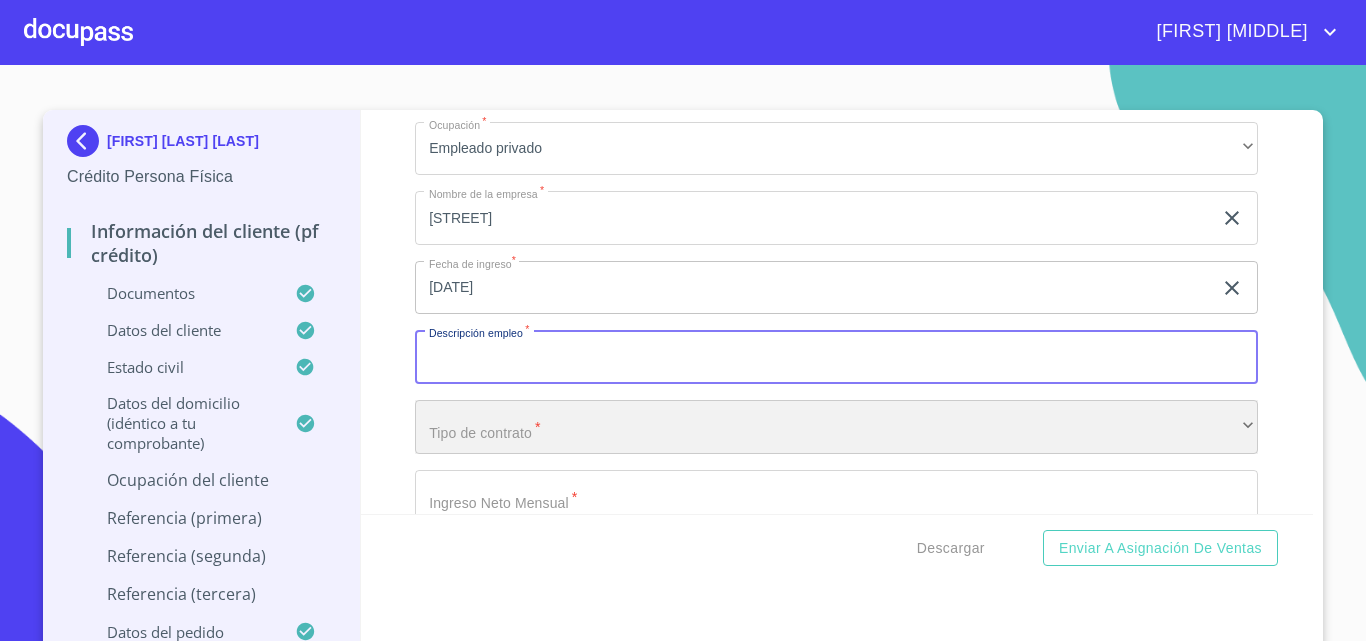 click on "​" at bounding box center (836, 427) 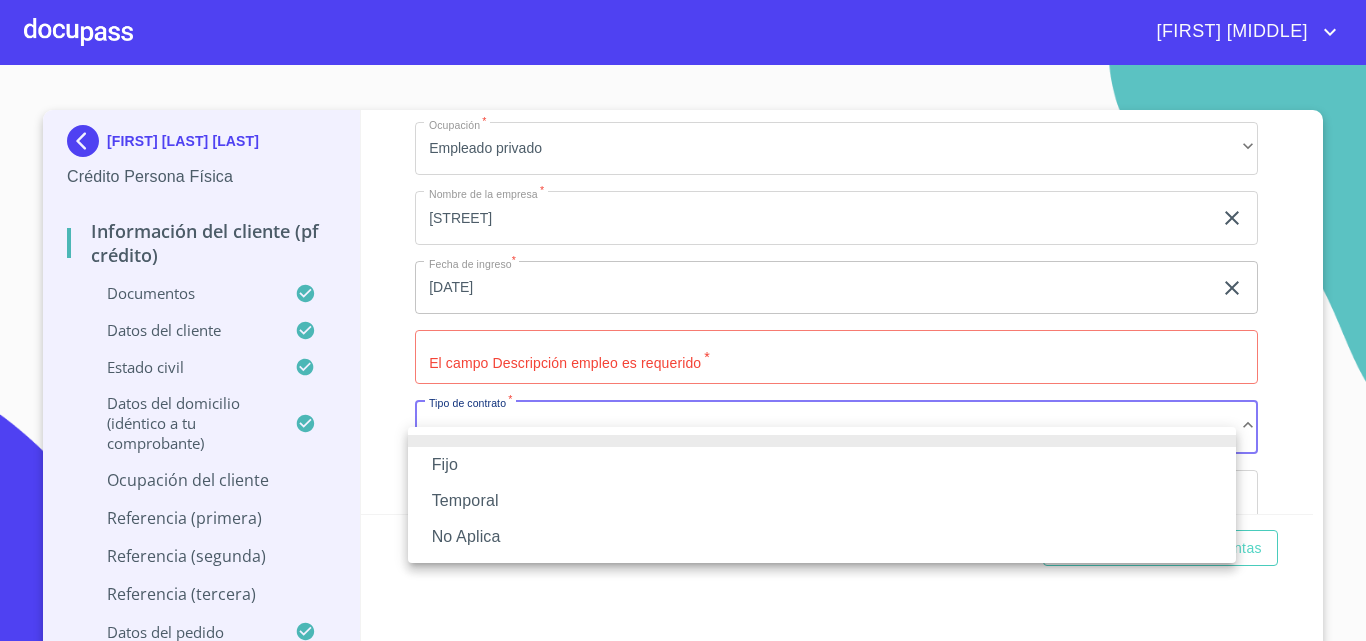click on "Fijo" at bounding box center [822, 465] 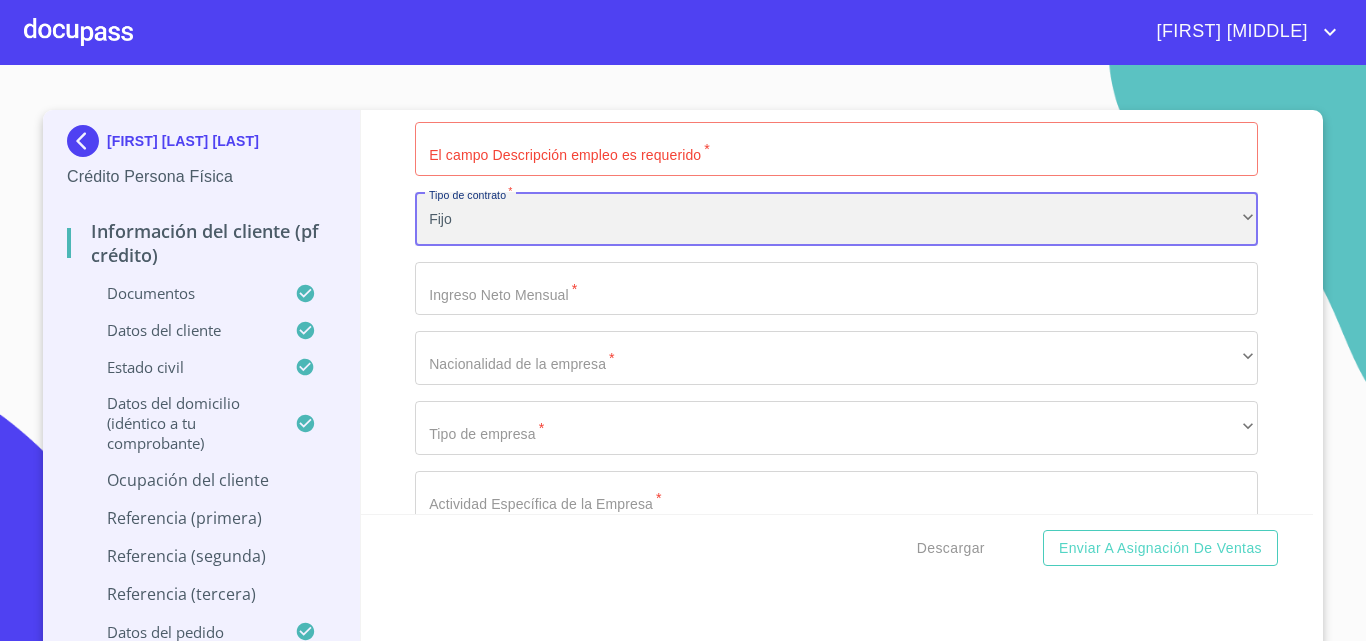 scroll, scrollTop: 9074, scrollLeft: 0, axis: vertical 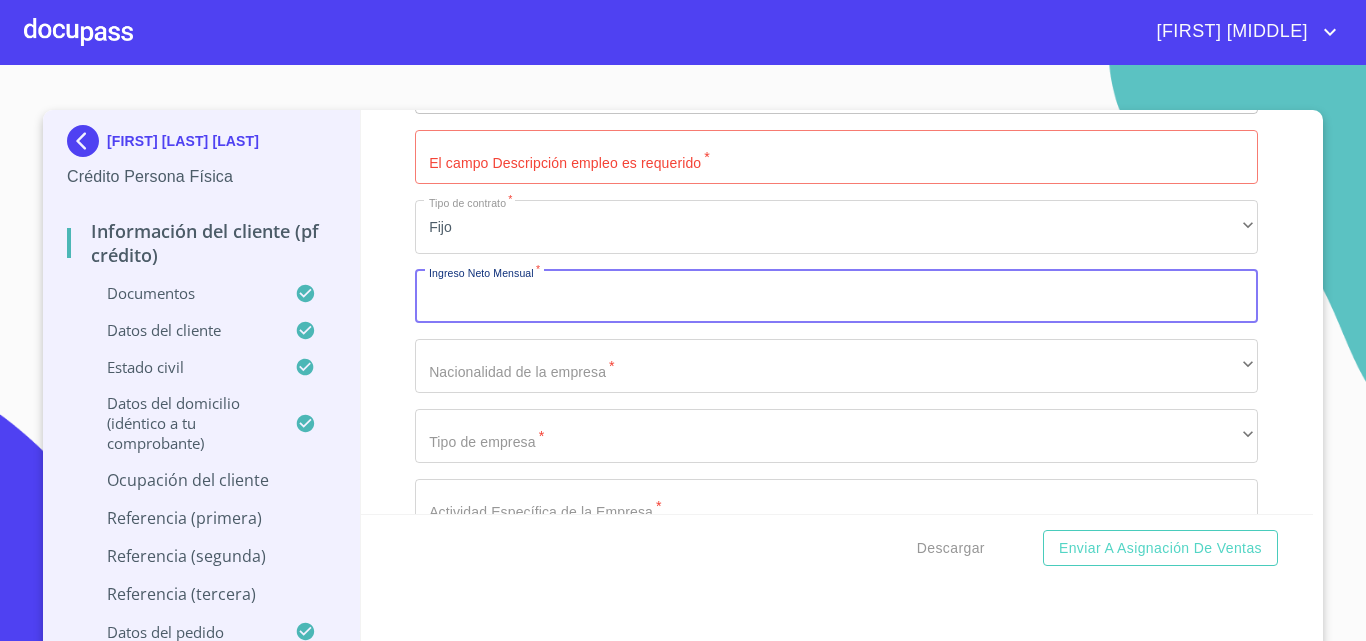 click on "Documento de identificación.   *" at bounding box center [836, 297] 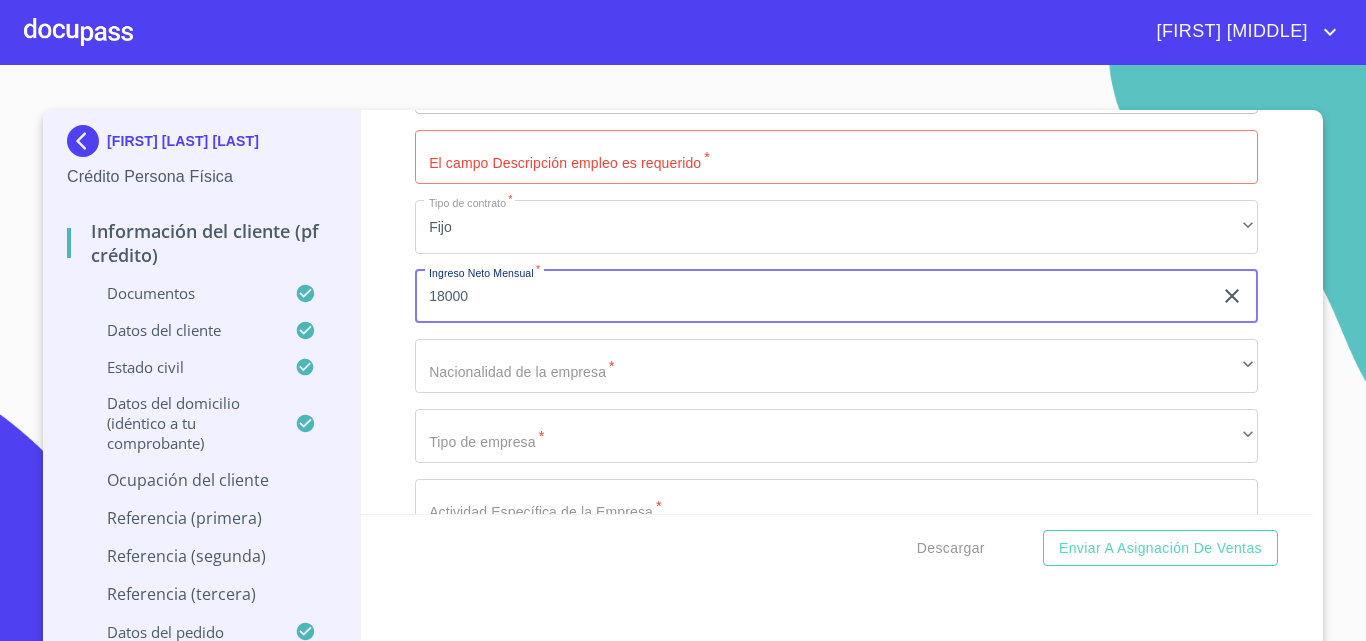 type on "18000" 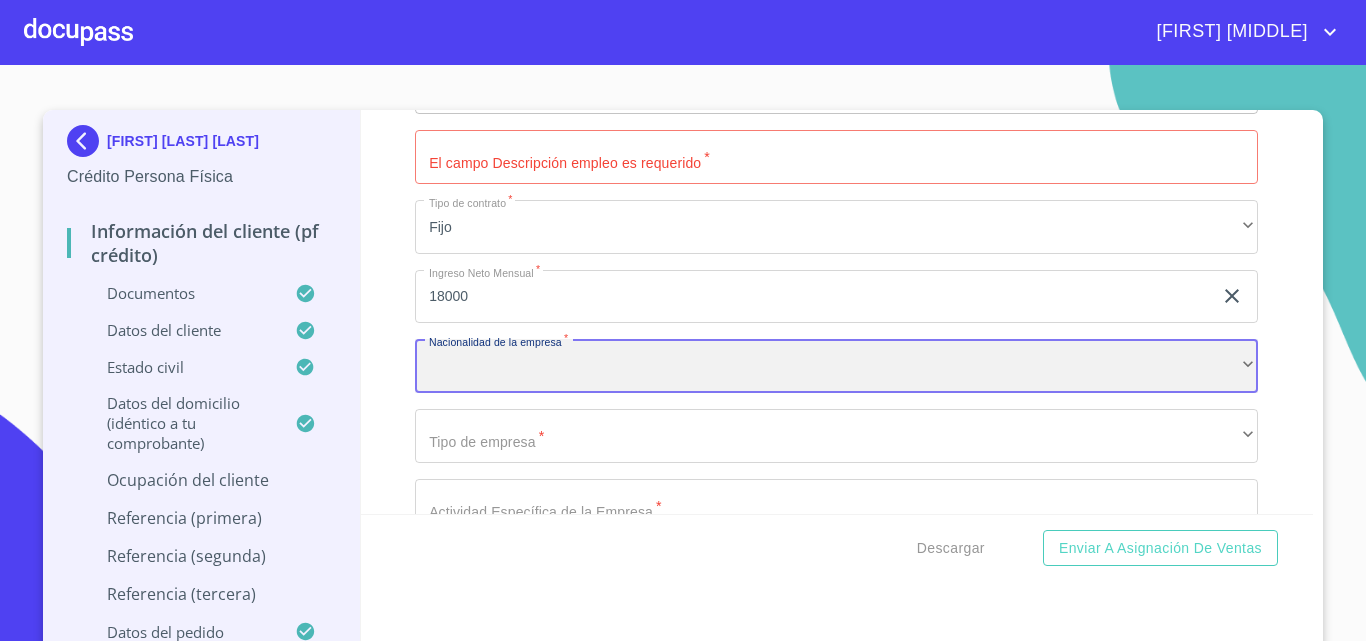 click on "​" at bounding box center [836, 366] 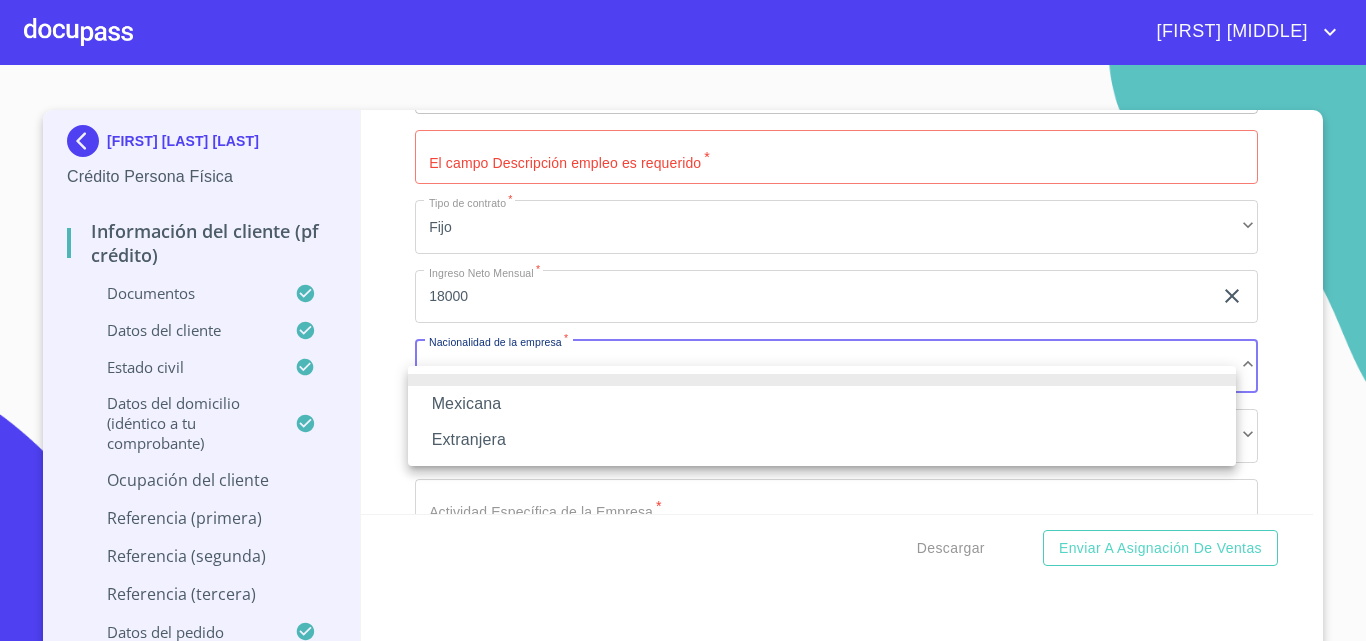 click on "Mexicana" at bounding box center (822, 404) 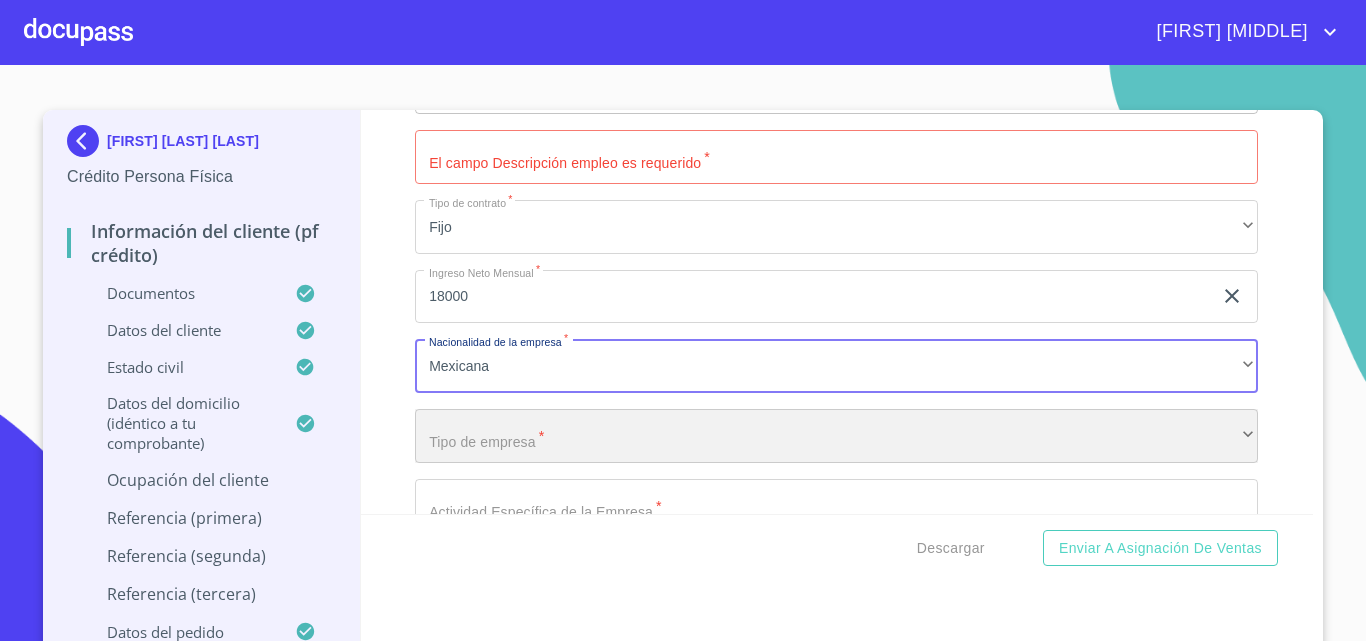 click on "​" at bounding box center [836, 436] 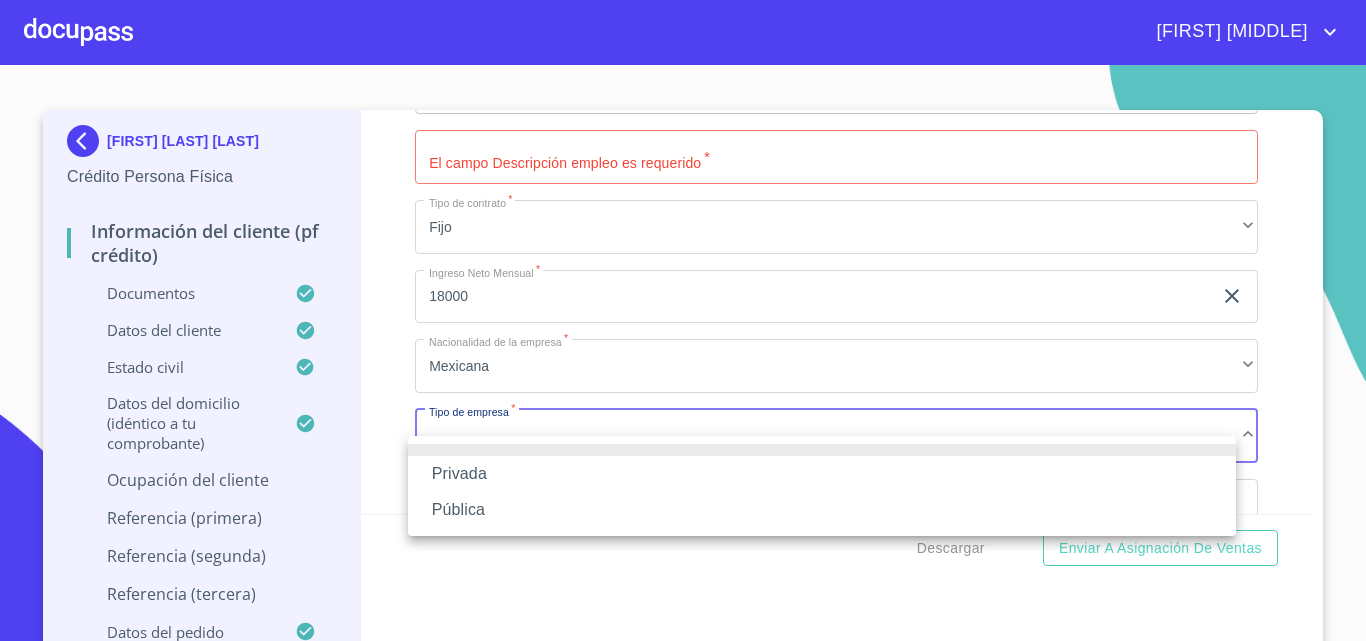 click on "Privada" at bounding box center (822, 474) 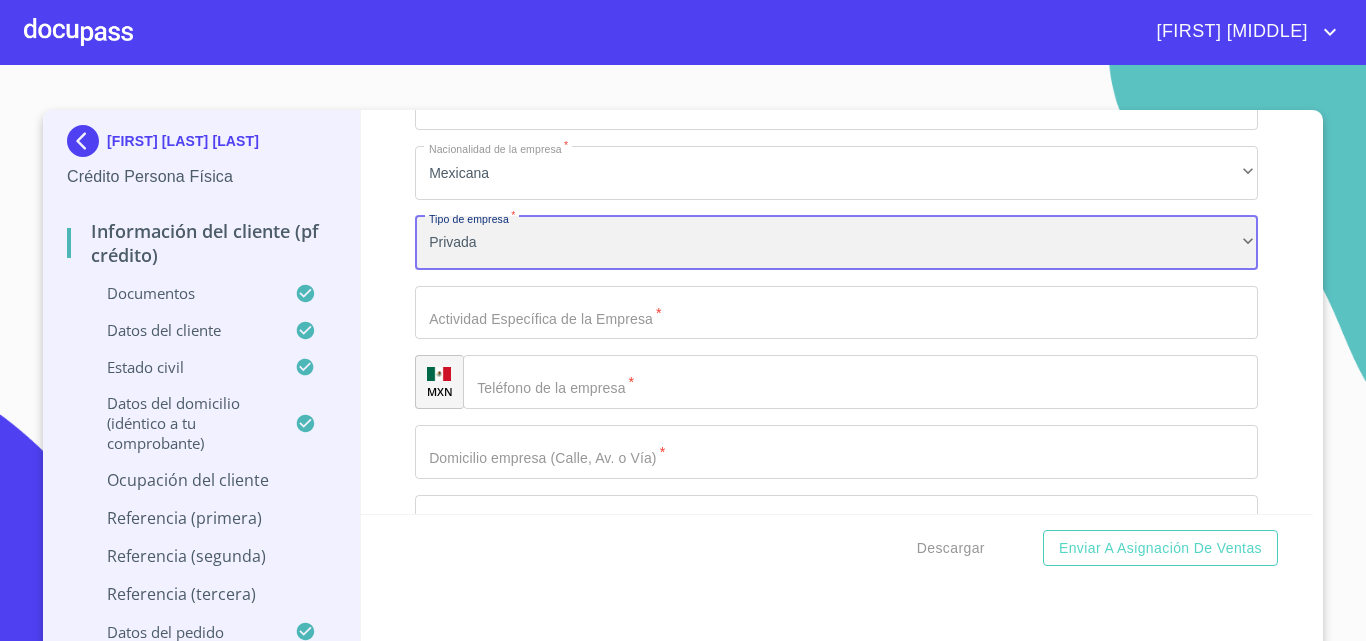 scroll, scrollTop: 9274, scrollLeft: 0, axis: vertical 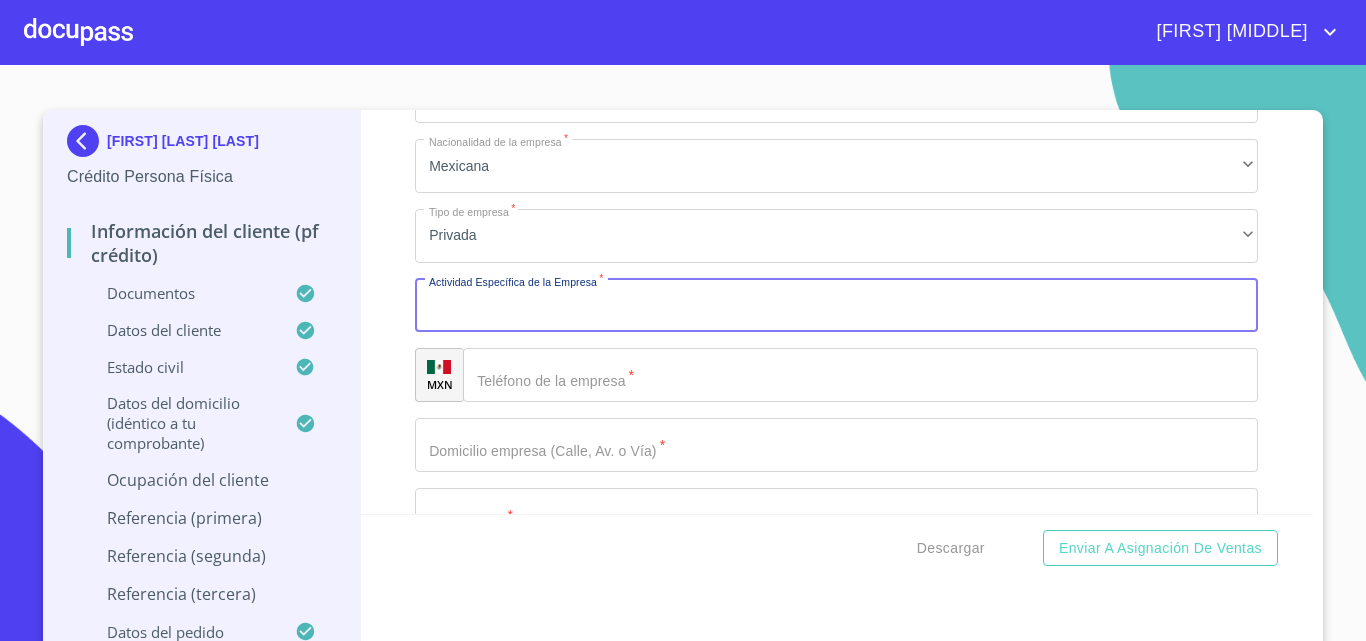 click on "Documento de identificación.   *" at bounding box center [836, 306] 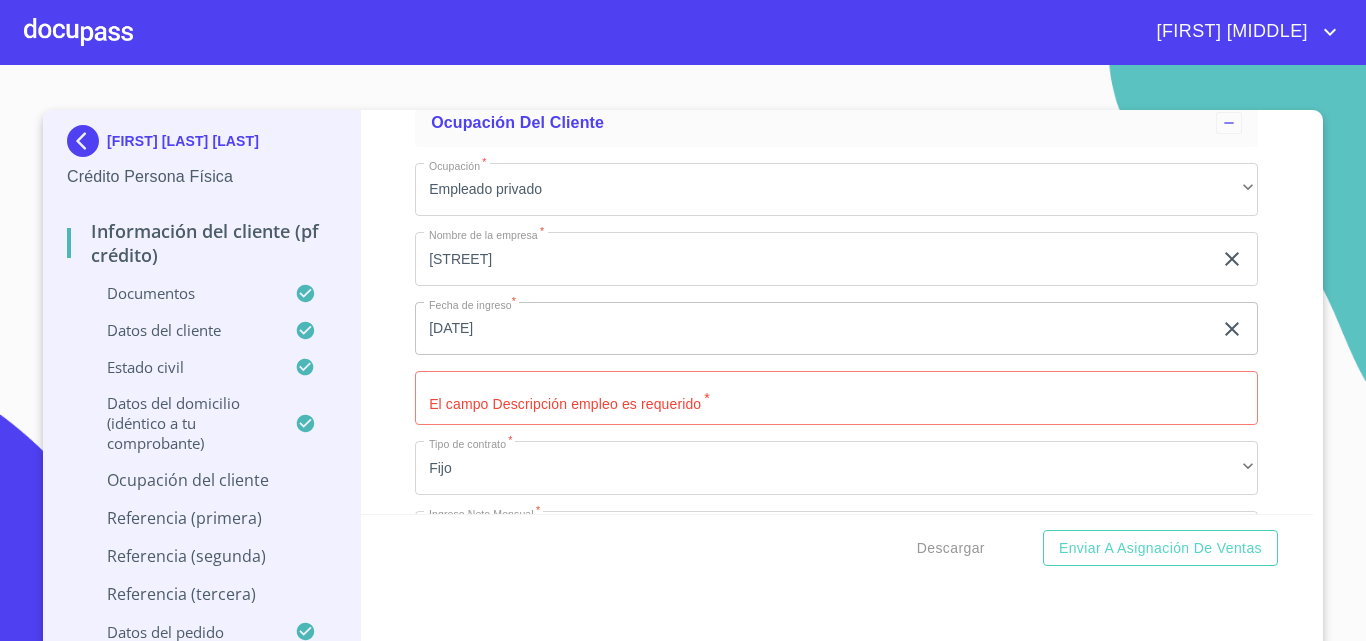 scroll, scrollTop: 8849, scrollLeft: 0, axis: vertical 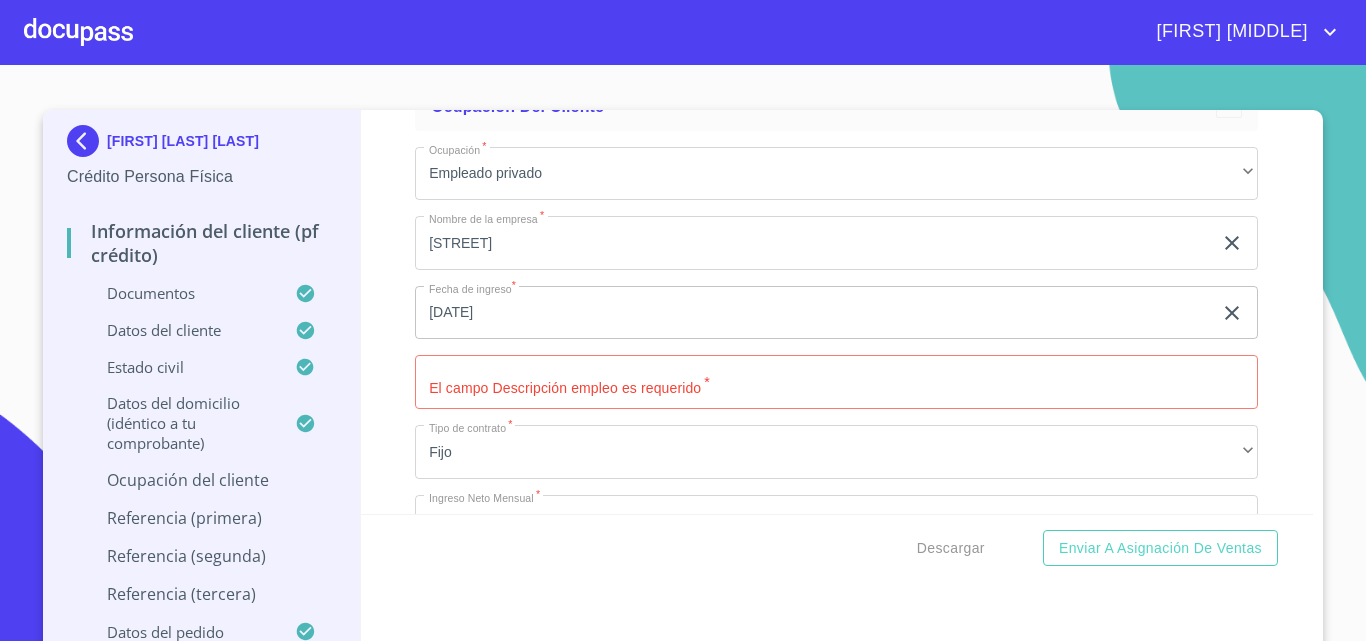type on "PRODUCCION DE DULCES" 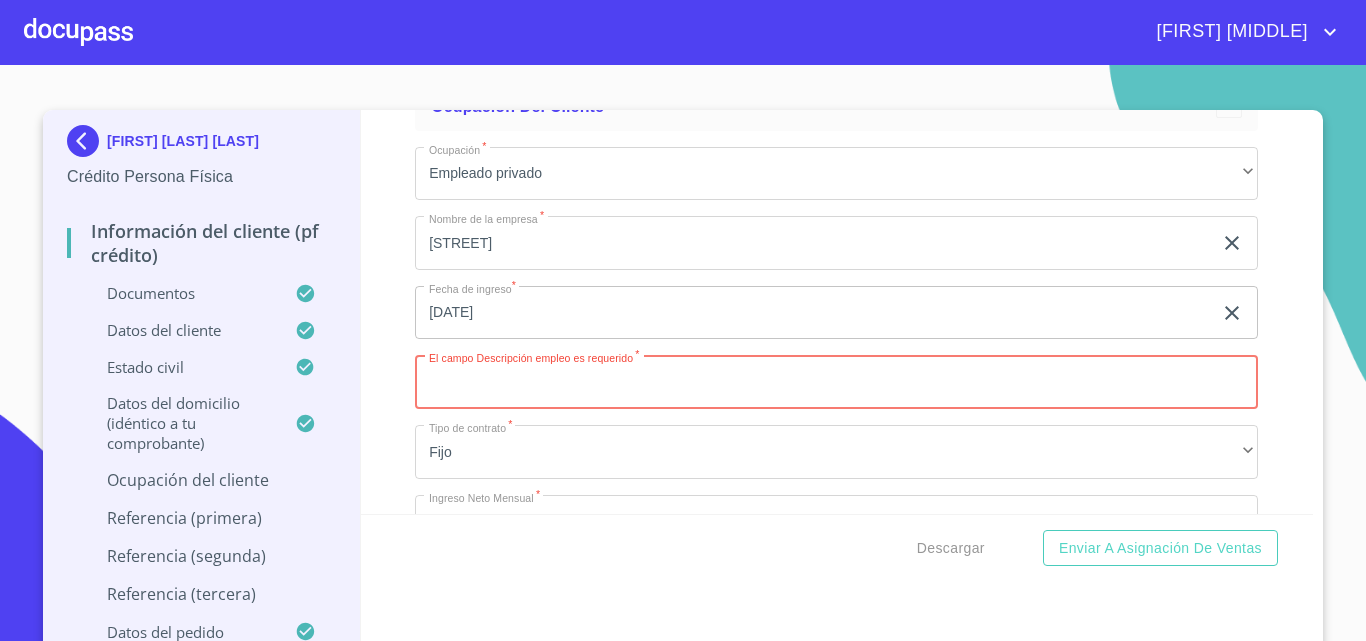 click on "Documento de identificación.   *" at bounding box center (836, 382) 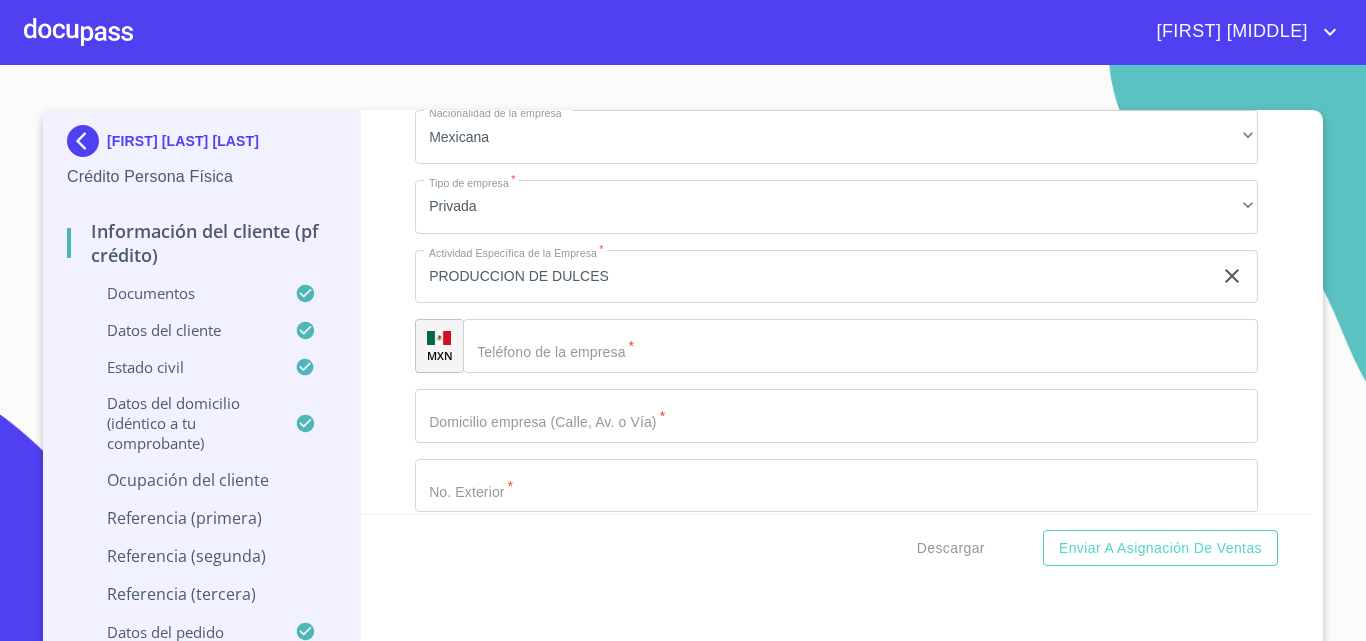 scroll, scrollTop: 9349, scrollLeft: 0, axis: vertical 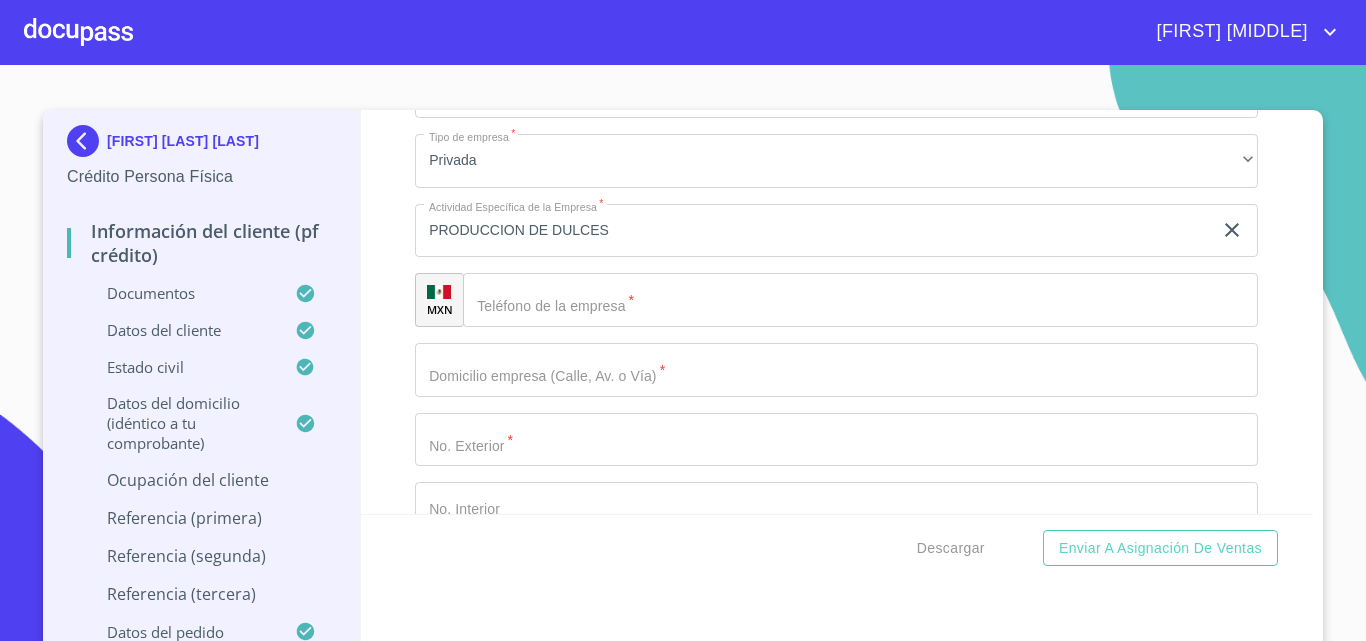 type on "PRODUCCION" 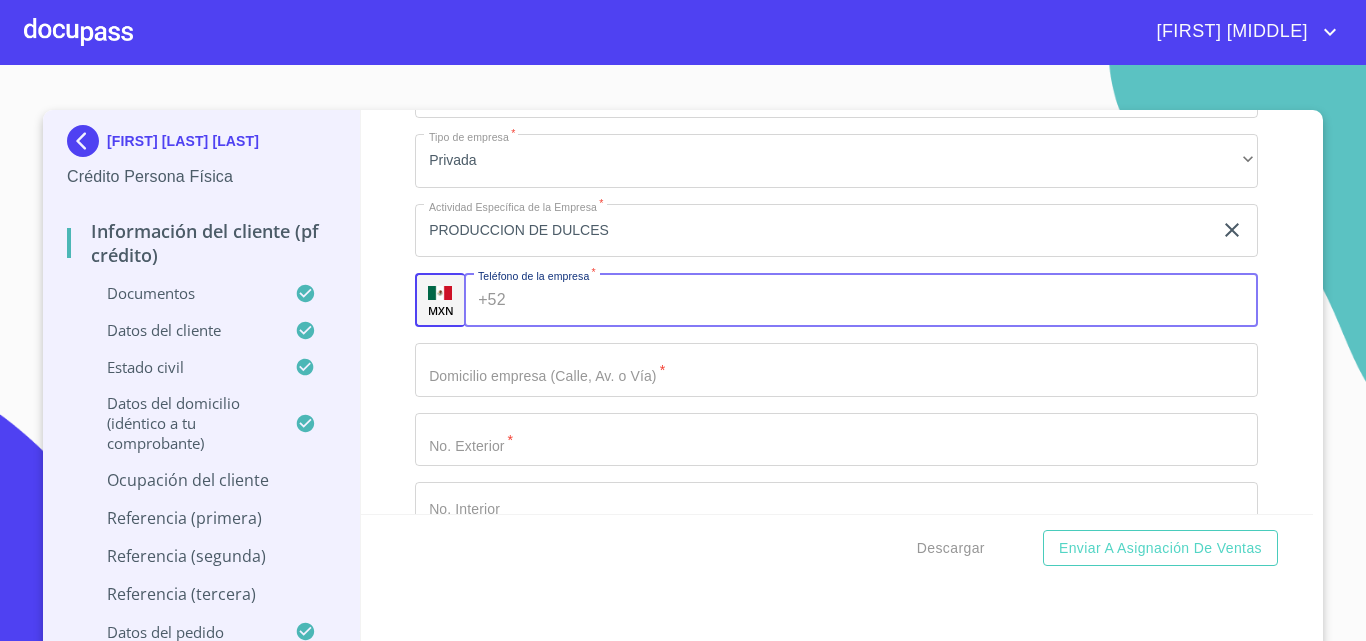 click on "Documento de identificación.   *" at bounding box center (886, 300) 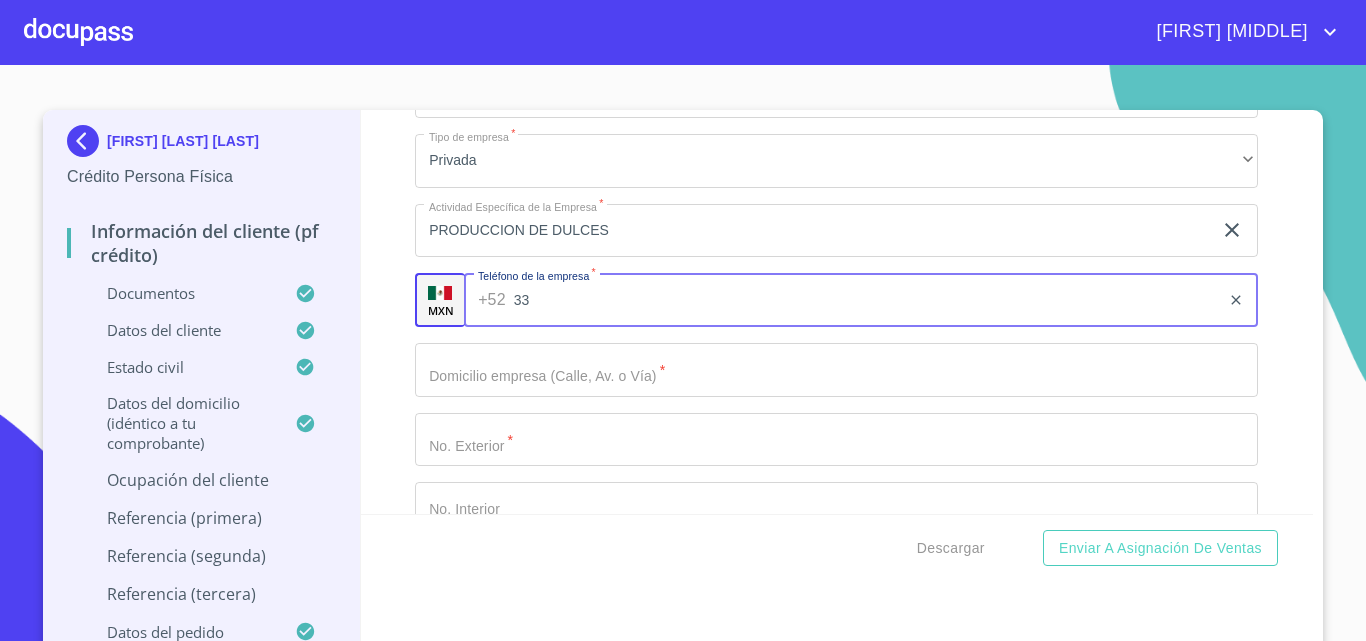 type on "33" 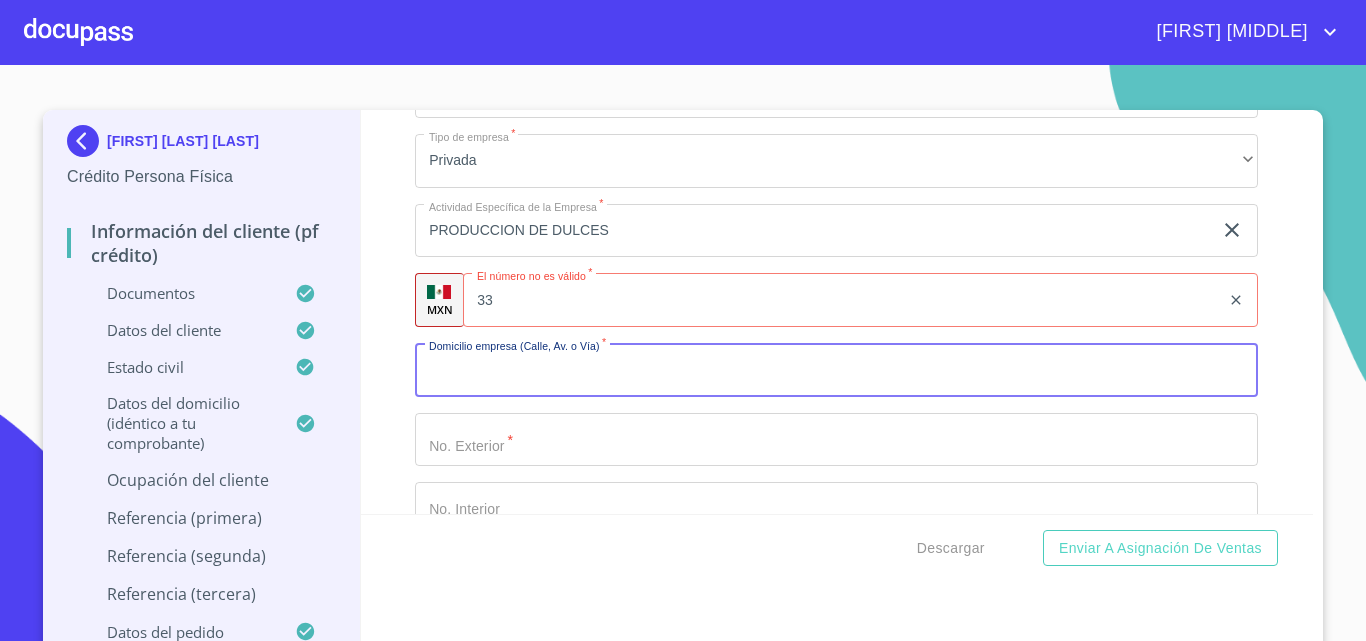 click on "Documento de identificación.   *" at bounding box center (836, 370) 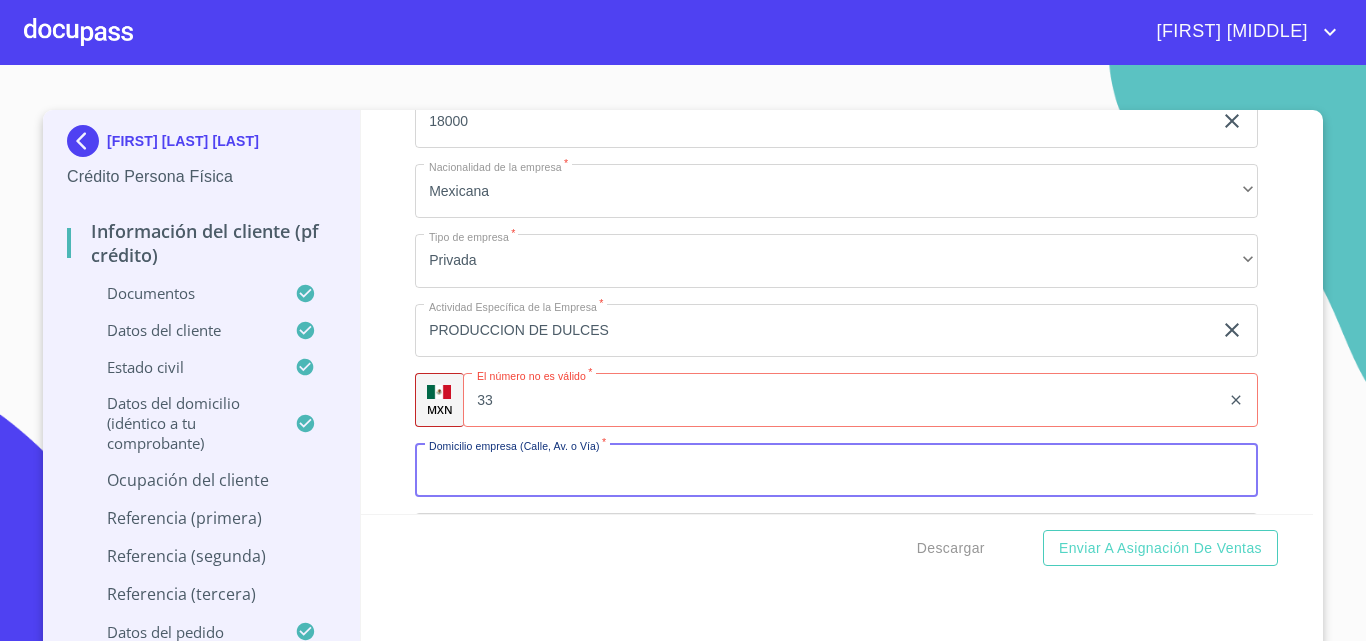 scroll, scrollTop: 9349, scrollLeft: 0, axis: vertical 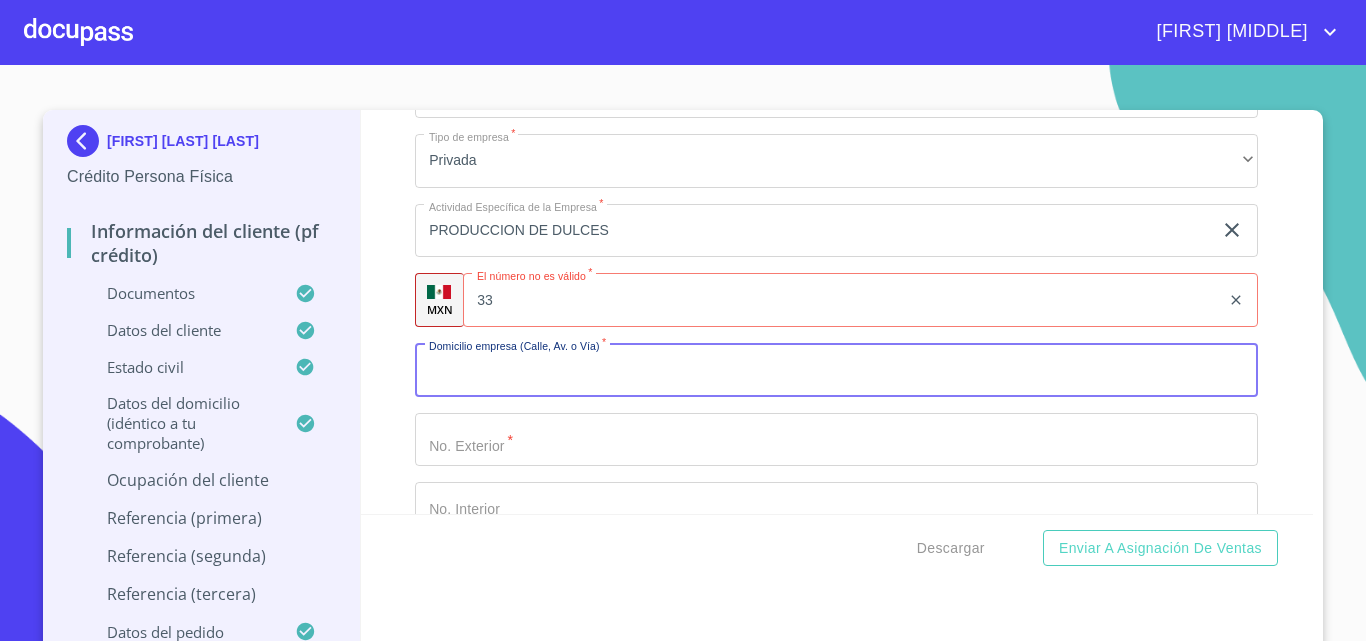 click on "Documento de identificación.   *" at bounding box center (836, 370) 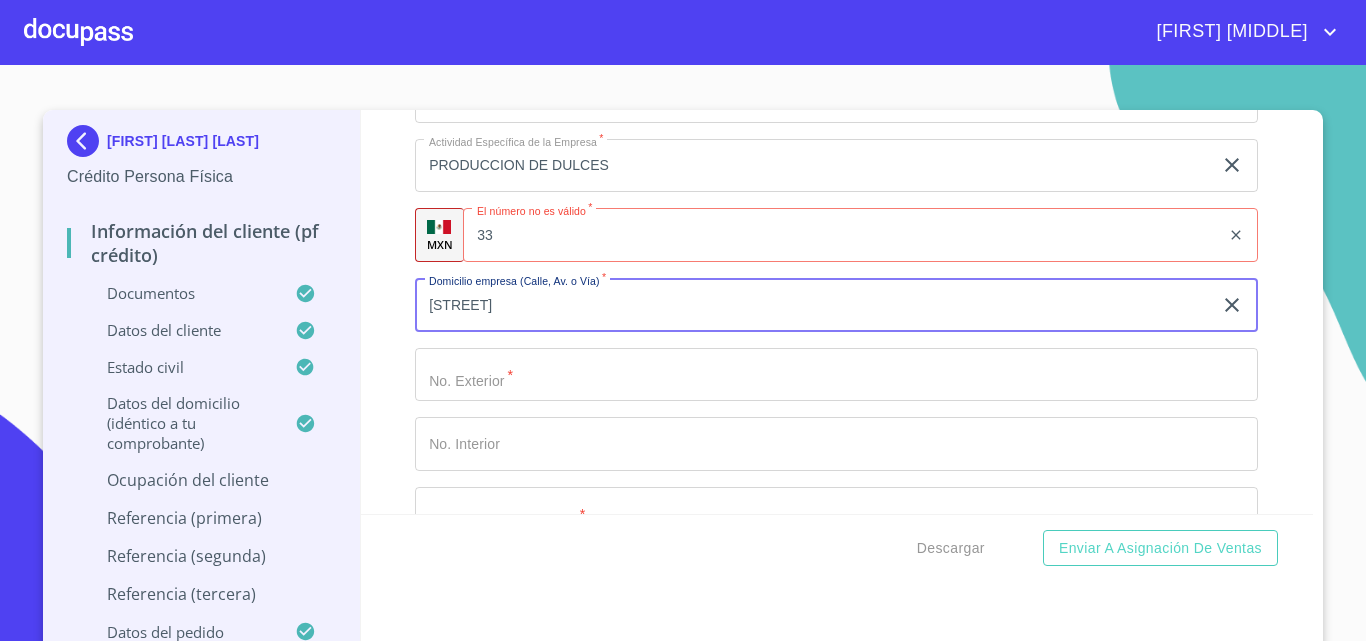 scroll, scrollTop: 9449, scrollLeft: 0, axis: vertical 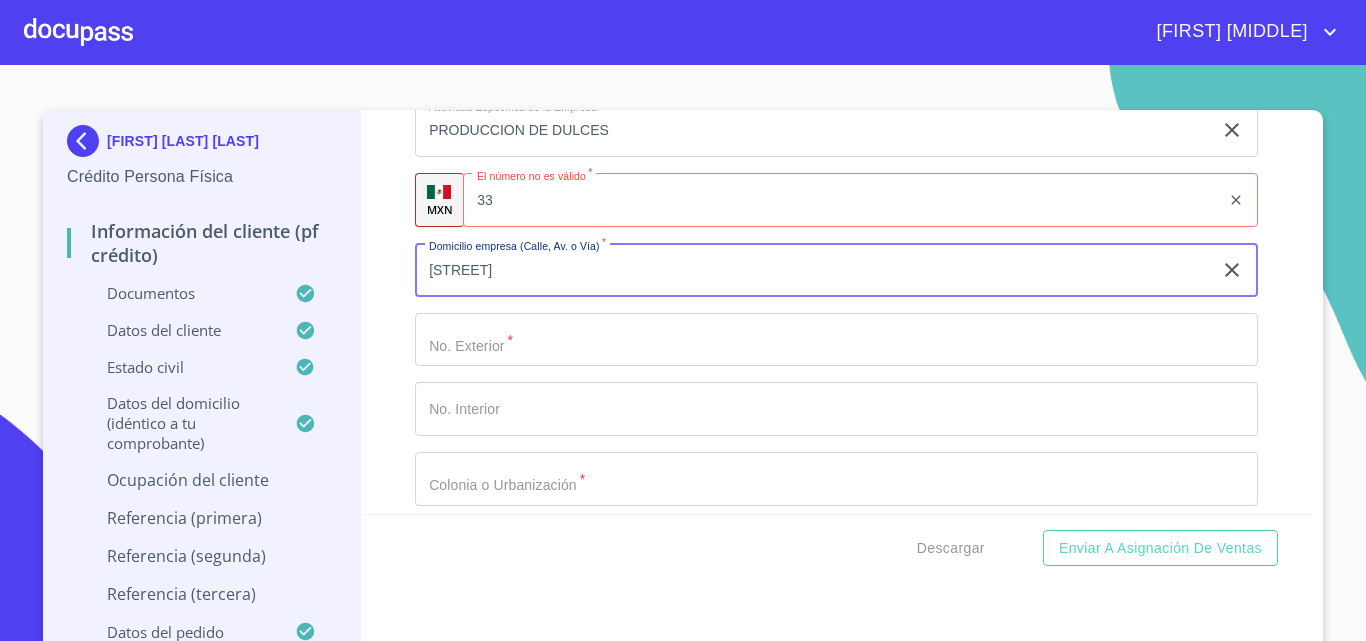 type on "[STREET]" 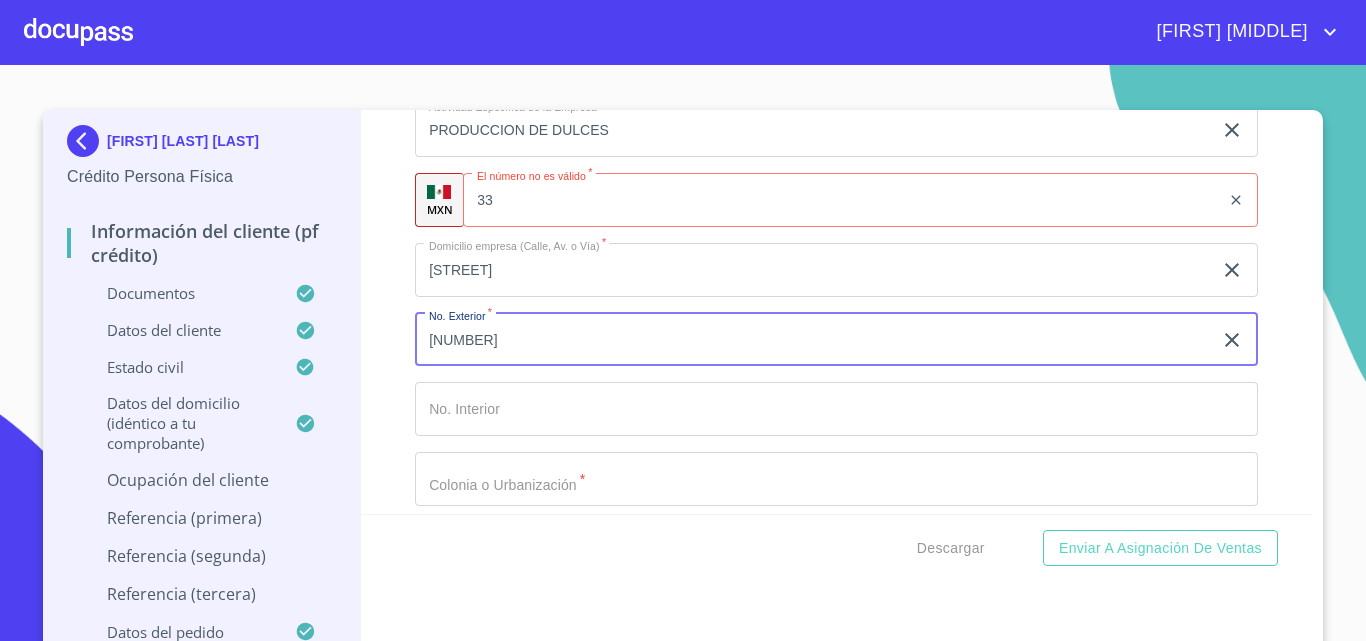 type on "[NUMBER]" 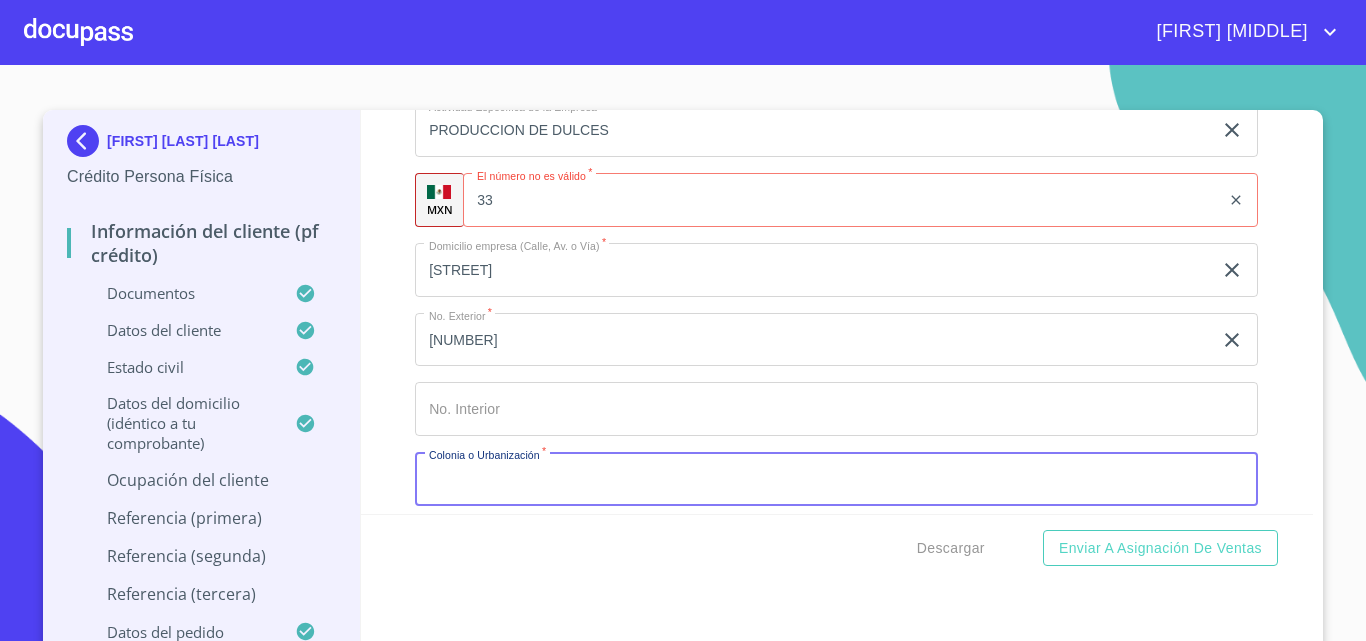 click on "Documento de identificación.   *" at bounding box center (836, 479) 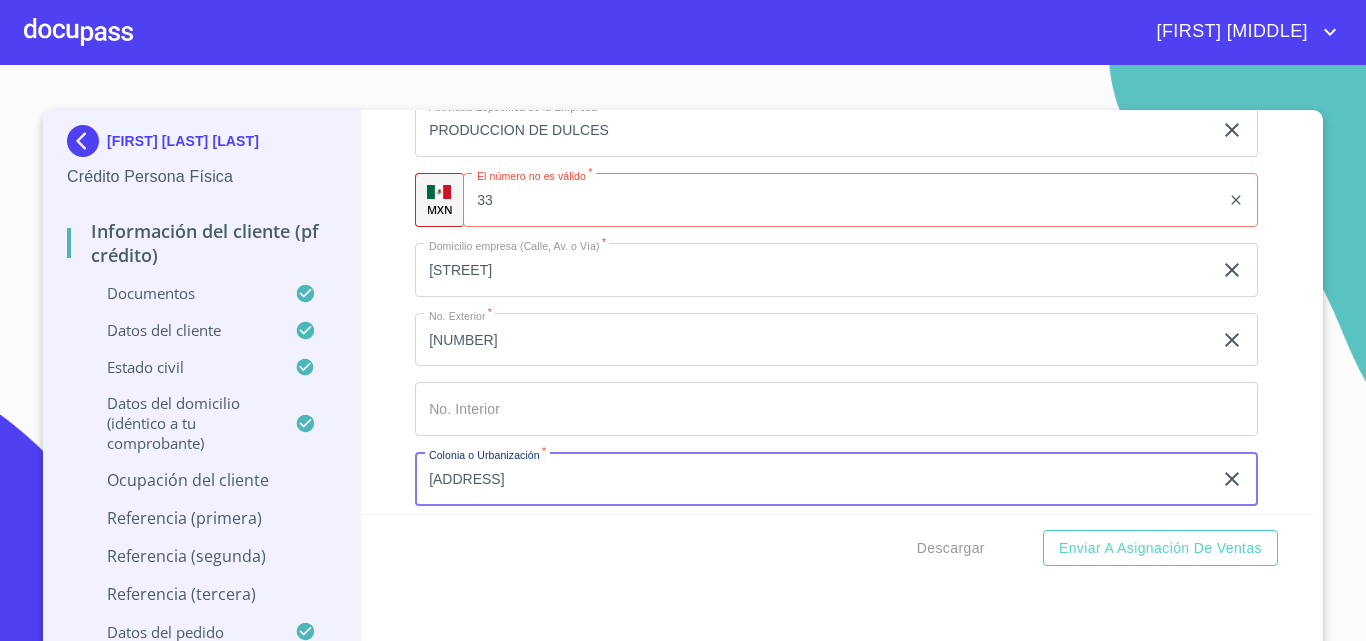 scroll, scrollTop: 9549, scrollLeft: 0, axis: vertical 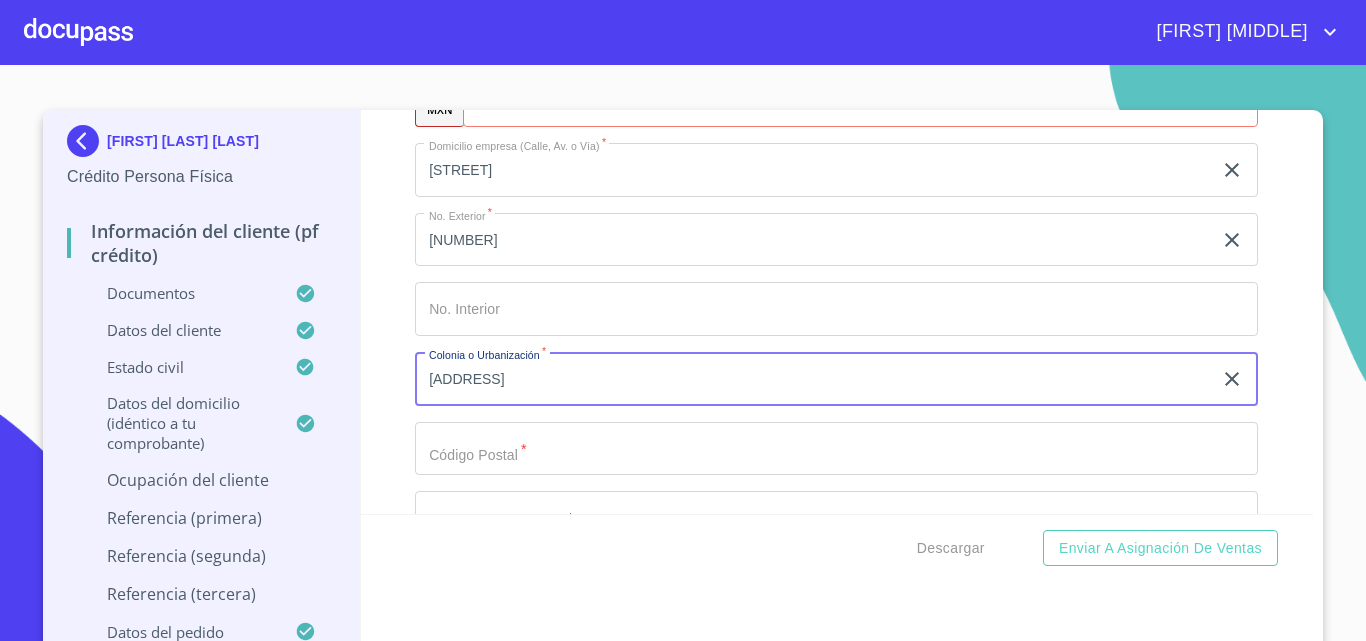 type on "[ADDRESS]" 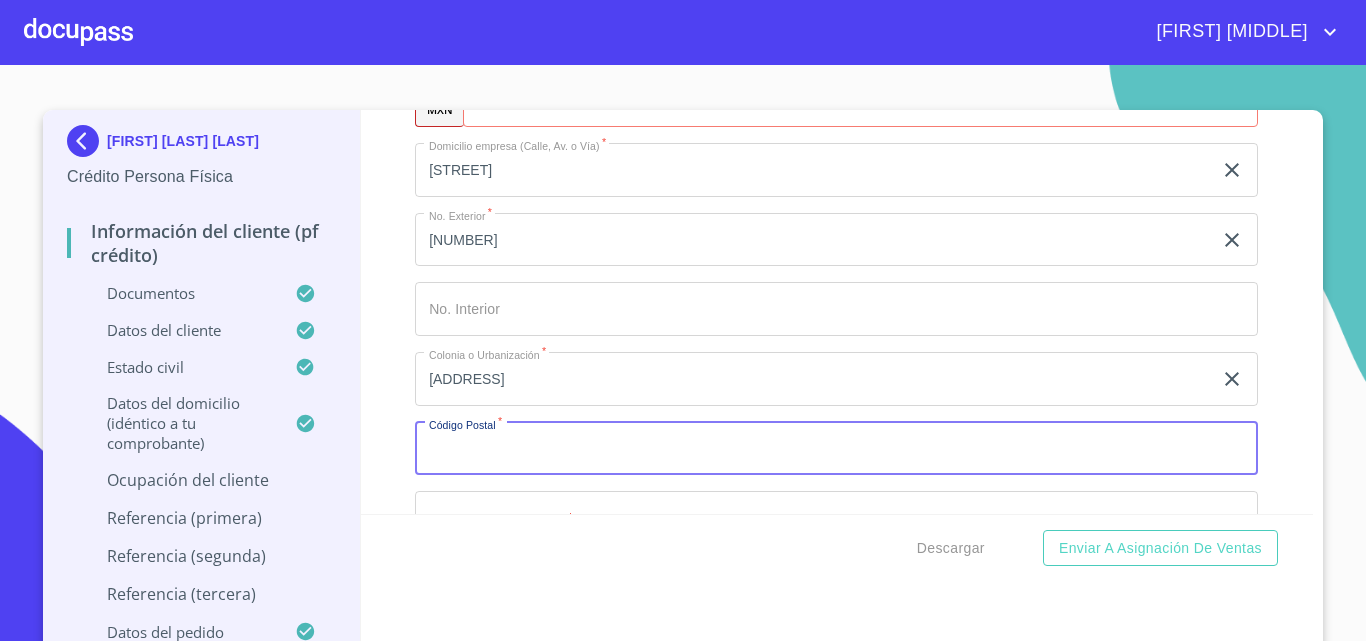 click on "Documento de identificación.   *" at bounding box center [836, 449] 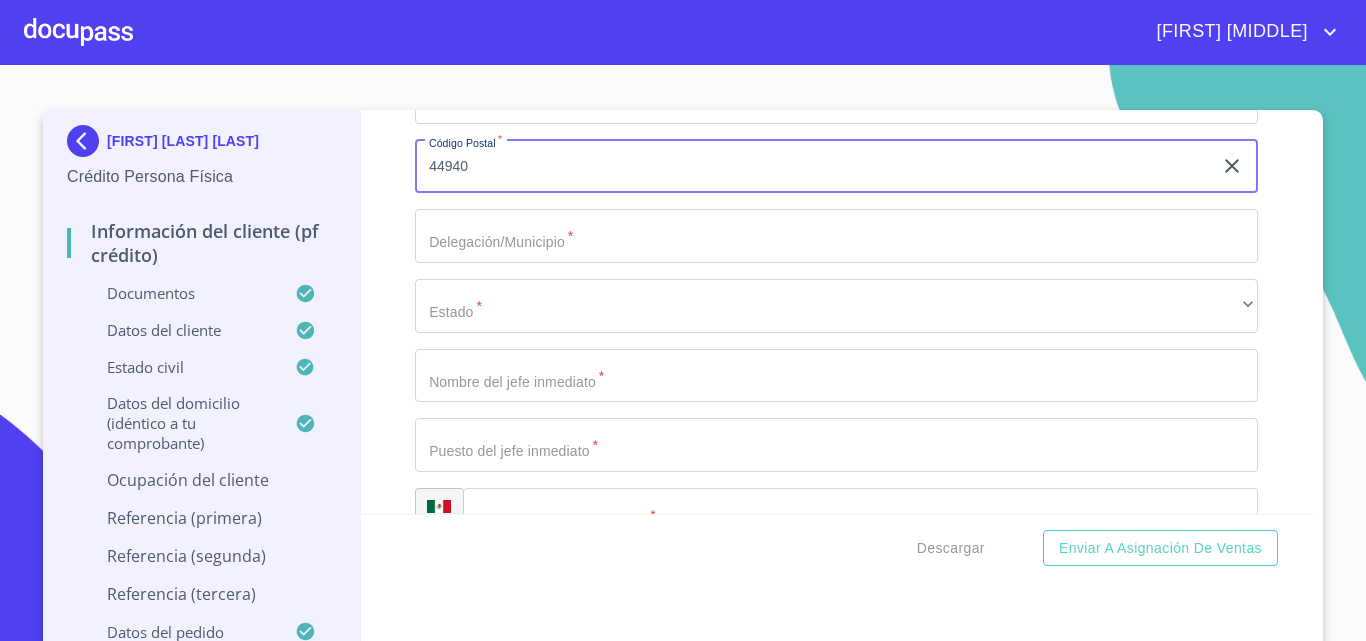 scroll, scrollTop: 9849, scrollLeft: 0, axis: vertical 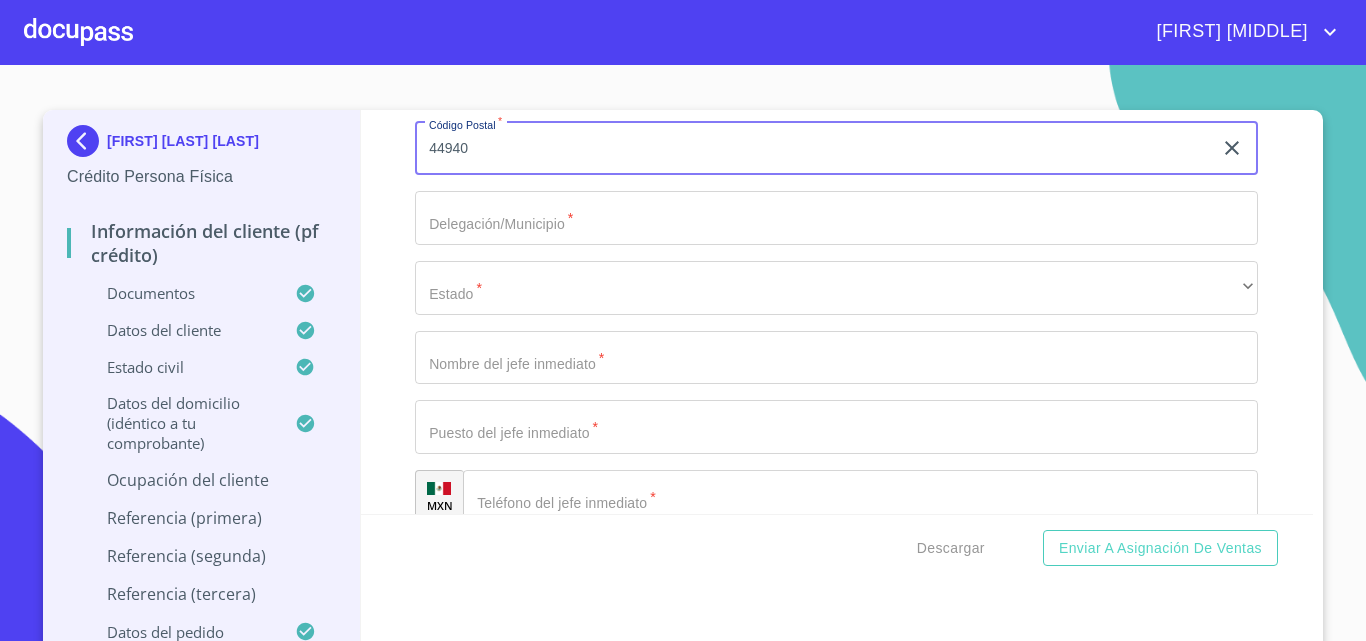 type on "44940" 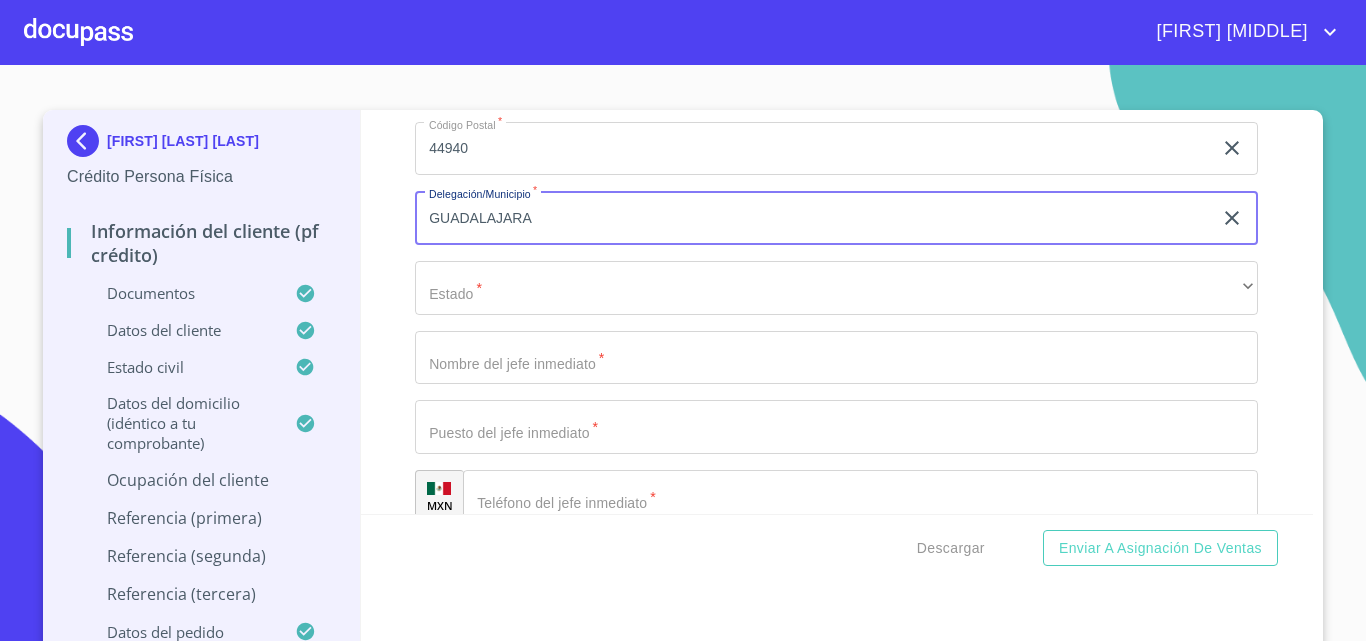 type on "GUADALAJARA" 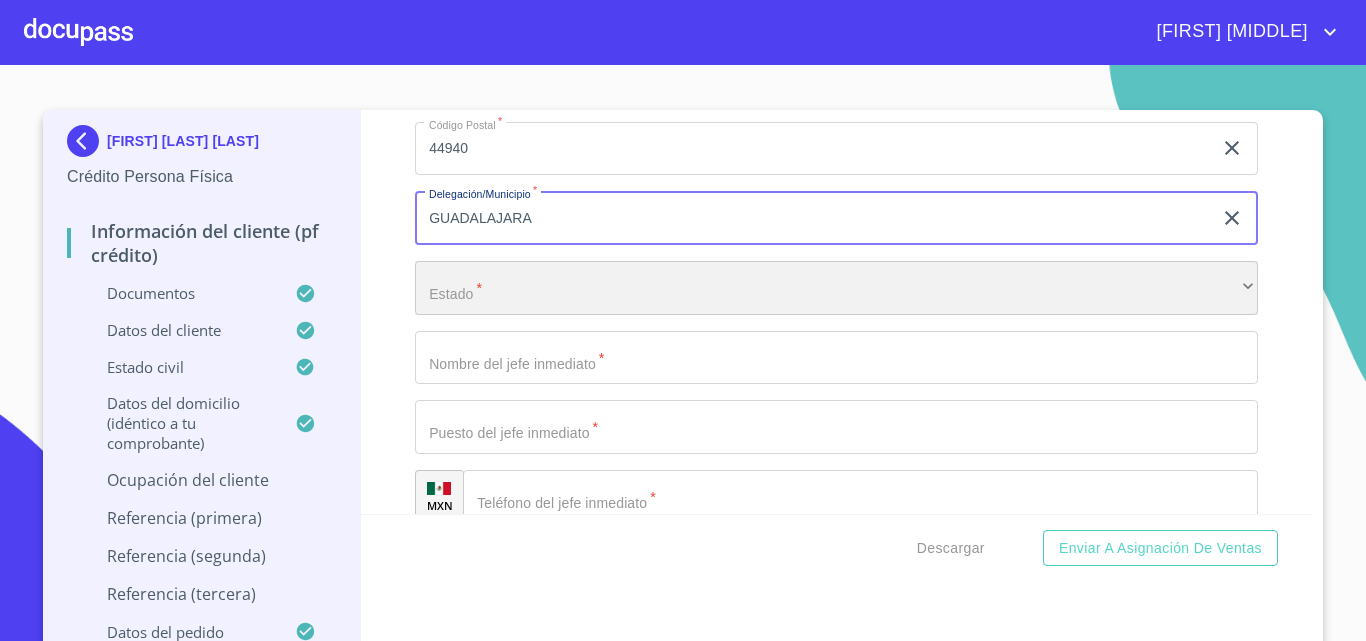 click on "​" at bounding box center [836, 288] 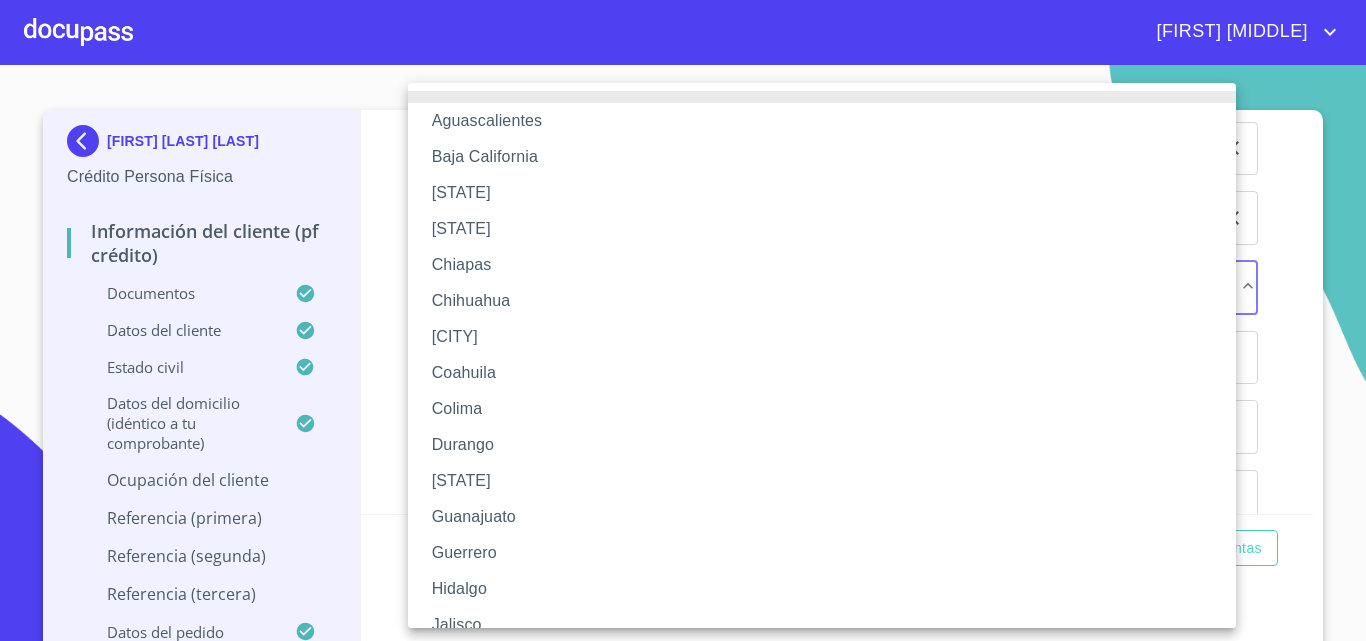 type 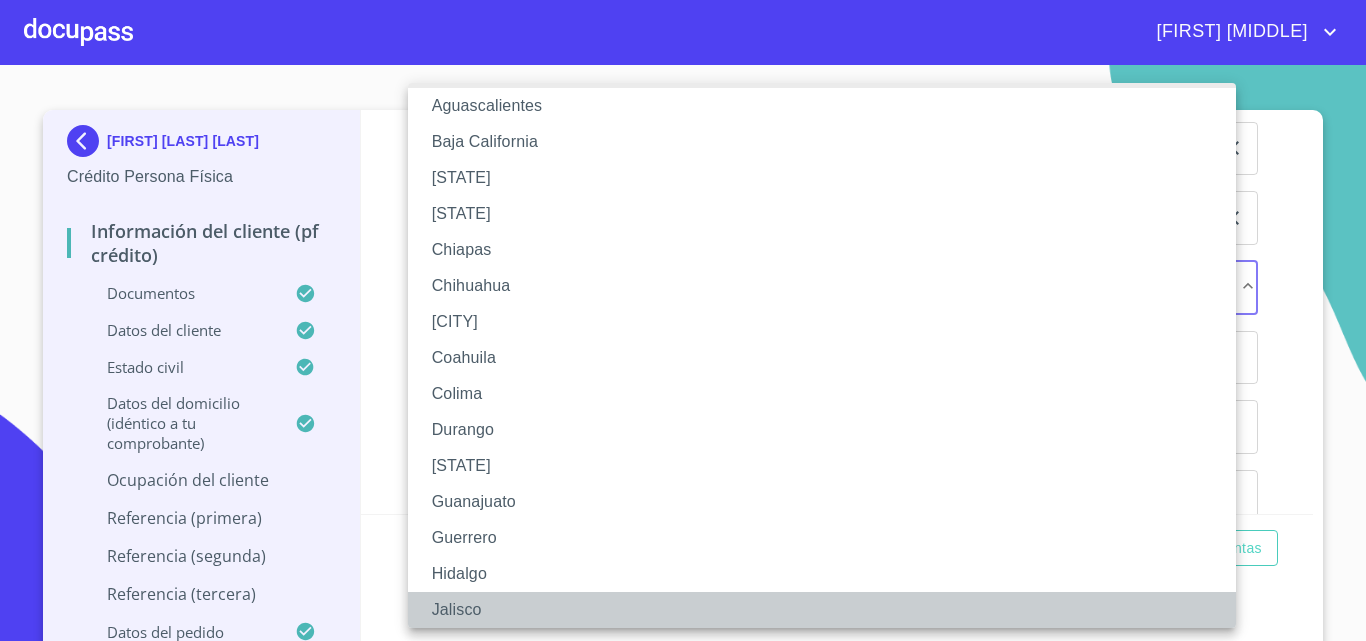 click on "Jalisco" at bounding box center [829, 610] 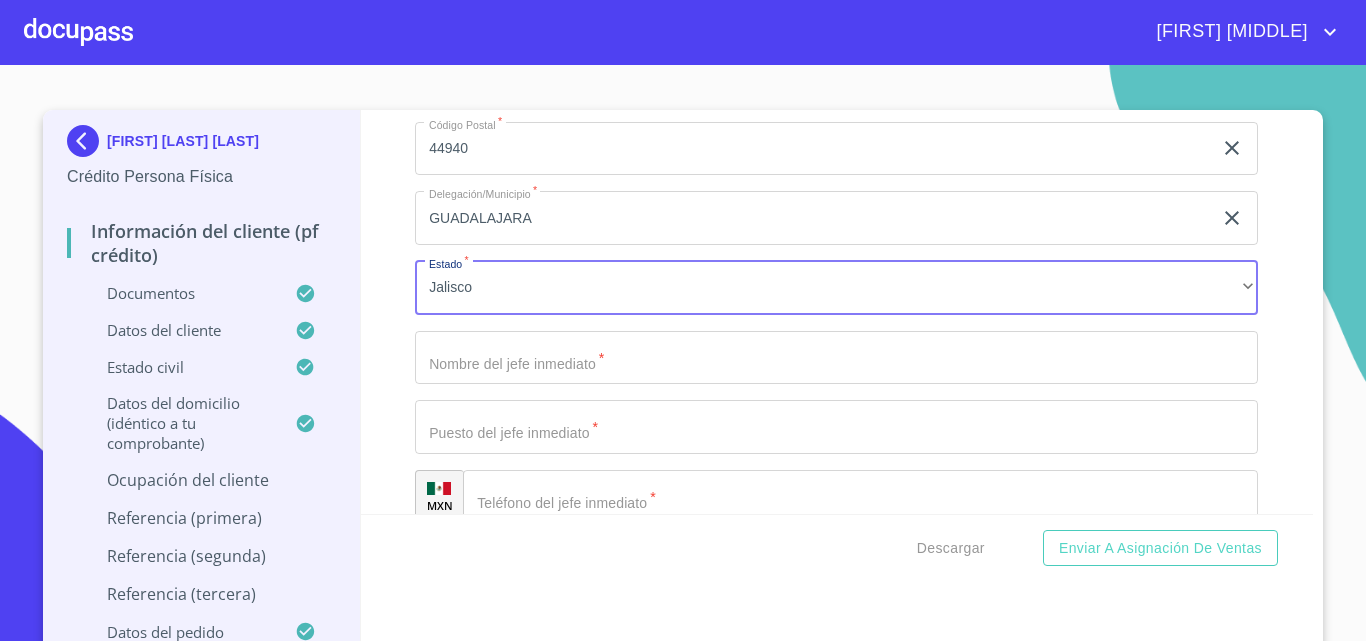 click on "Documento de identificación.   *" at bounding box center (813, -3364) 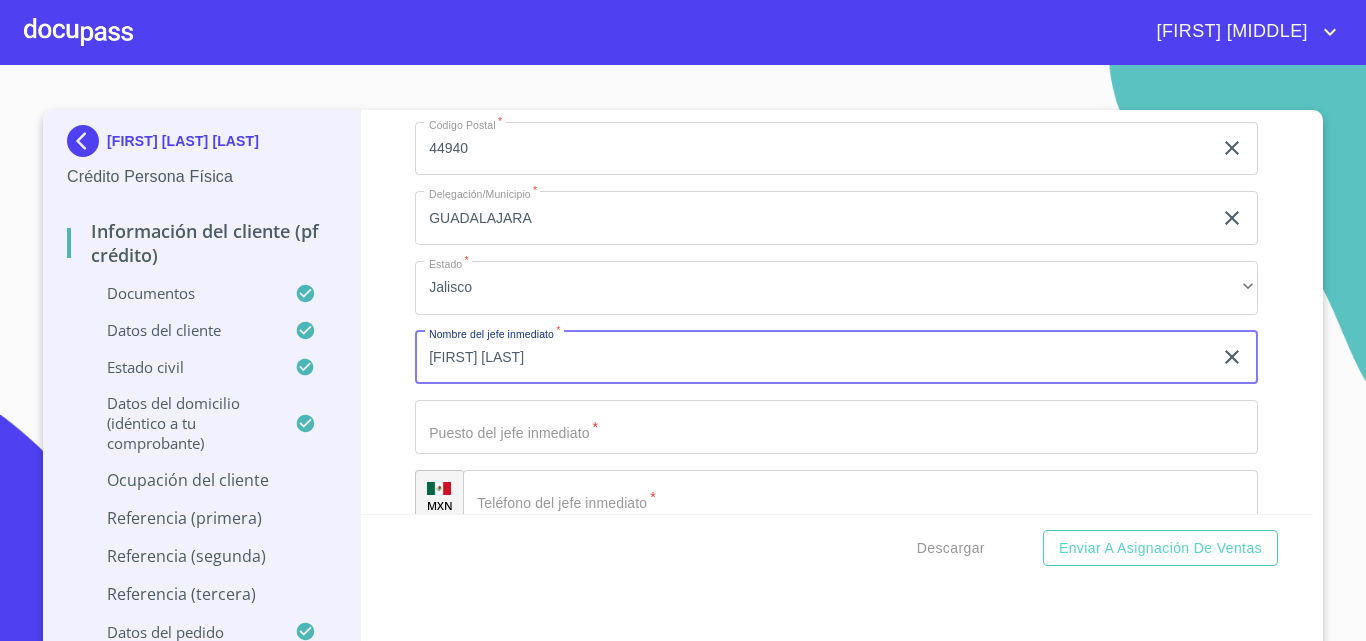 click on "[FIRST] [LAST]" at bounding box center [813, 358] 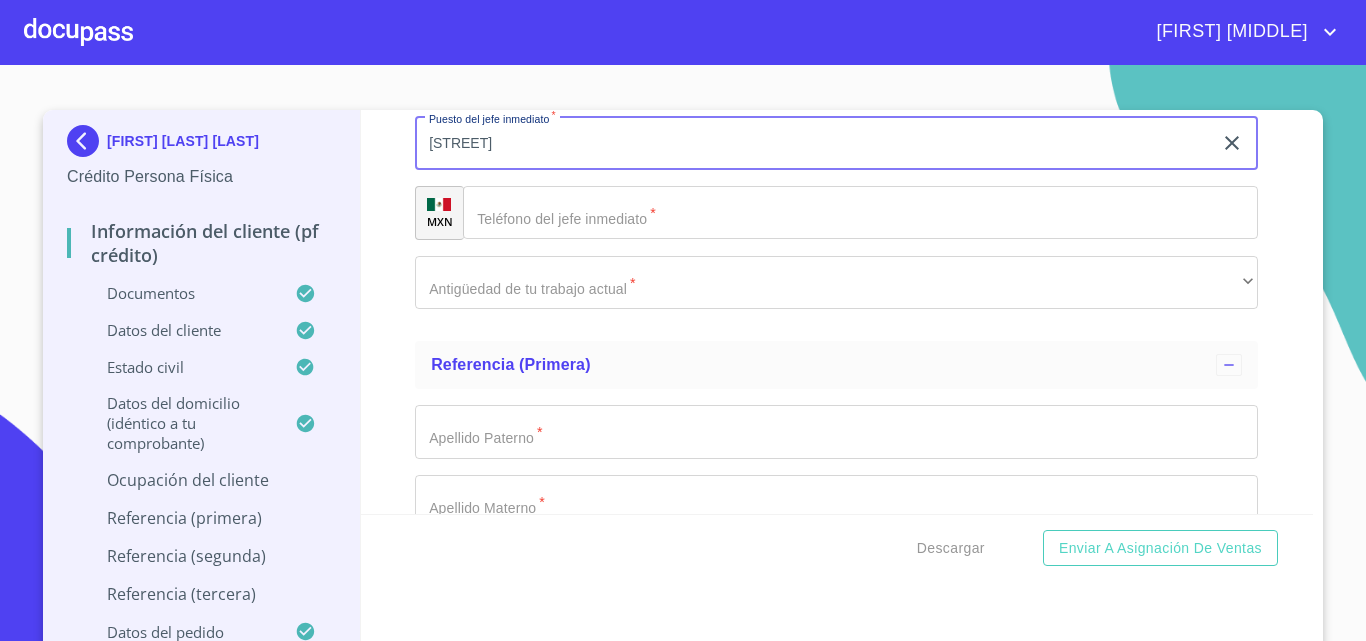 scroll, scrollTop: 10149, scrollLeft: 0, axis: vertical 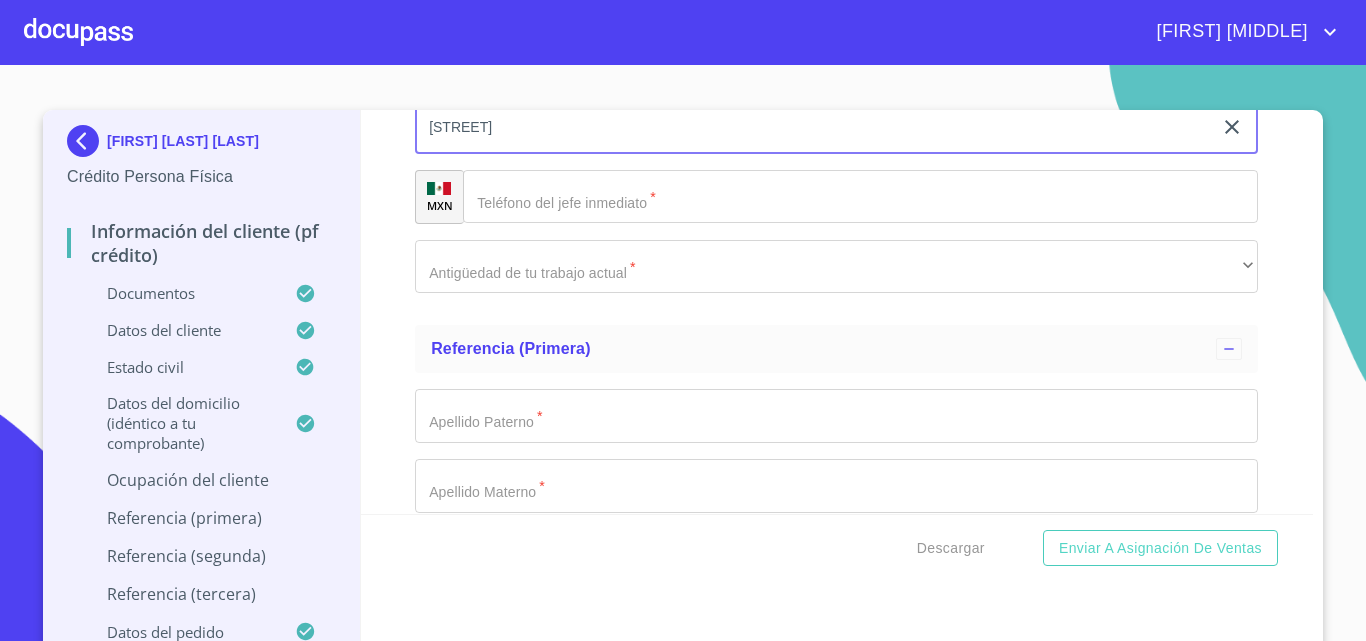 type on "[STREET]" 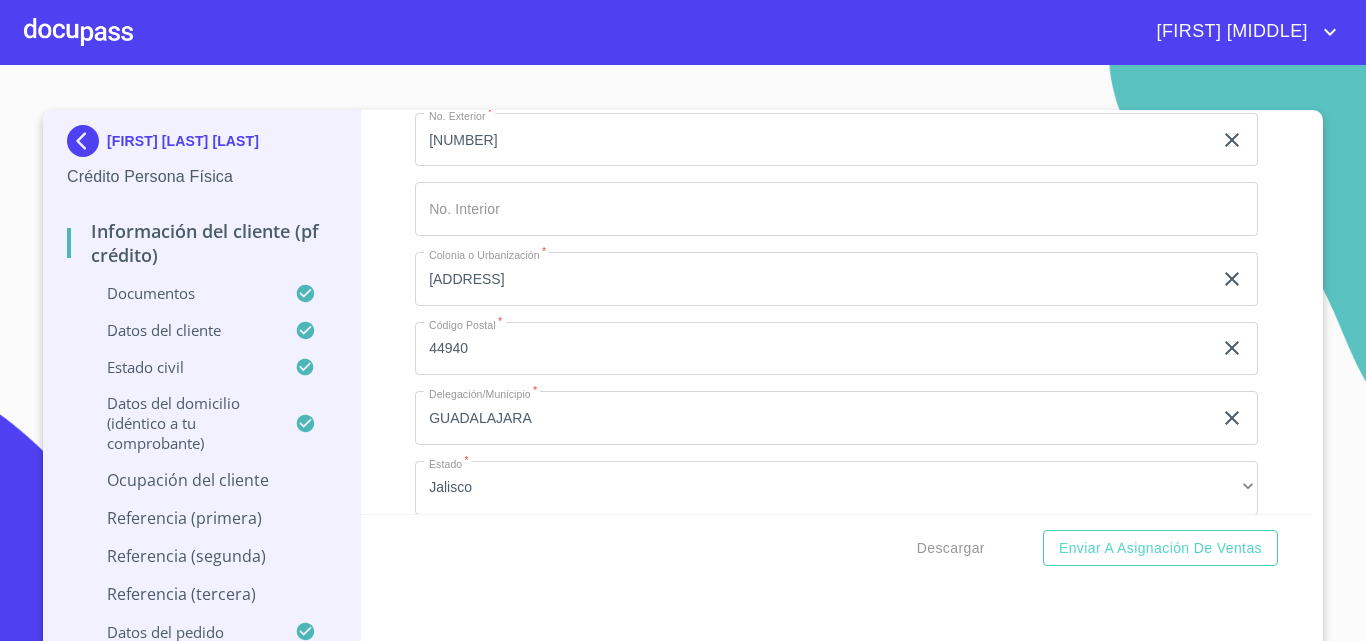 scroll, scrollTop: 9549, scrollLeft: 0, axis: vertical 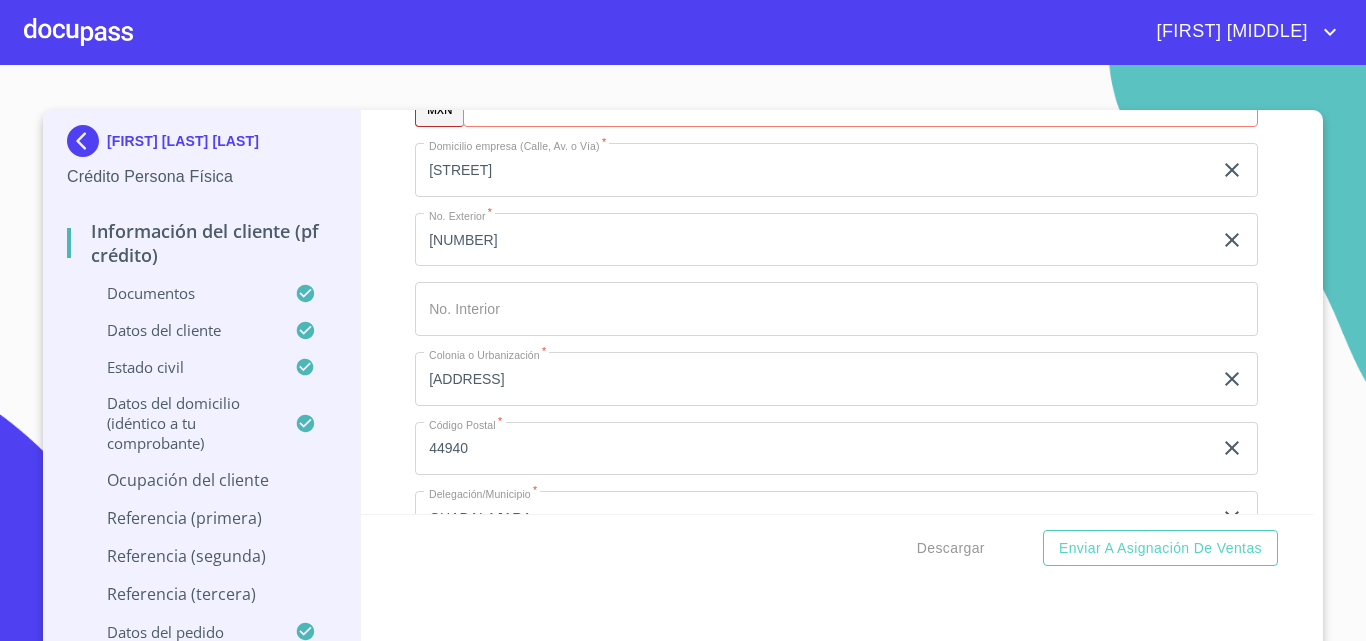 type on "([PHONE])" 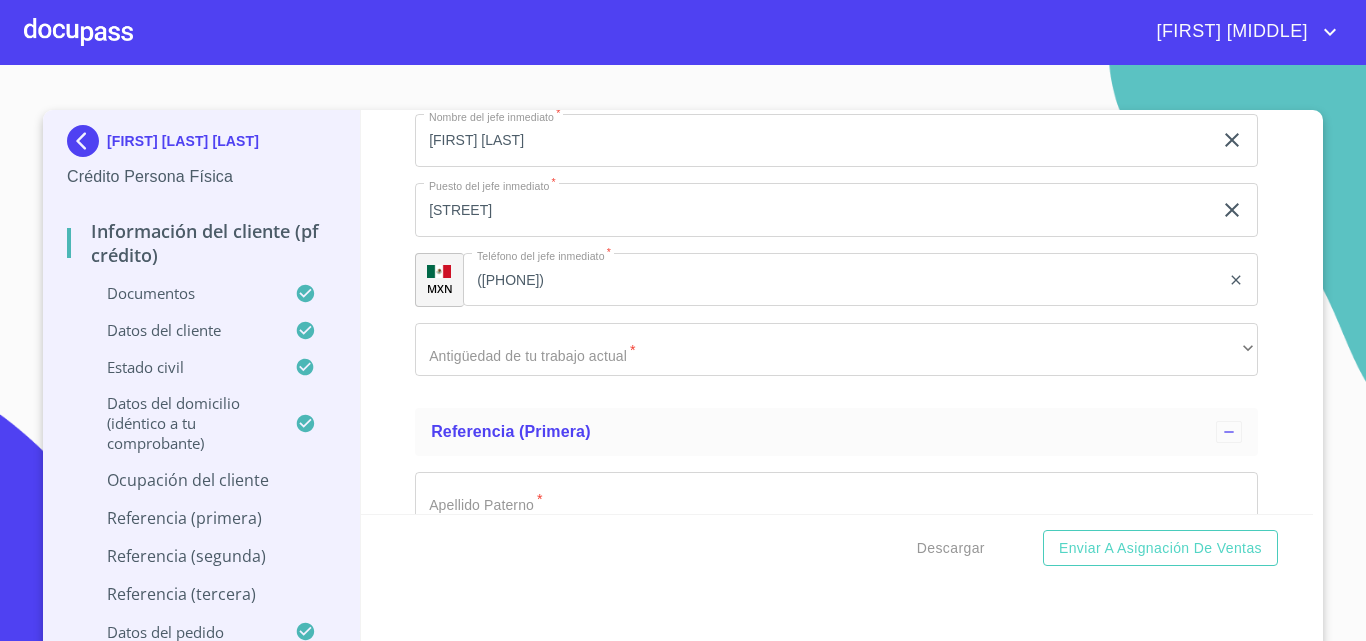 scroll, scrollTop: 10170, scrollLeft: 0, axis: vertical 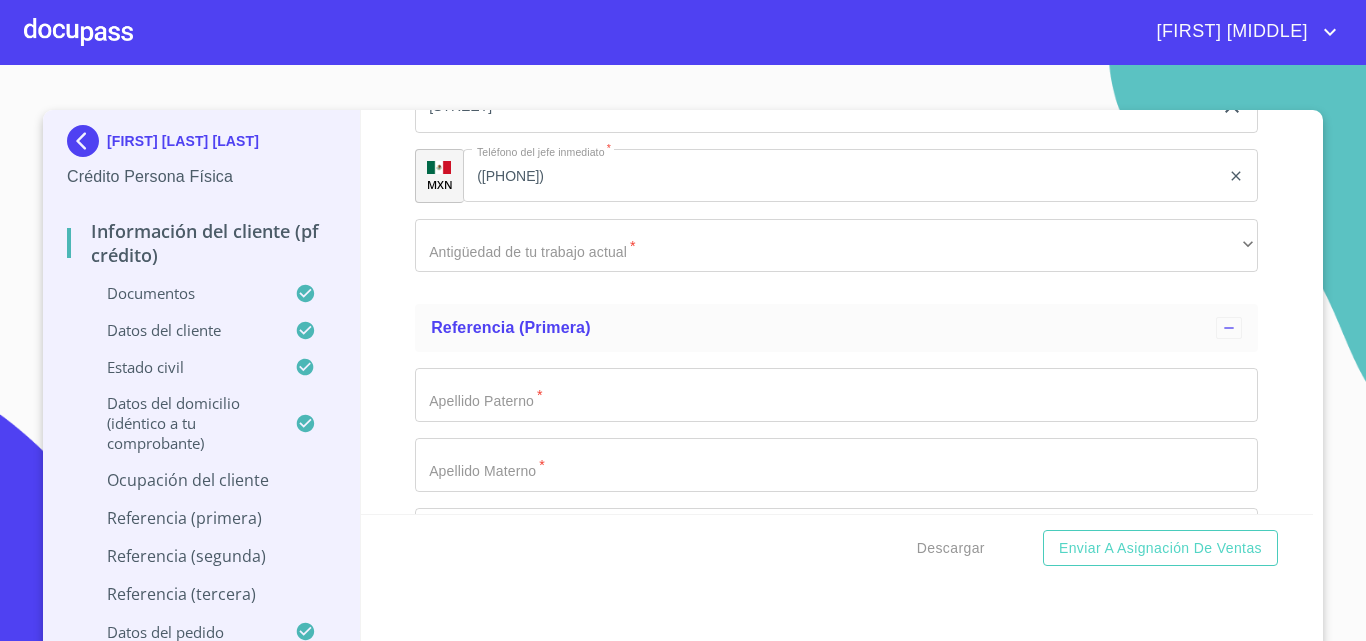 type on "([PHONE])" 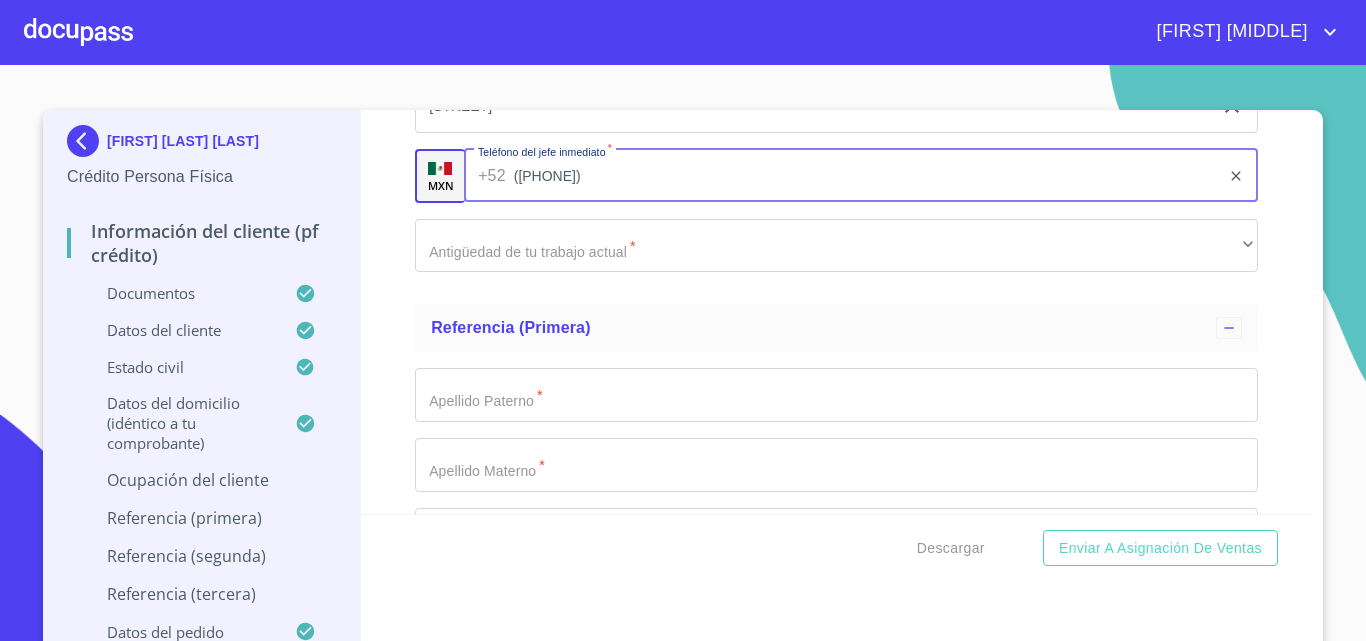 click on "([PHONE])" at bounding box center (867, 176) 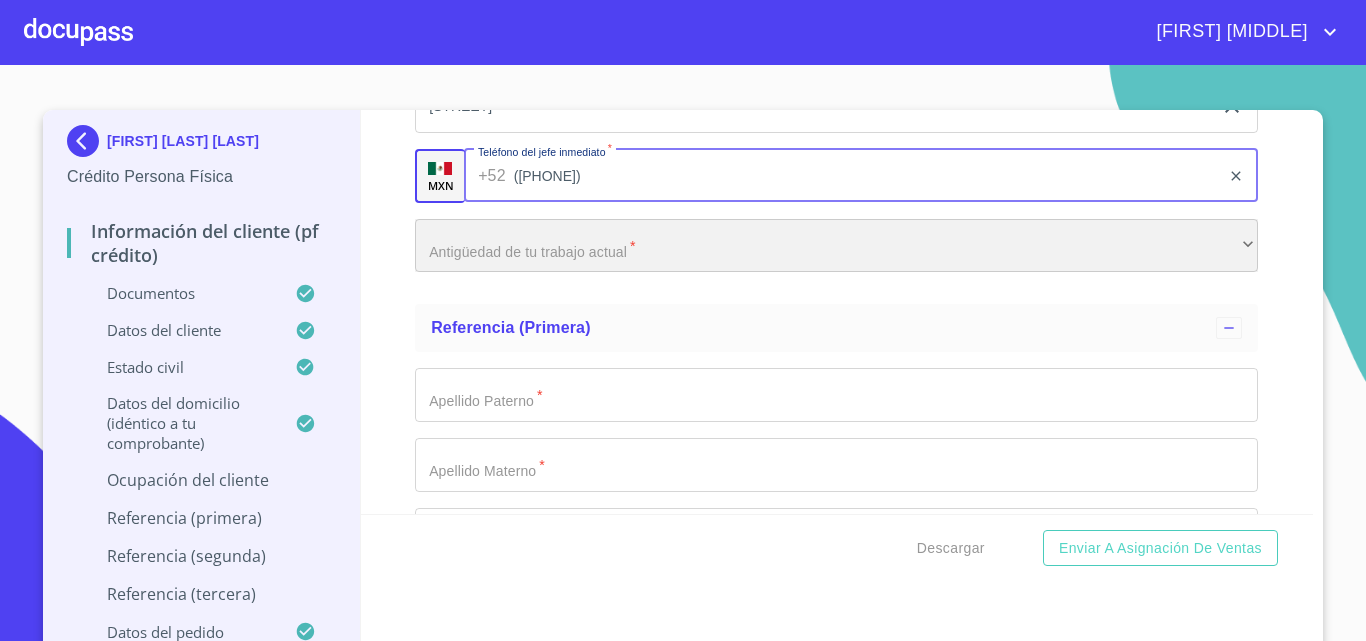 click on "​" at bounding box center [836, 246] 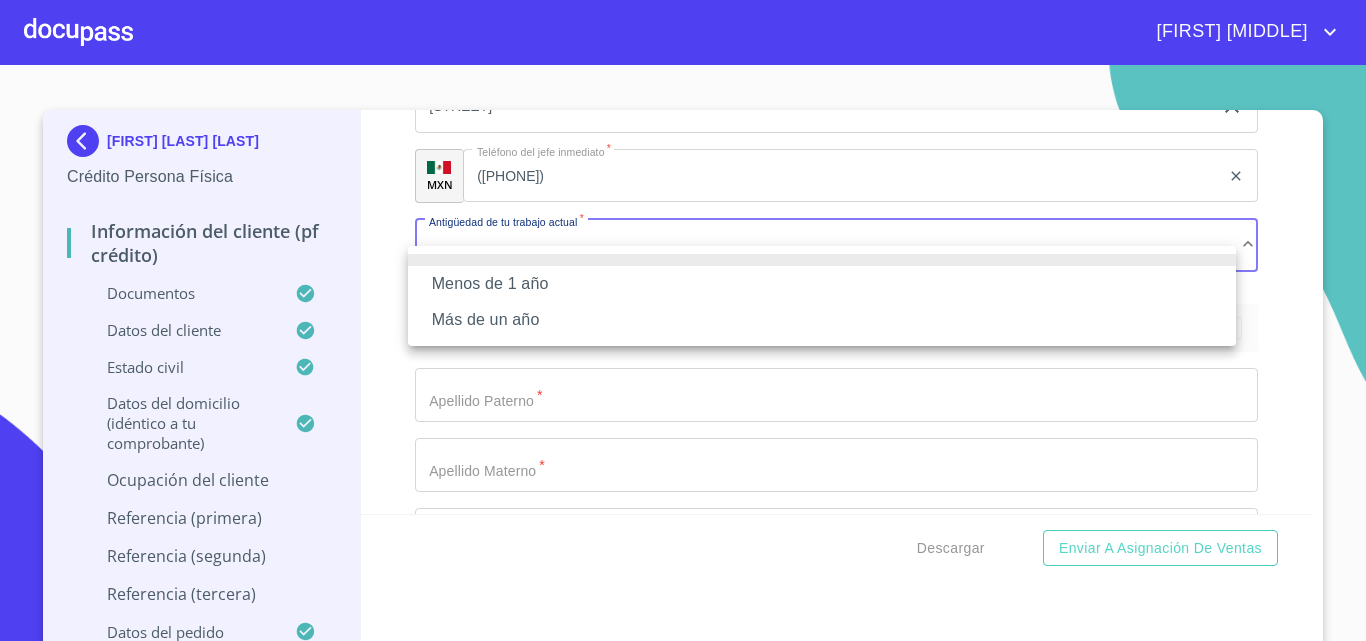 click on "Más de un año" at bounding box center (822, 320) 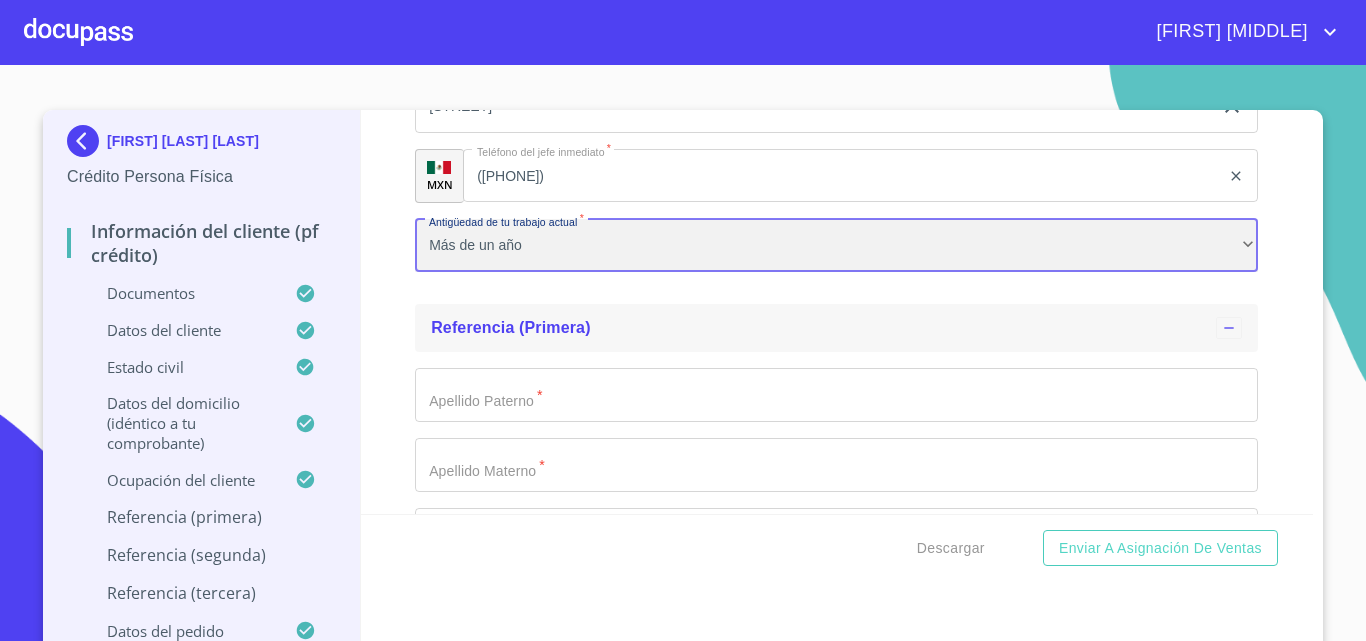 scroll, scrollTop: 10370, scrollLeft: 0, axis: vertical 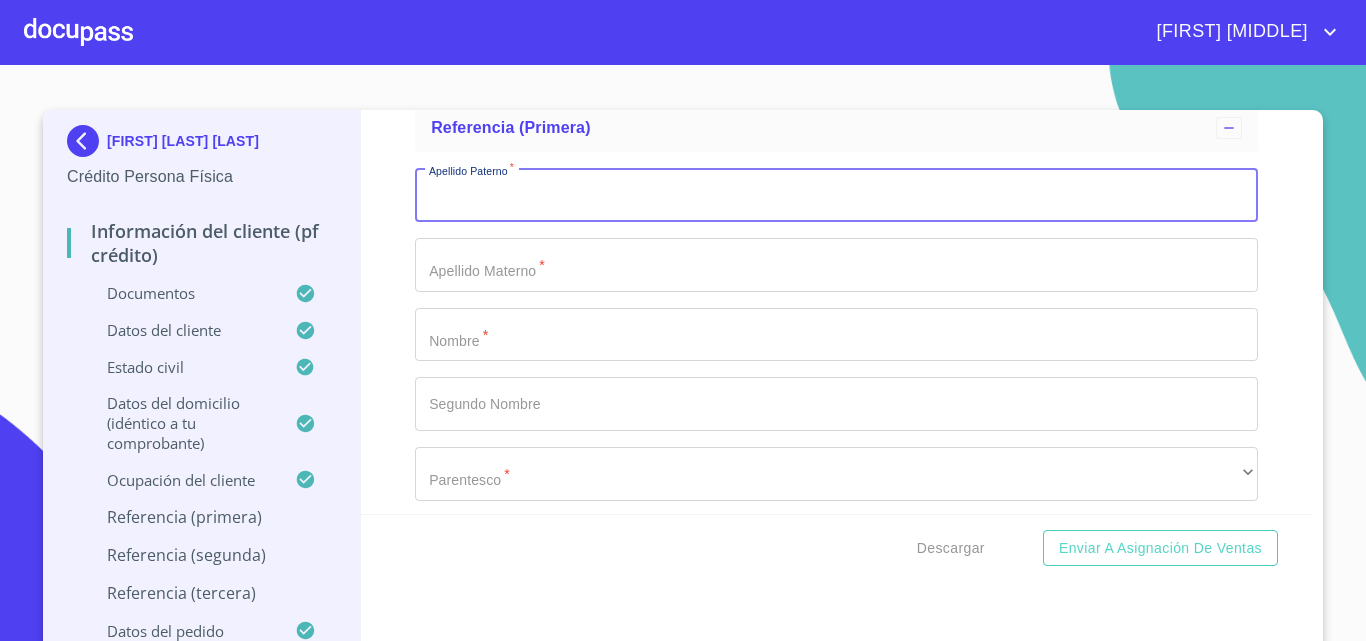 click on "Documento de identificación.   *" at bounding box center (836, 195) 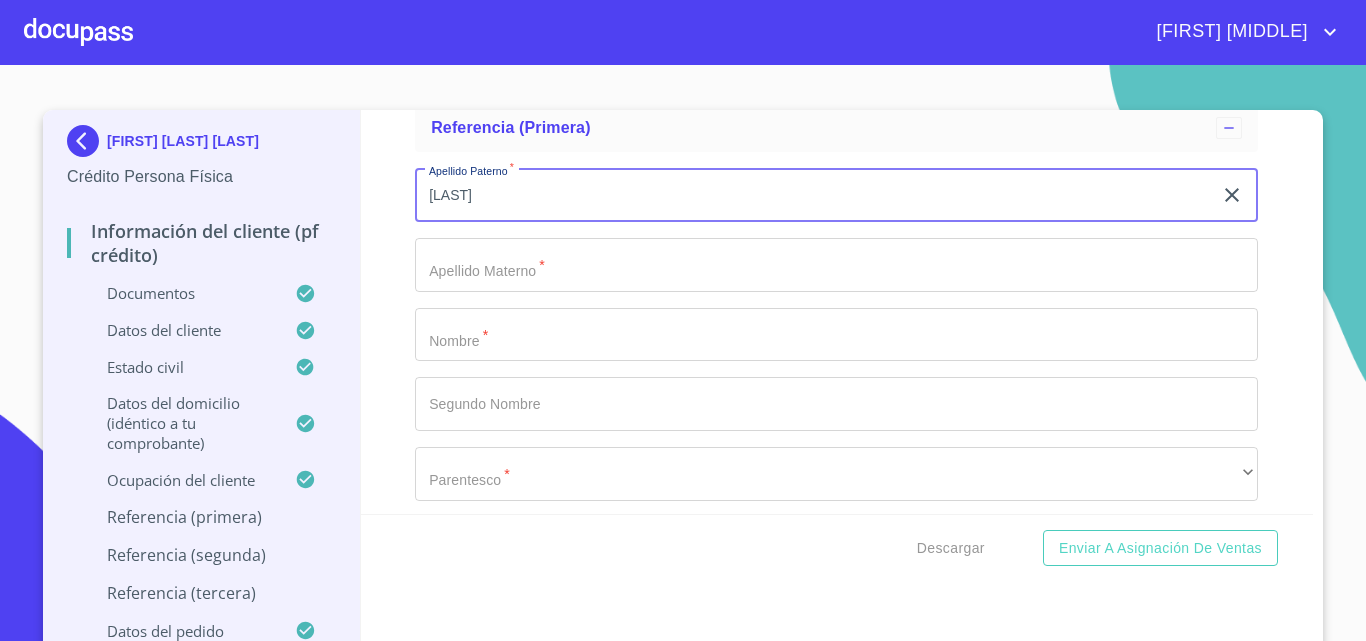 type on "[LAST]" 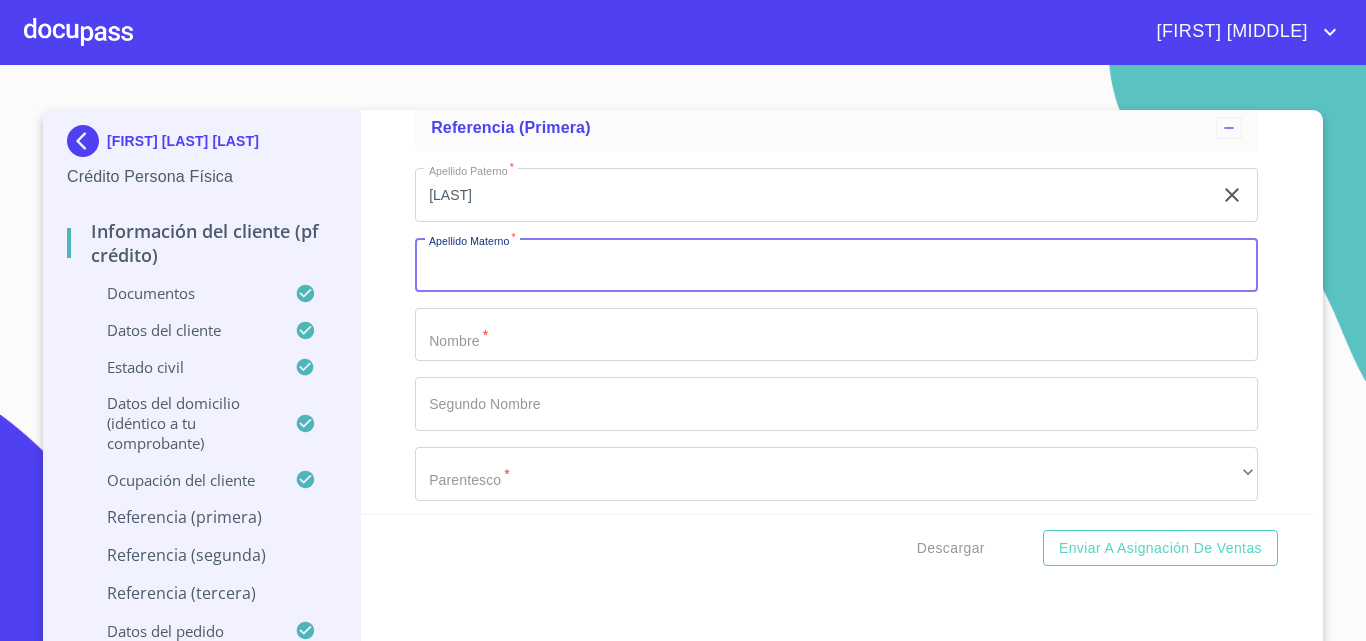type on "O" 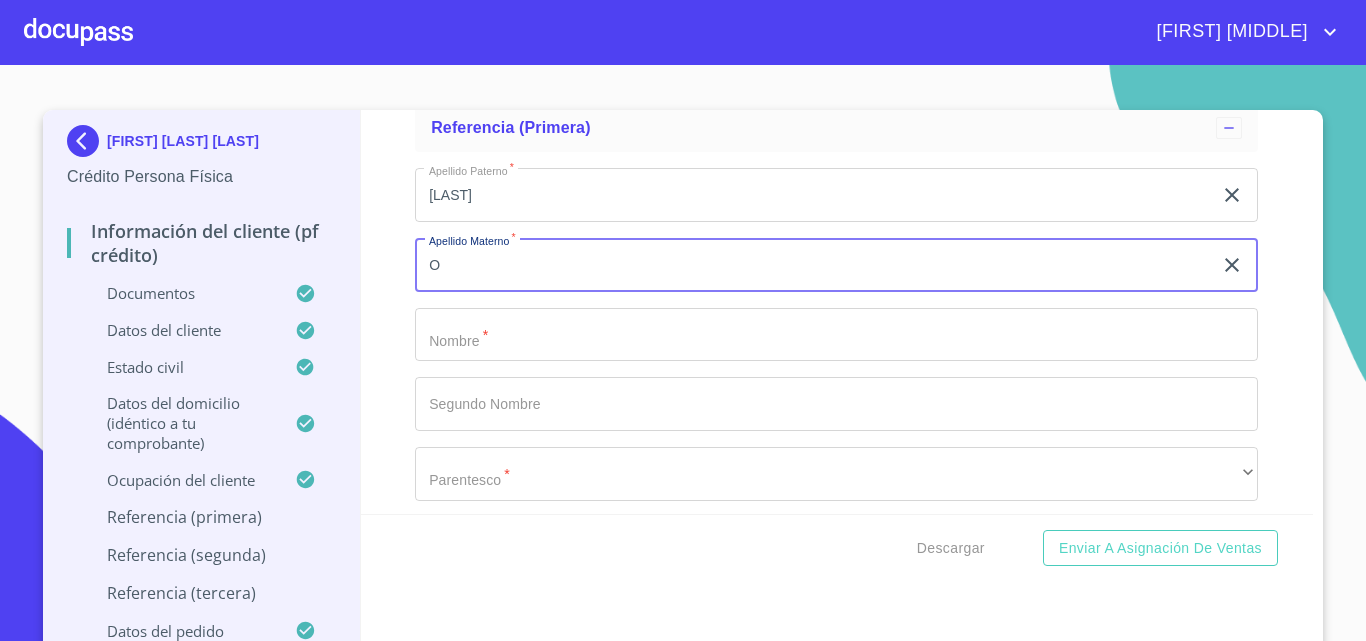type 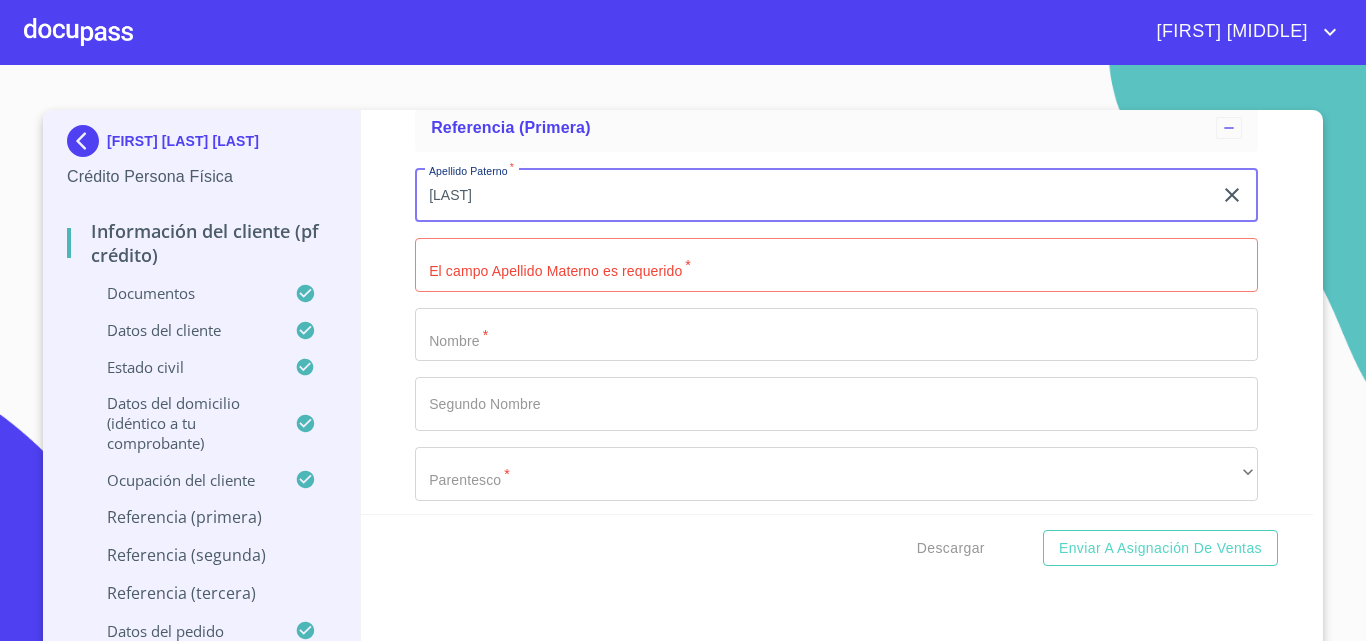 click on "[LAST]" at bounding box center [813, 195] 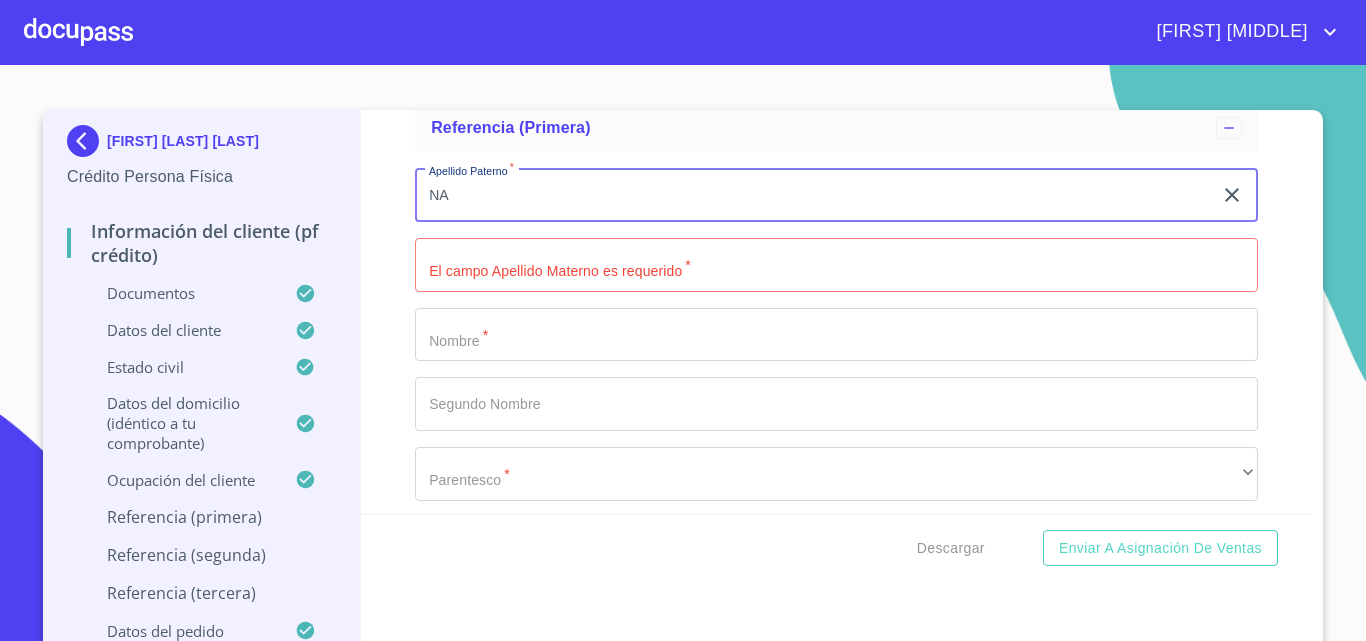 type on "N" 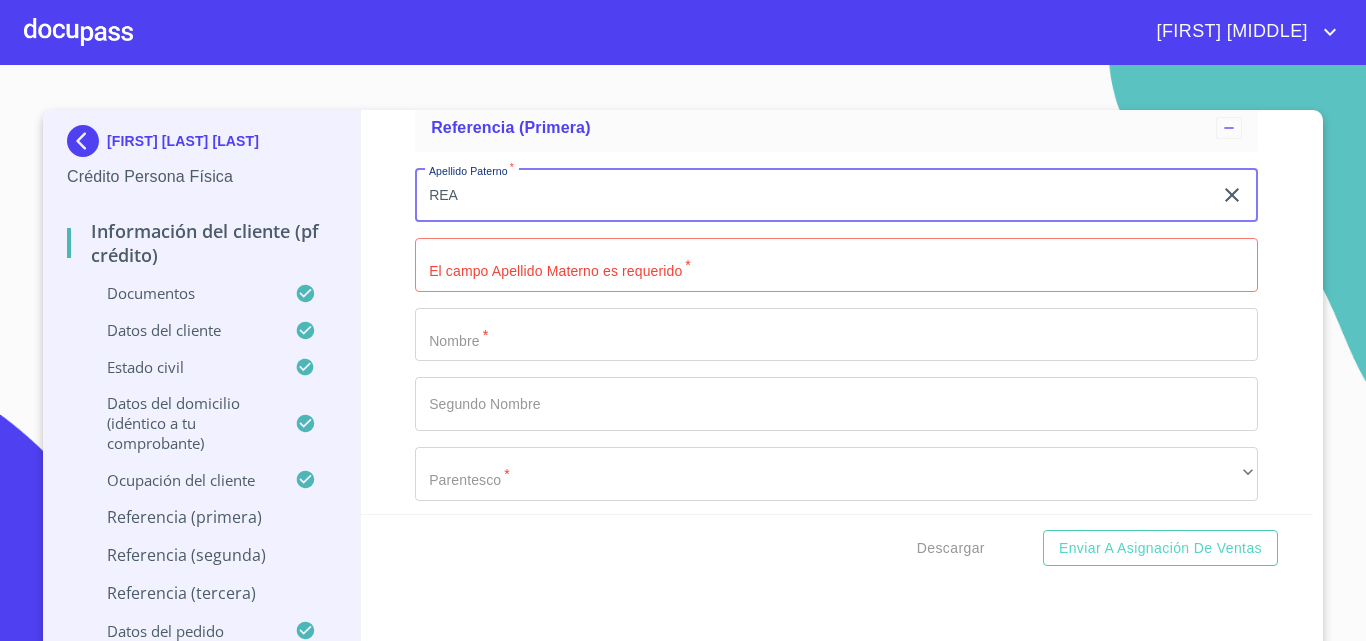 type on "REA" 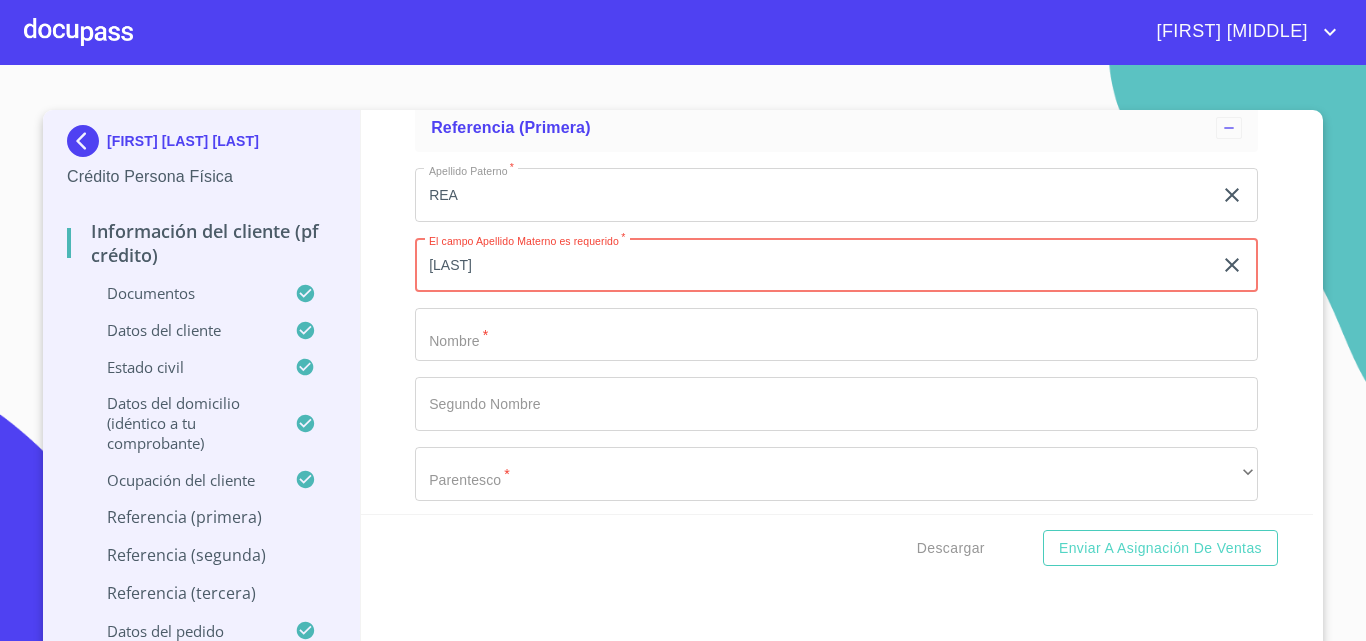 type on "[LAST]" 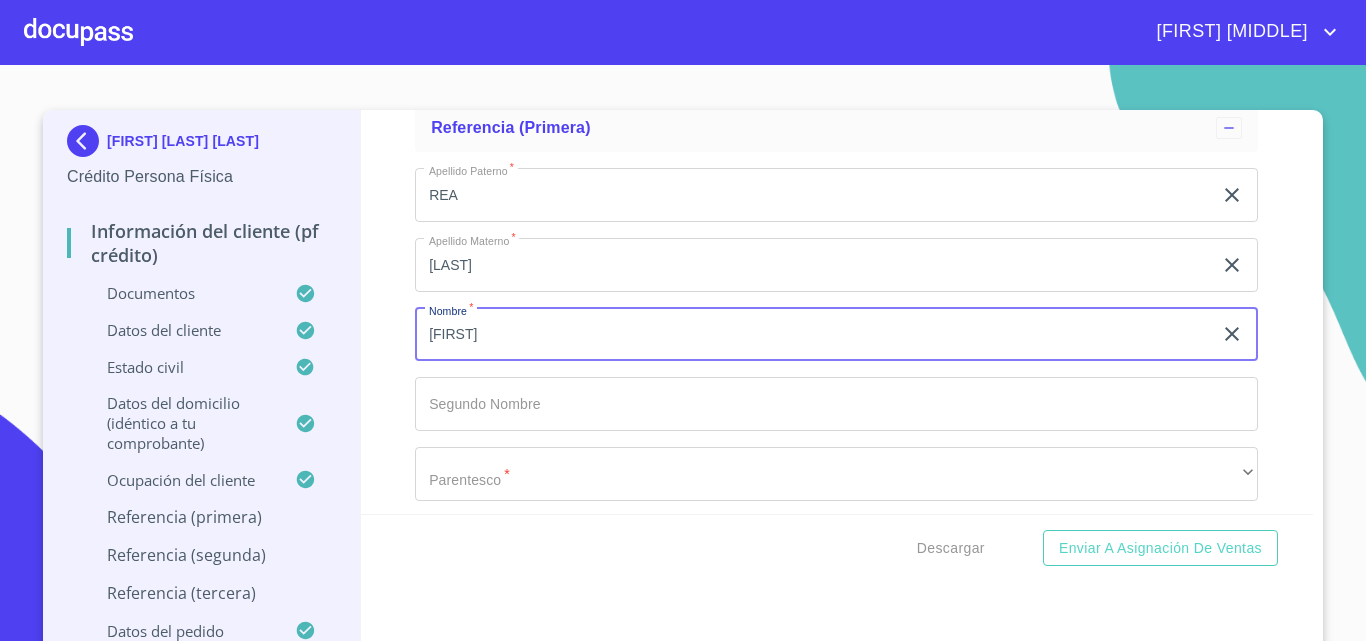type on "[FIRST]" 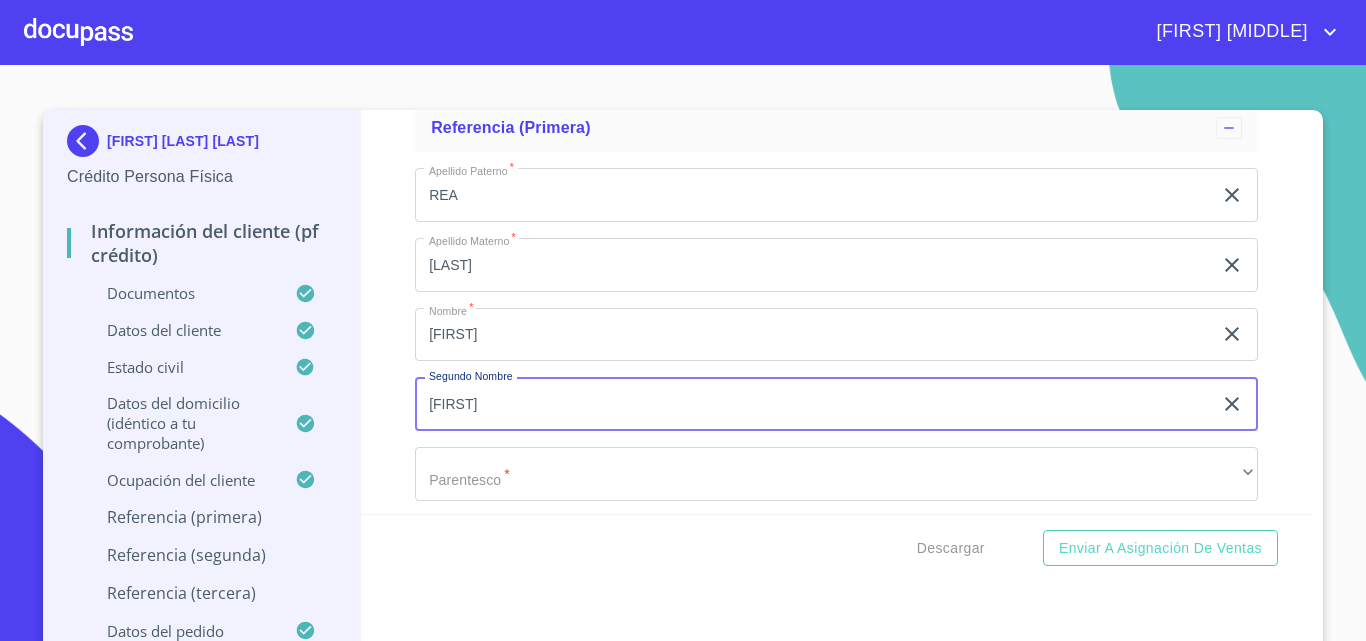 type on "[FIRST]" 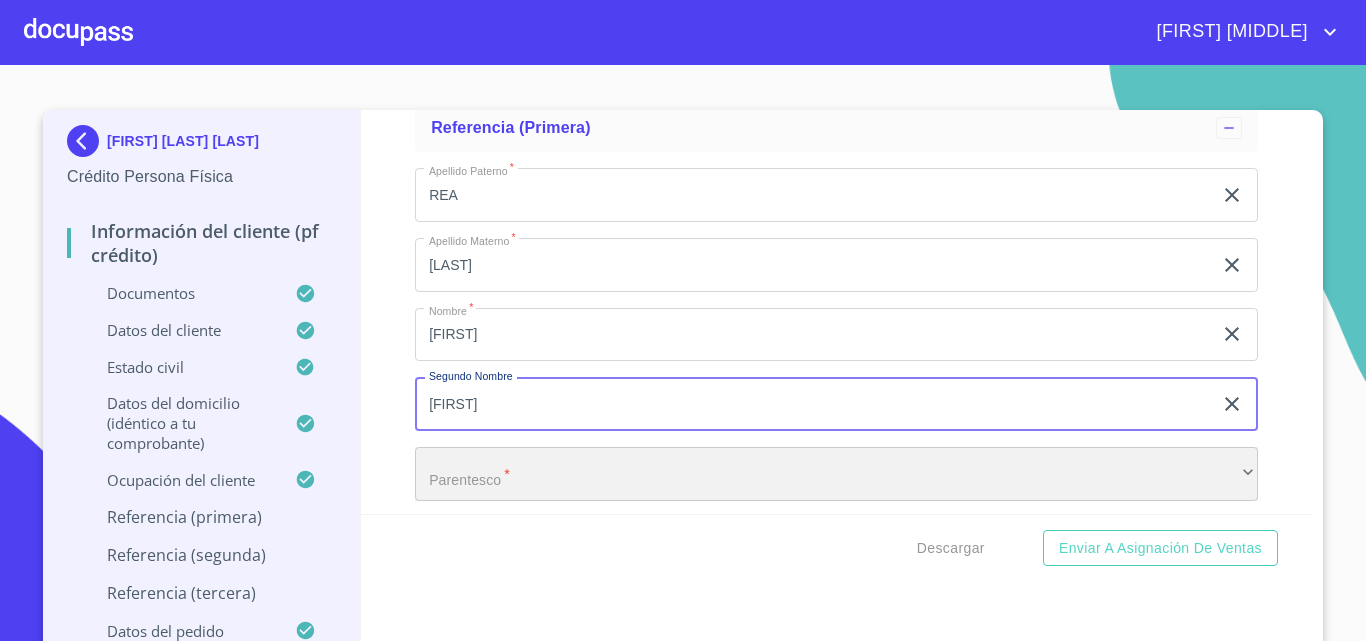 click on "​" at bounding box center (836, 474) 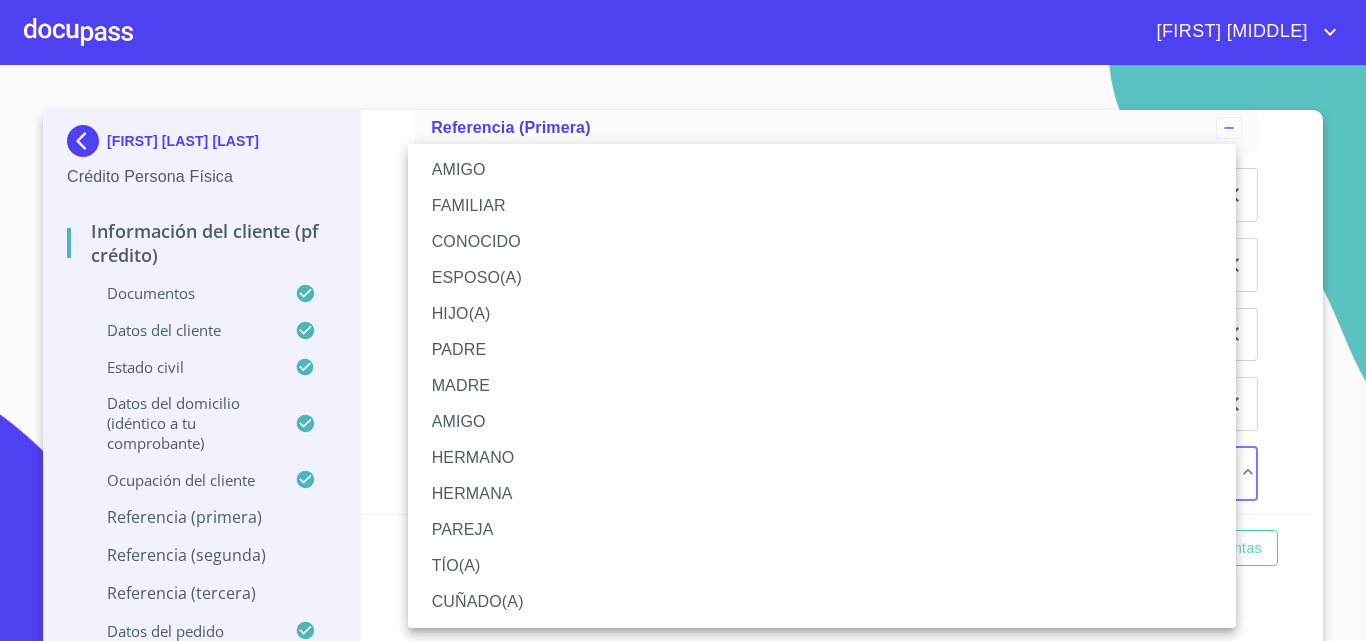 click on "HIJO(A)" at bounding box center [822, 314] 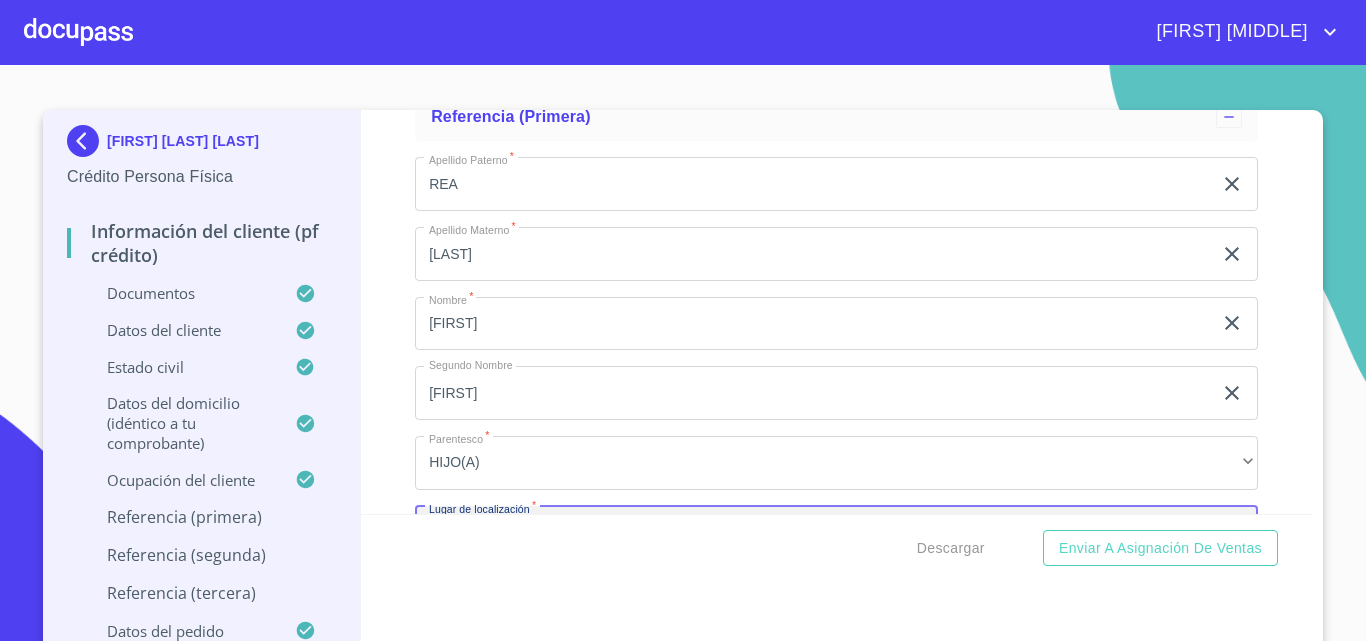 scroll, scrollTop: 10626, scrollLeft: 0, axis: vertical 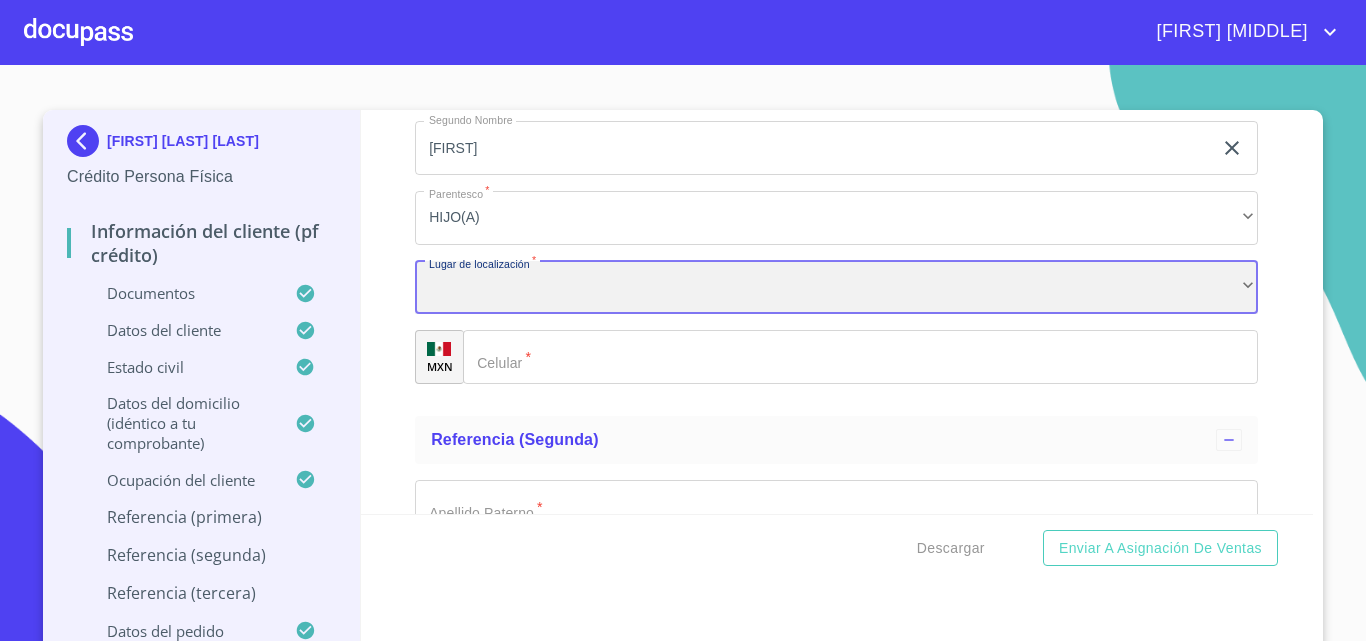 click on "​" at bounding box center (836, 288) 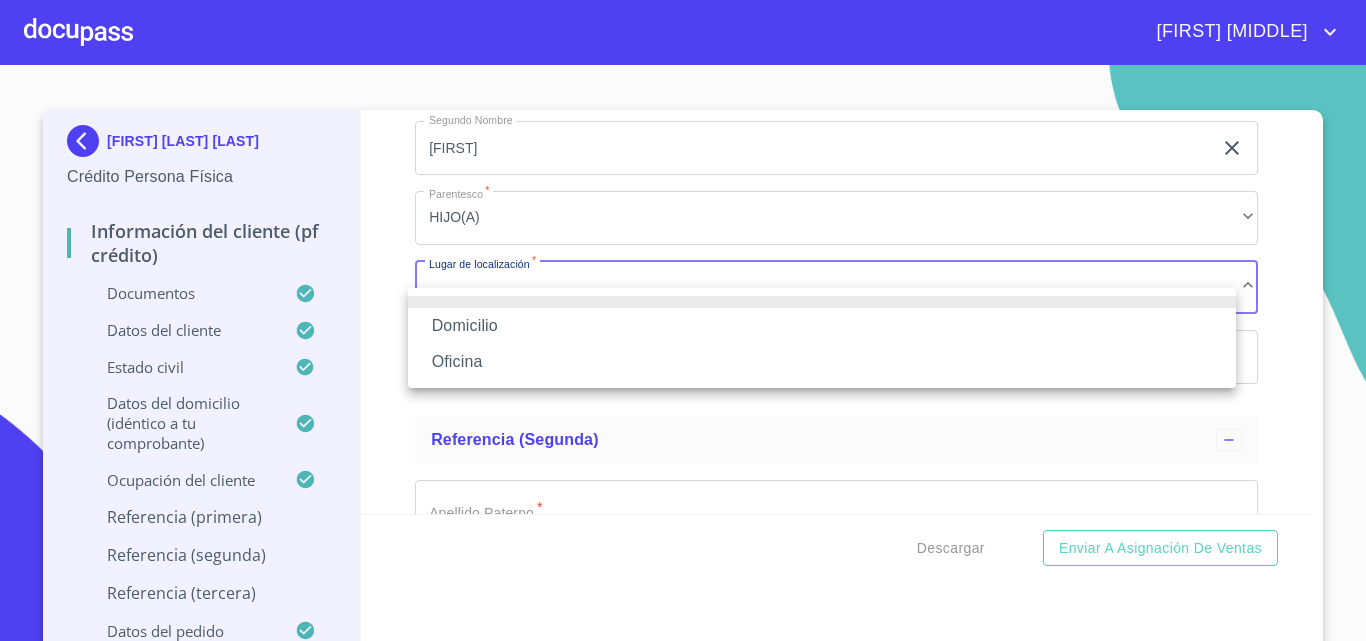 click on "Oficina" at bounding box center [822, 362] 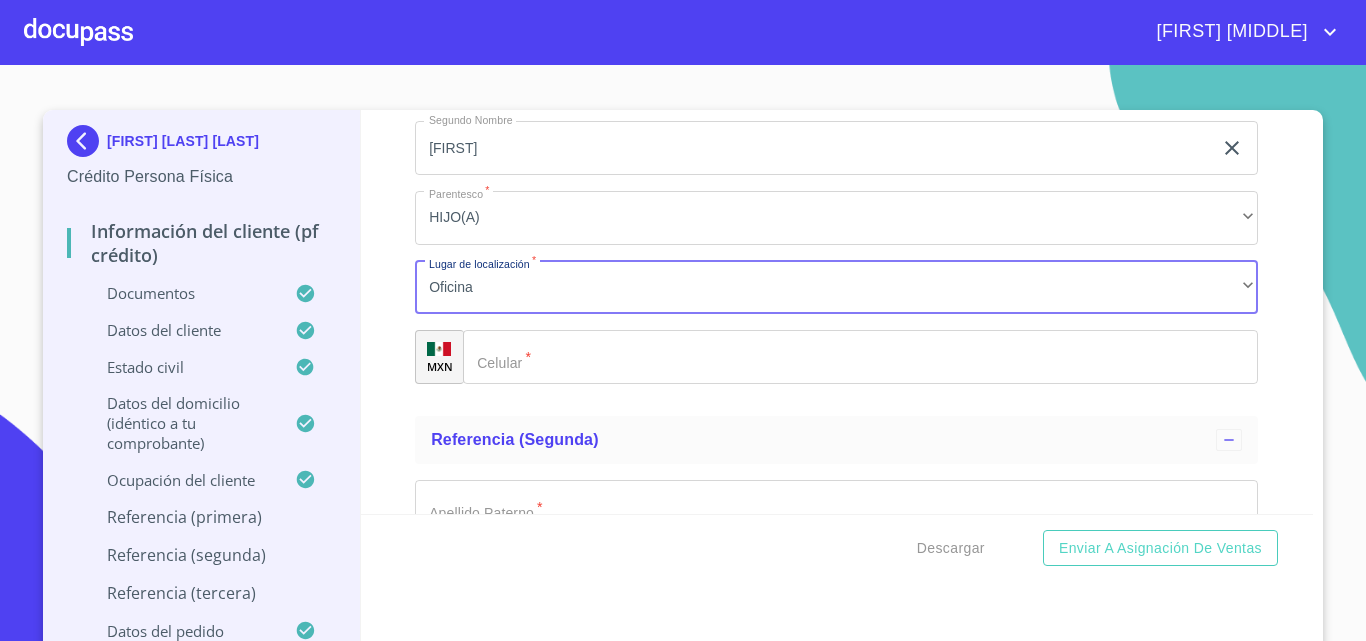 click on "Documento de identificación.   *" 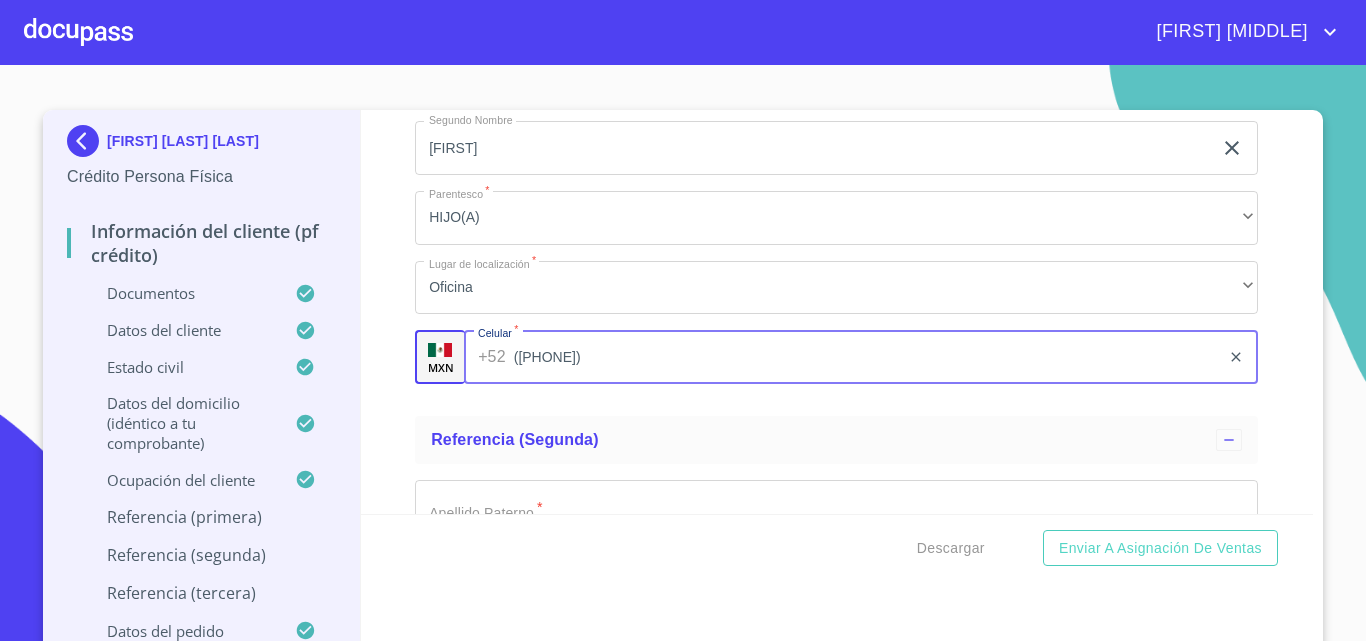 type on "([PHONE])" 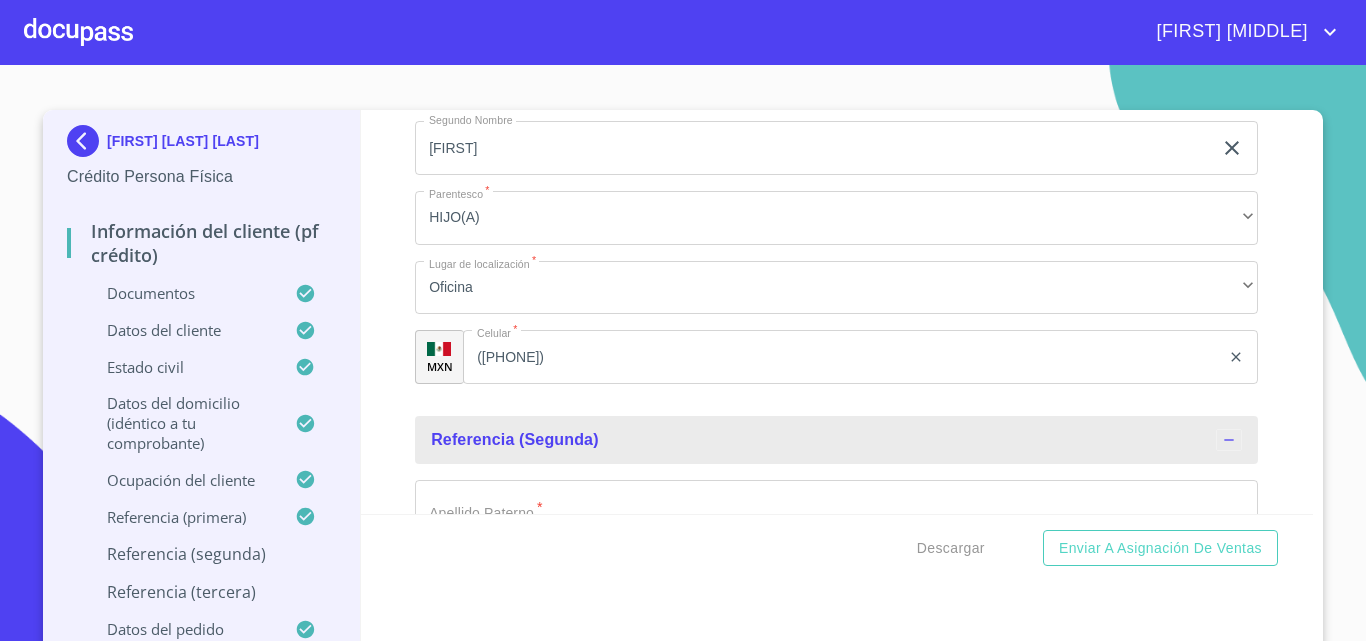 scroll, scrollTop: 10670, scrollLeft: 0, axis: vertical 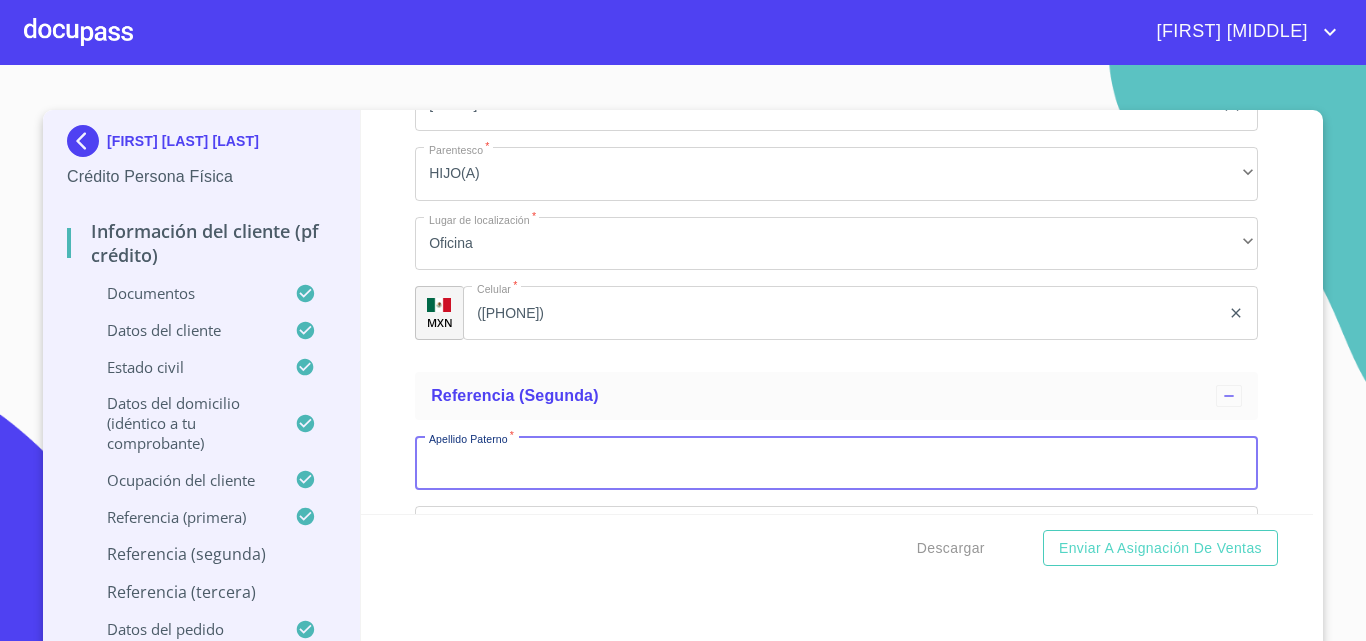 click on "Documento de identificación.   *" at bounding box center [836, 463] 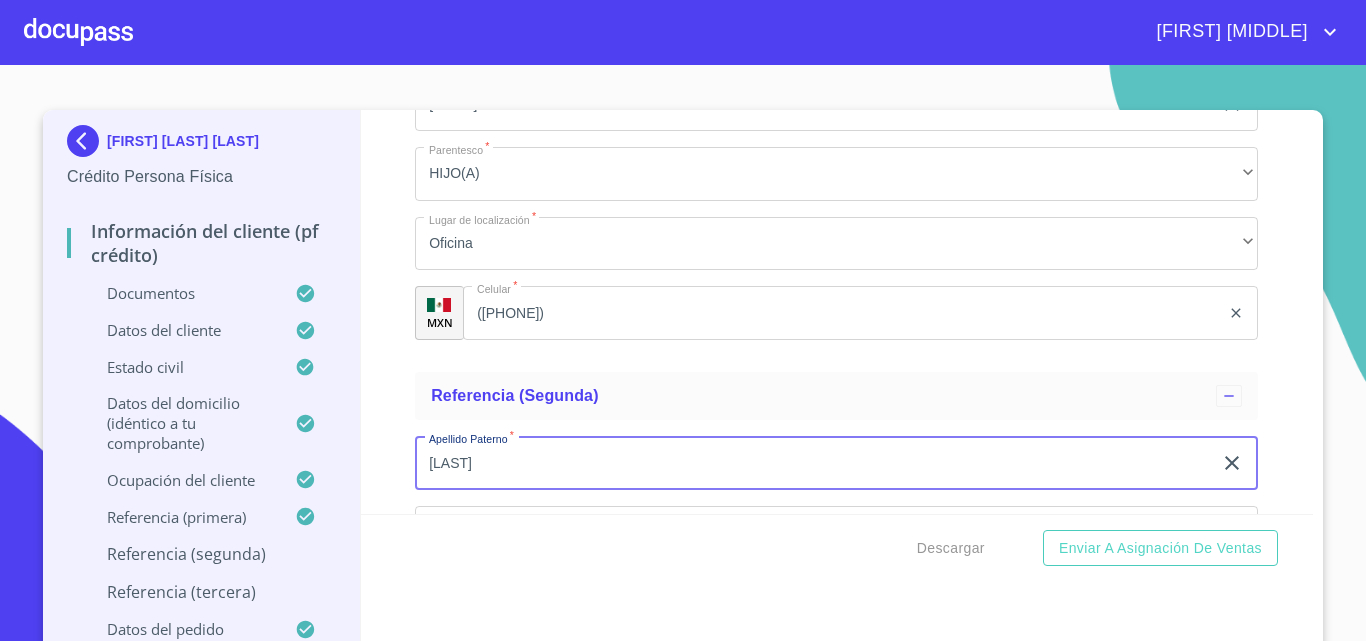 type on "[LAST]" 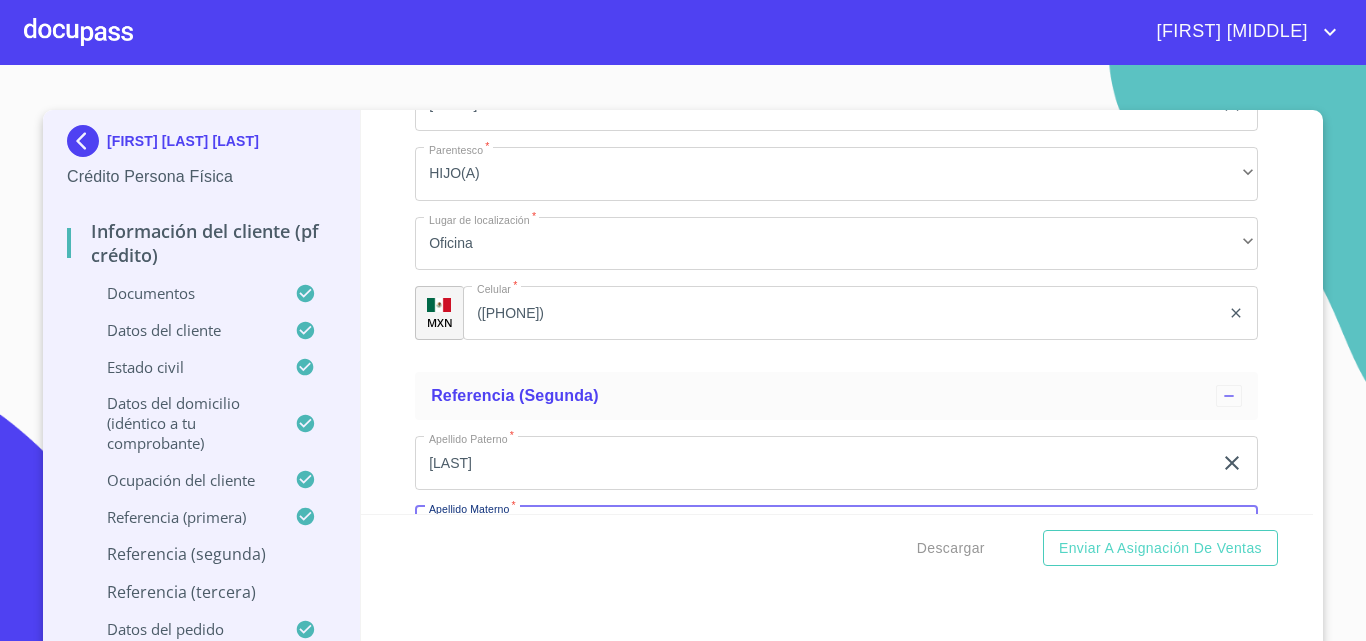 scroll, scrollTop: 10915, scrollLeft: 0, axis: vertical 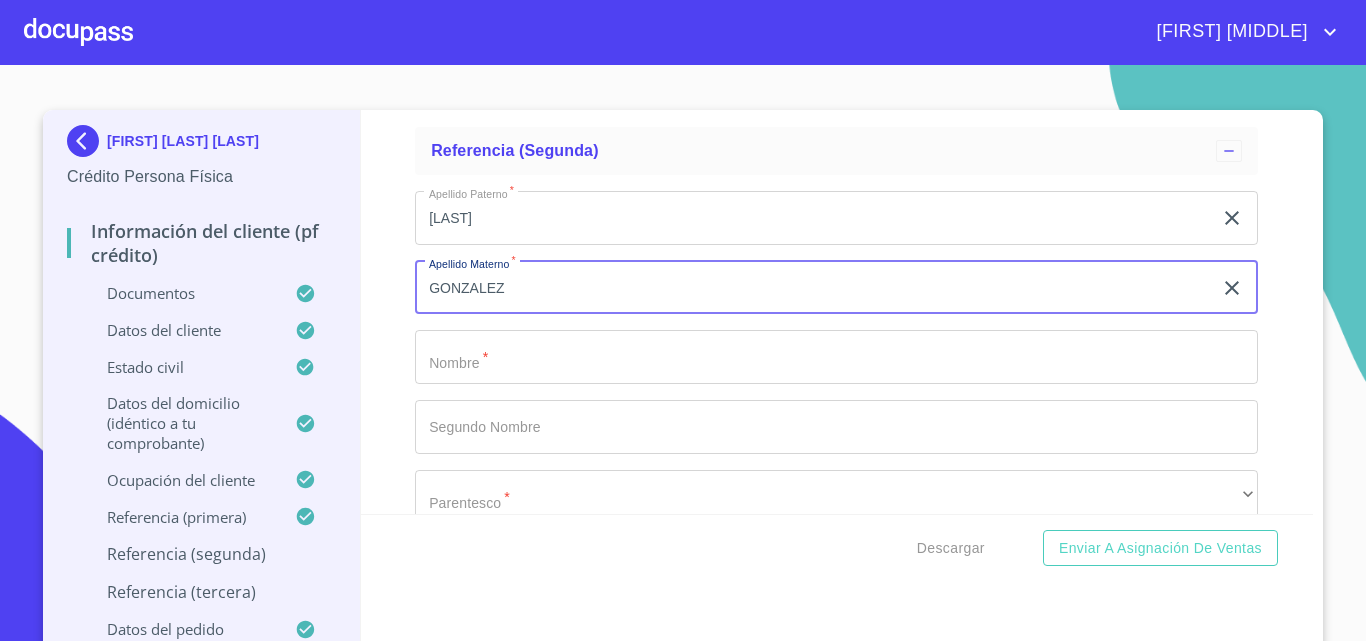 type on "GONZALEZ" 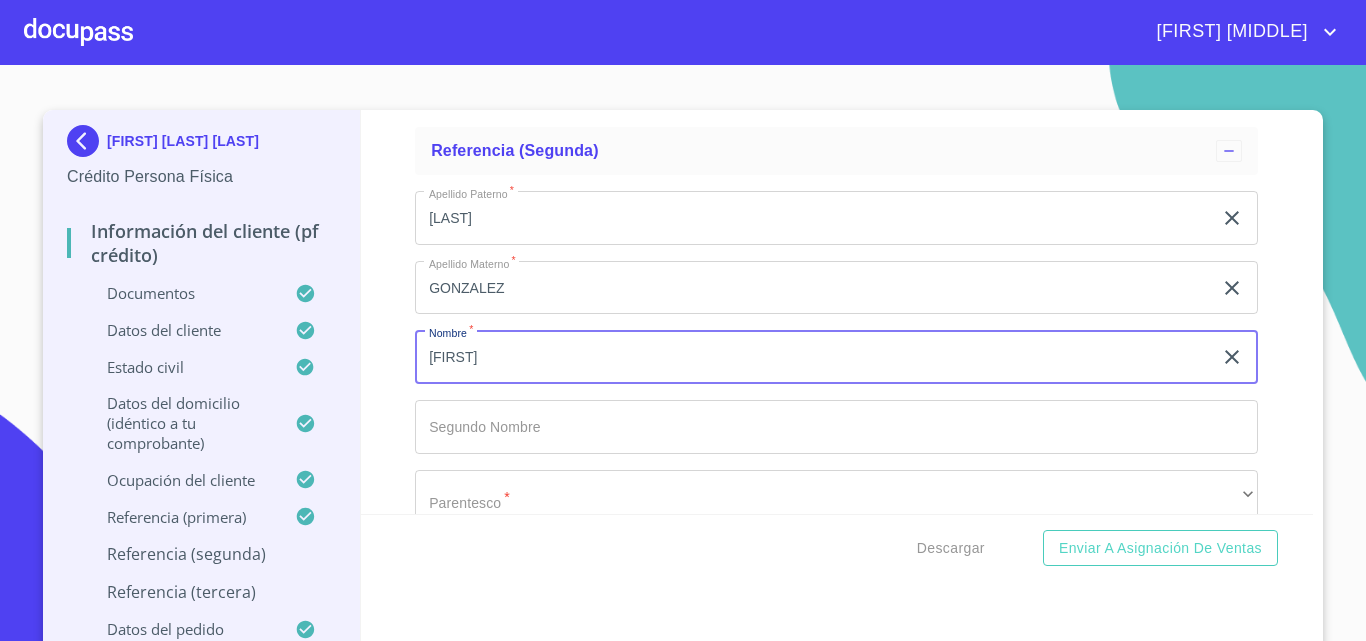 type on "[FIRST]" 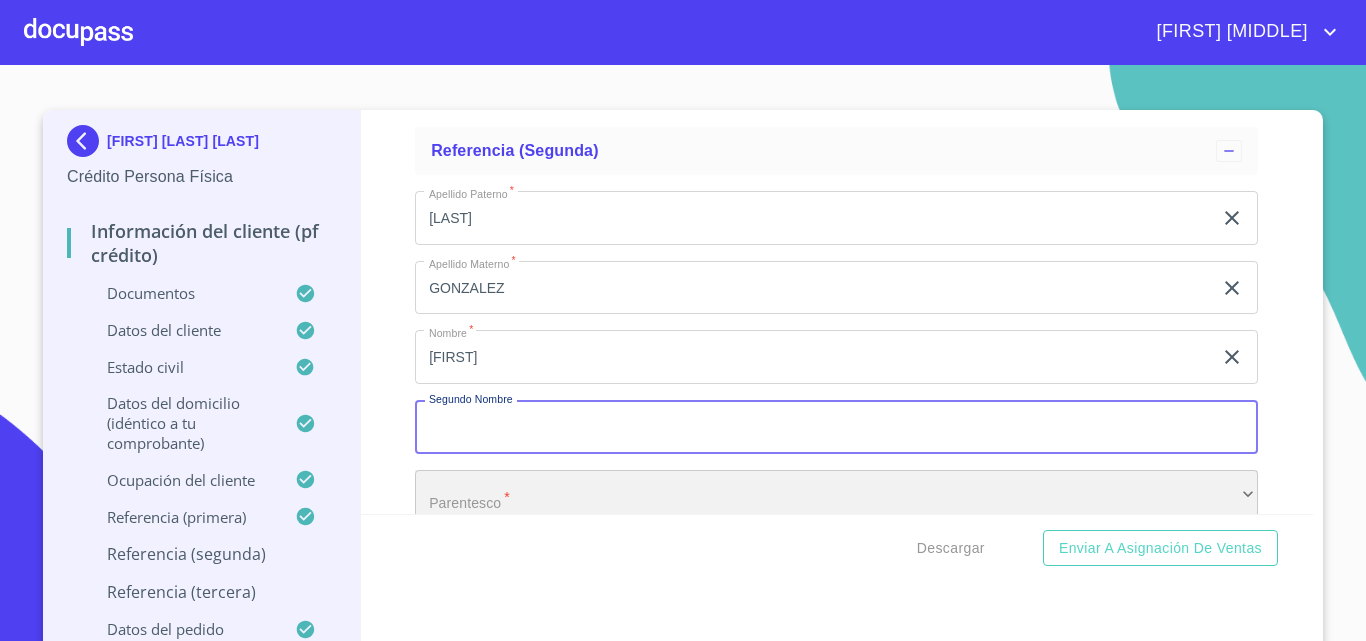 scroll, scrollTop: 10949, scrollLeft: 0, axis: vertical 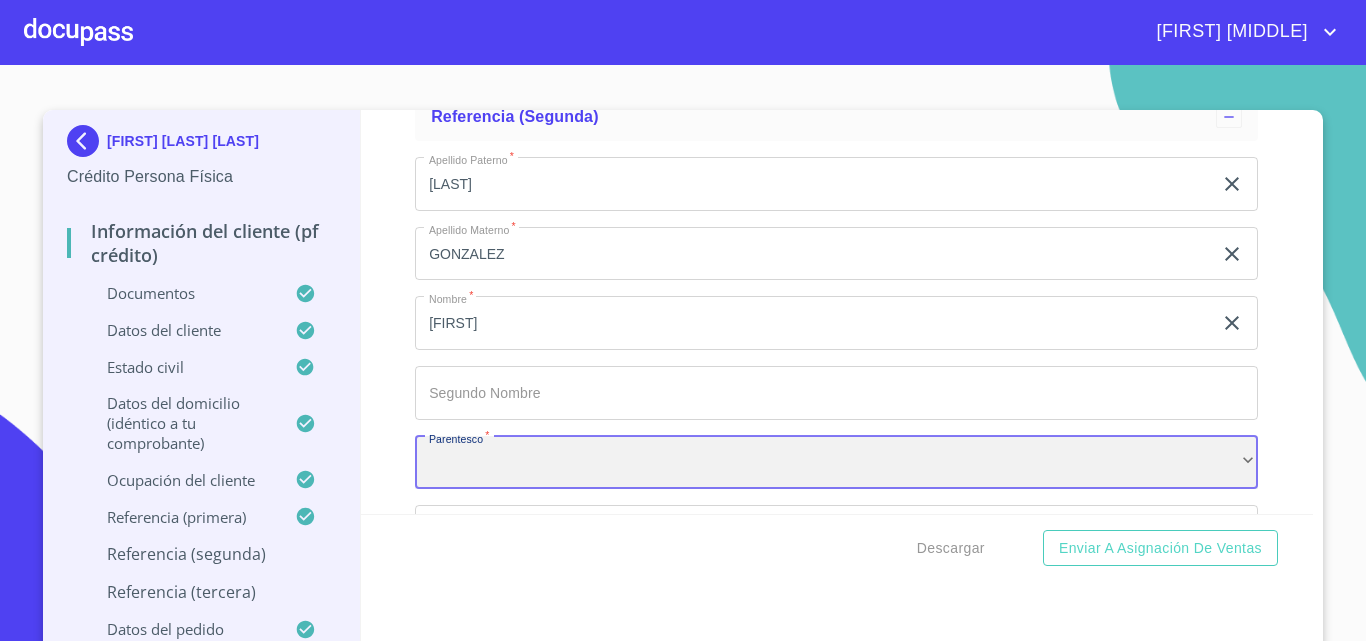 click on "​" at bounding box center [836, 463] 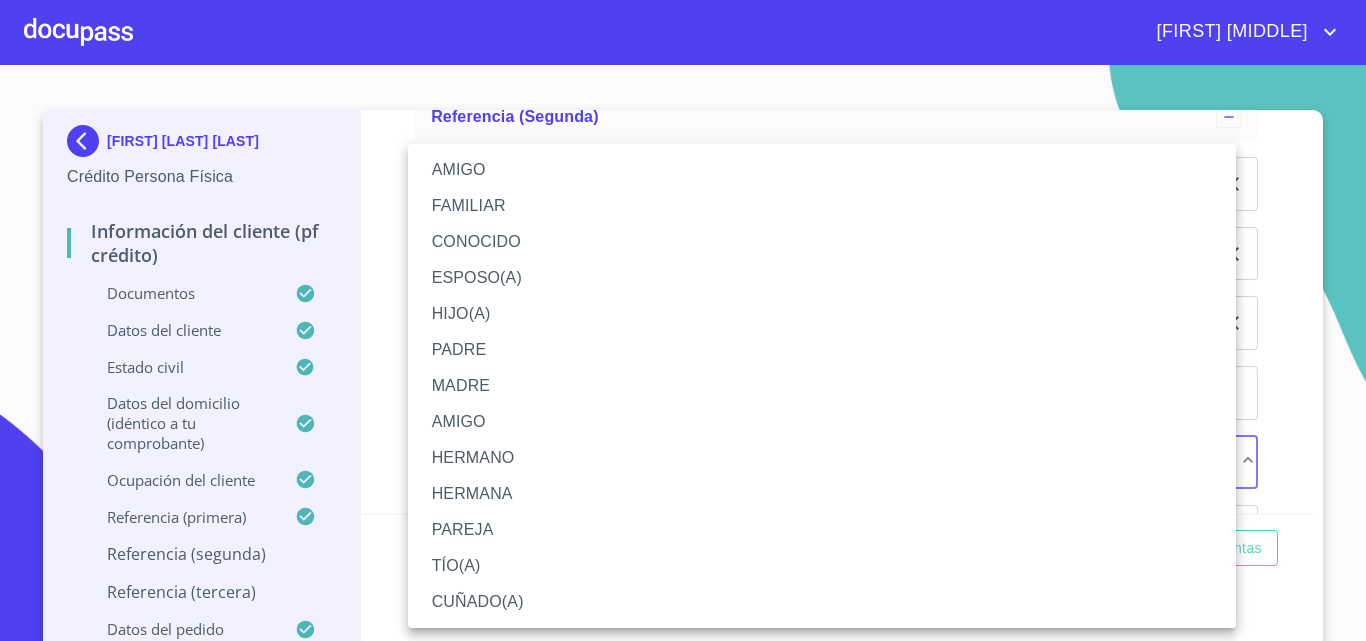 click on "HERMANA" at bounding box center [822, 494] 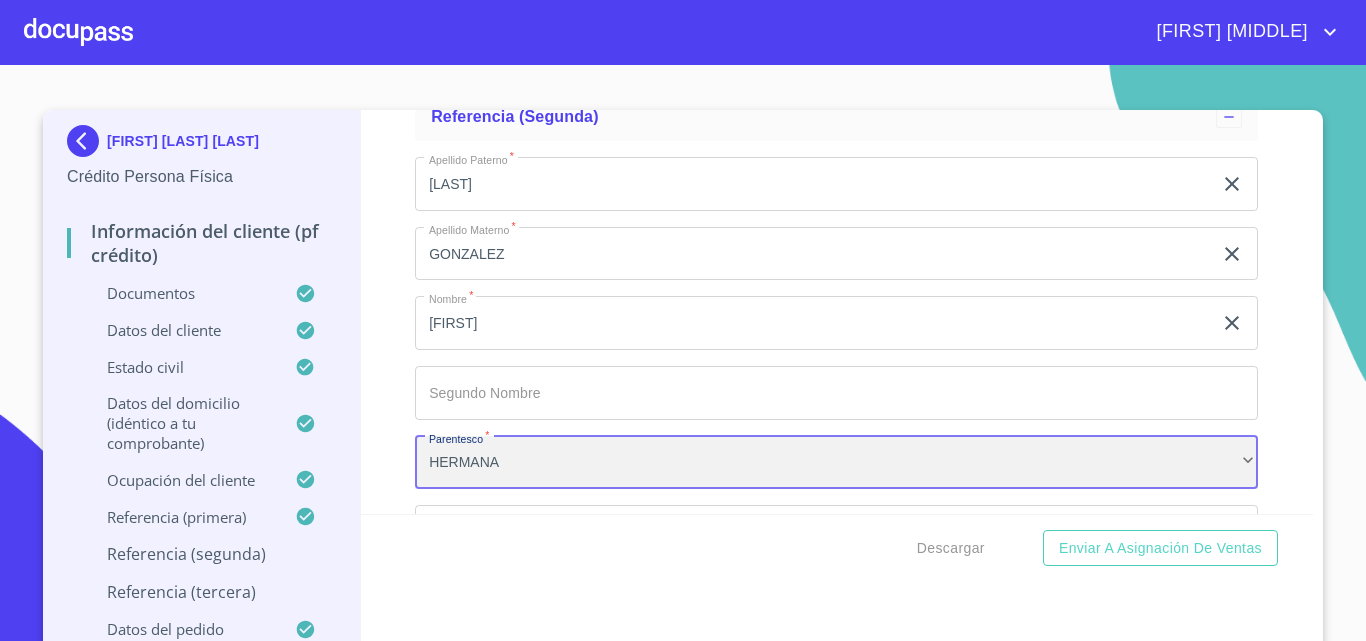 click on "HERMANA" at bounding box center (836, 463) 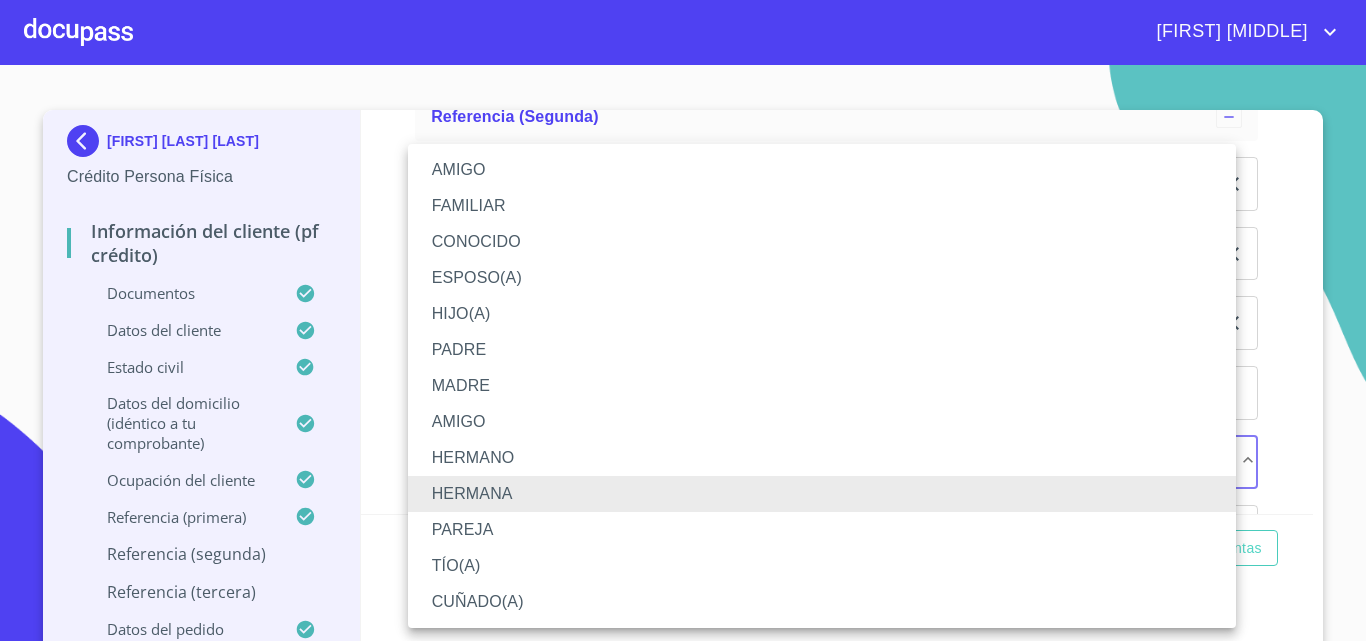 click on "CUÑADO(A)" at bounding box center (822, 602) 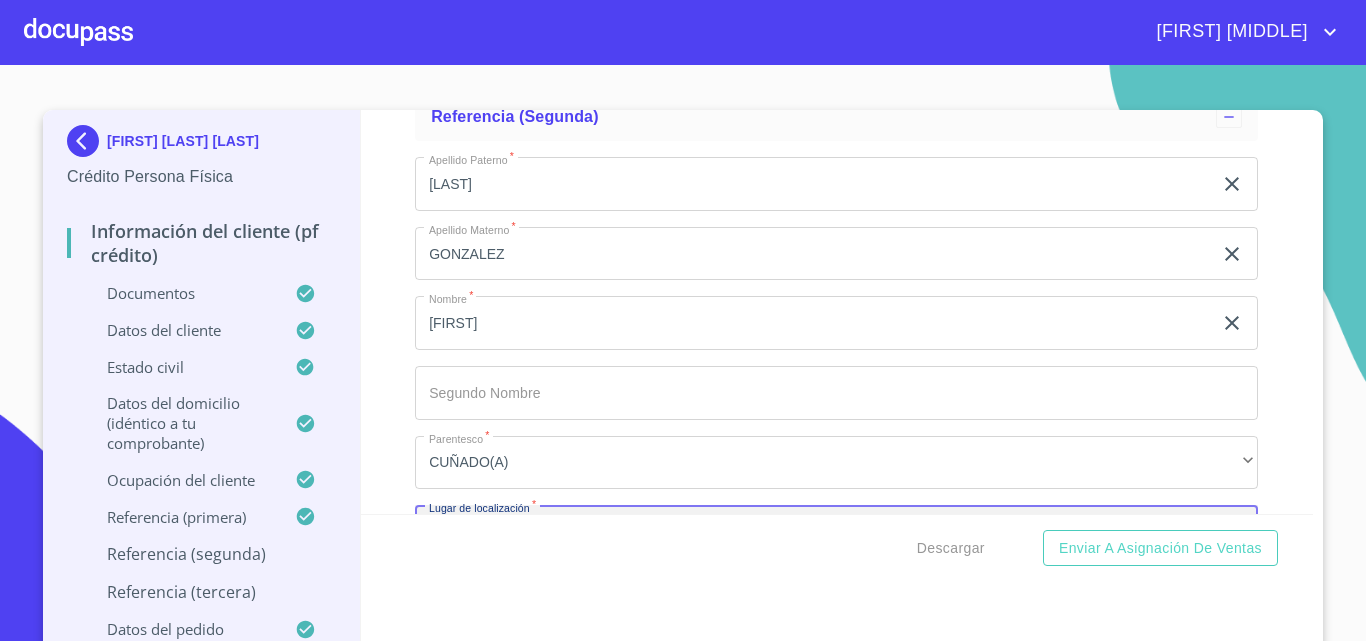 scroll, scrollTop: 11193, scrollLeft: 0, axis: vertical 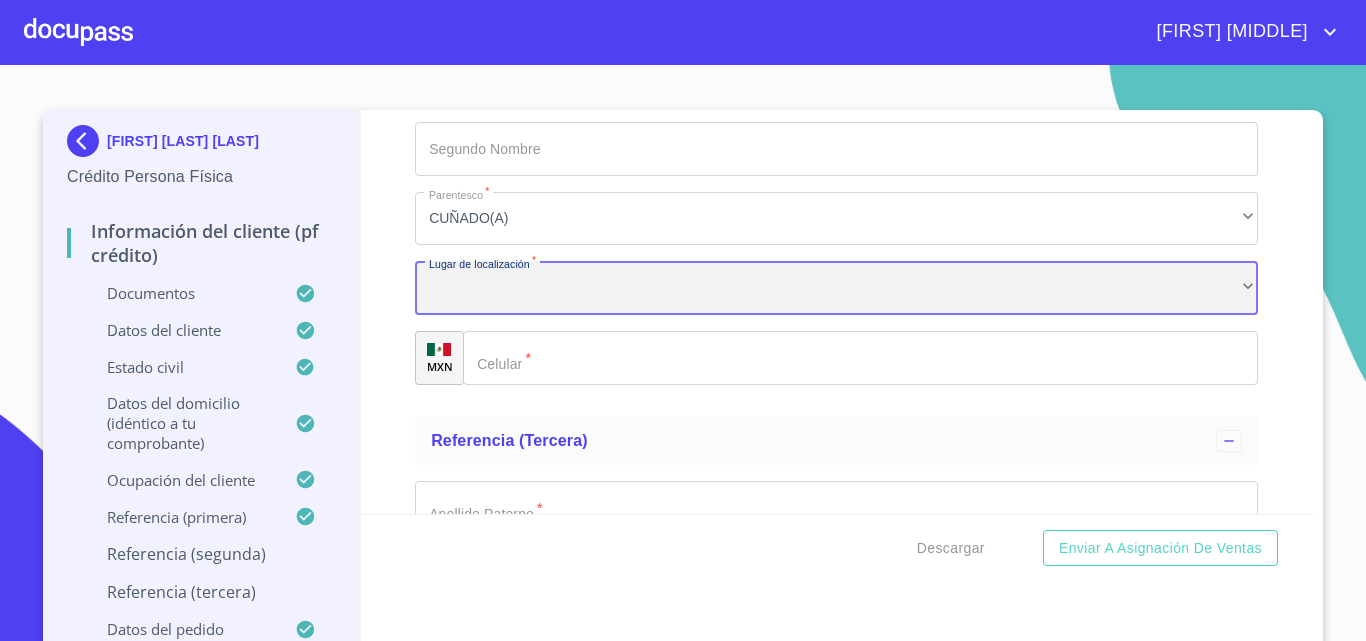 click on "​" at bounding box center (836, 288) 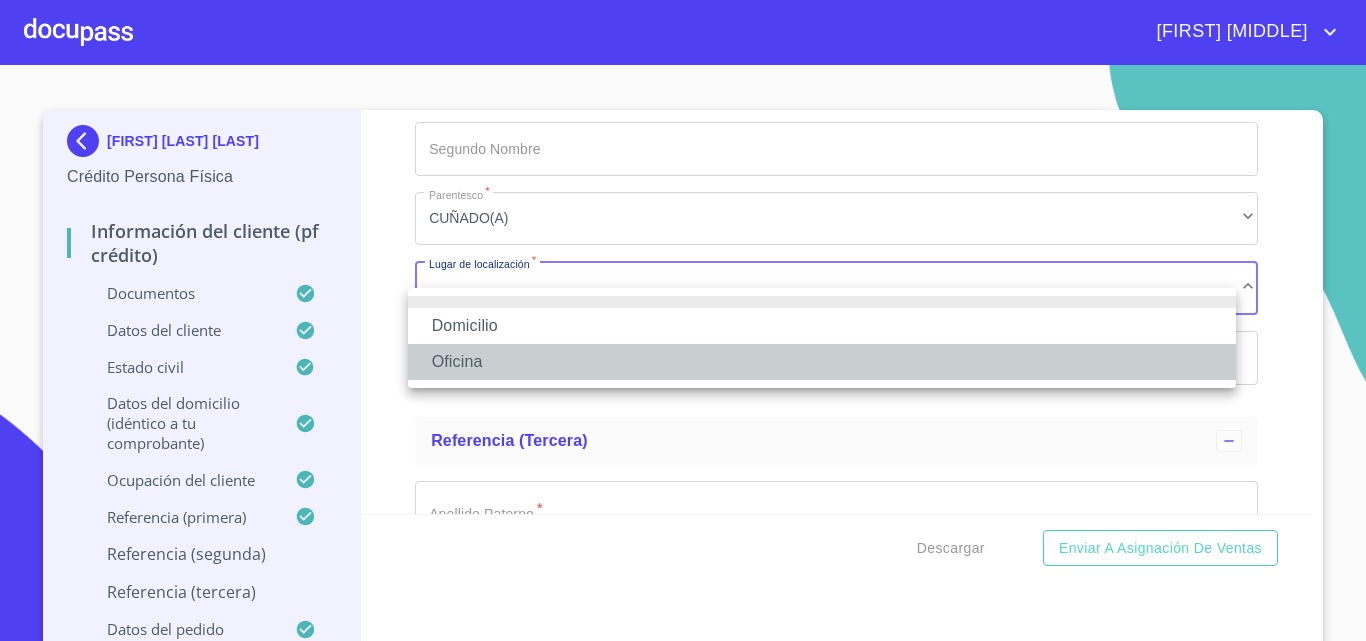 click on "Oficina" at bounding box center [822, 362] 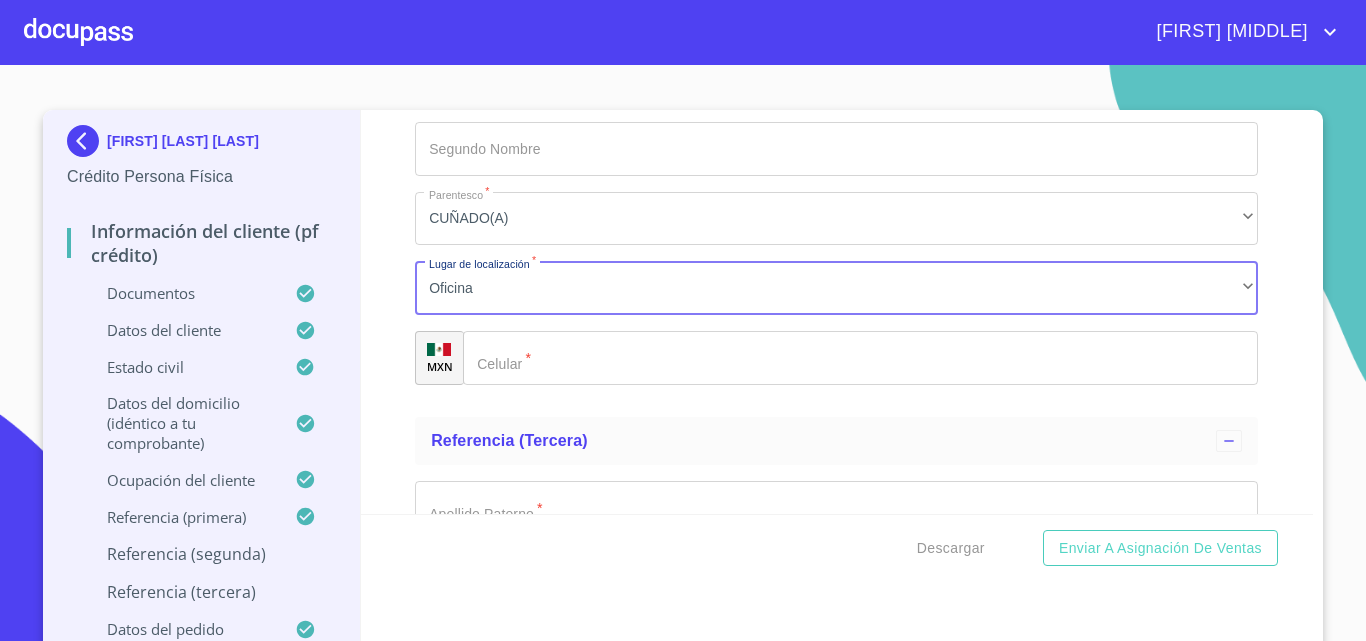 click on "Documento de identificación.   *" 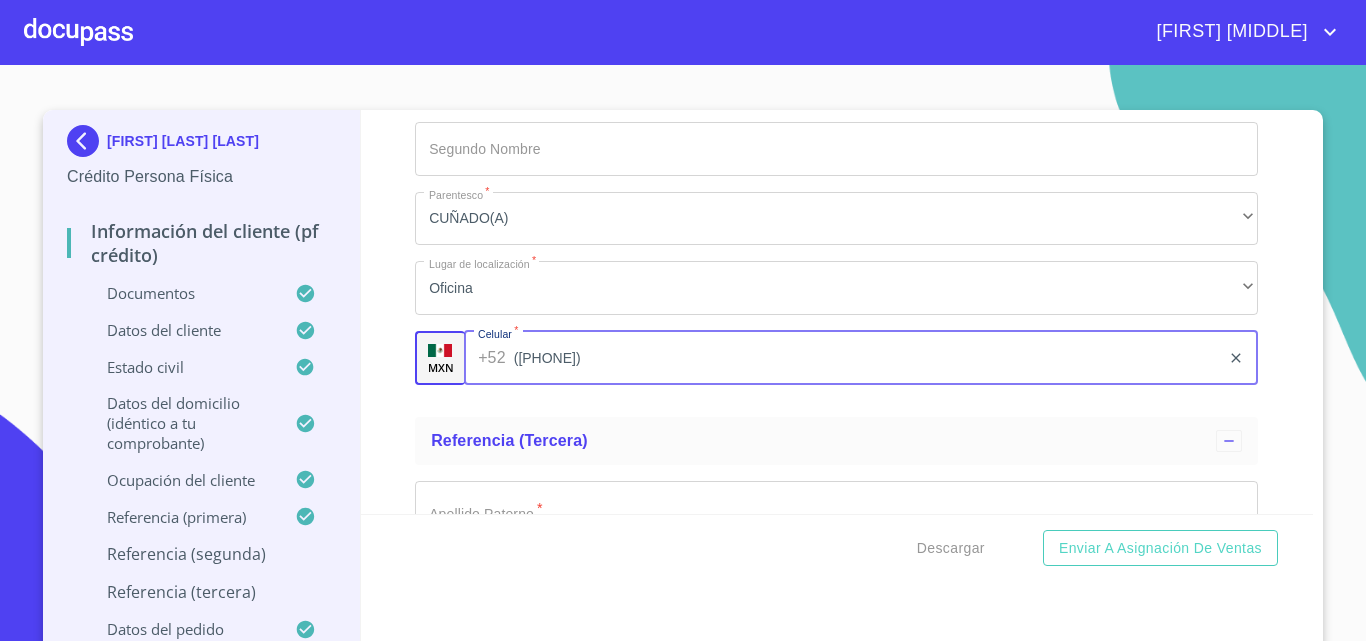 type on "([PHONE])" 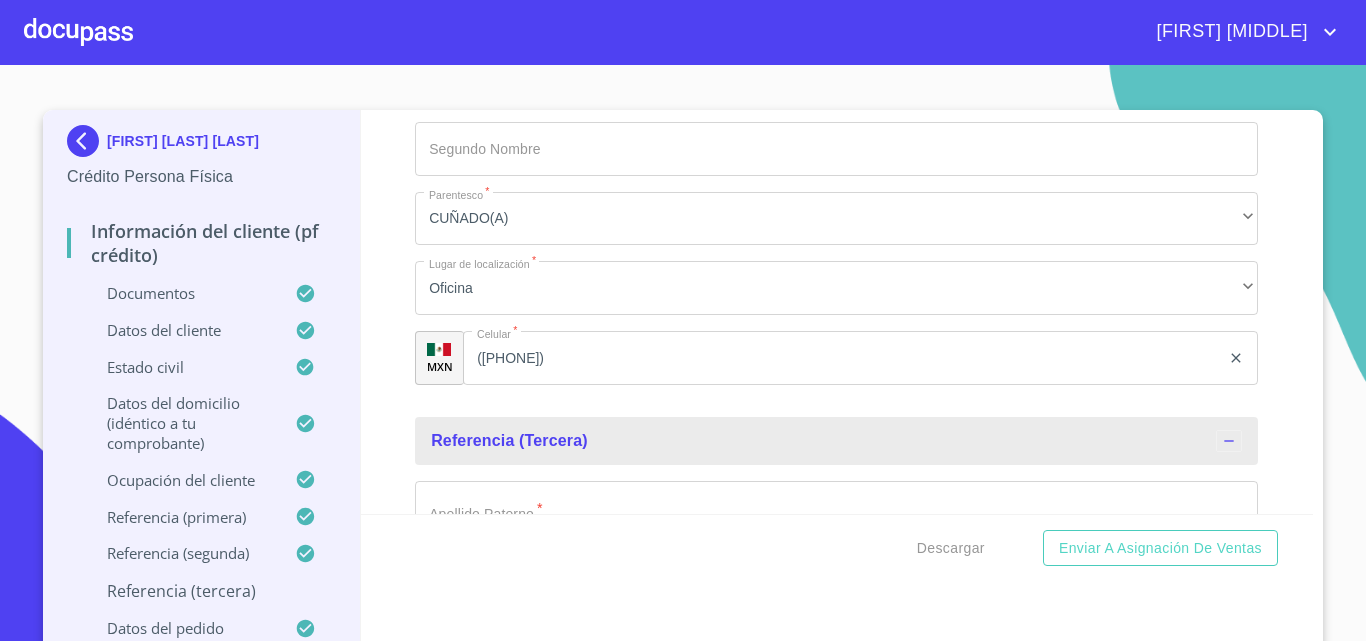 scroll, scrollTop: 11238, scrollLeft: 0, axis: vertical 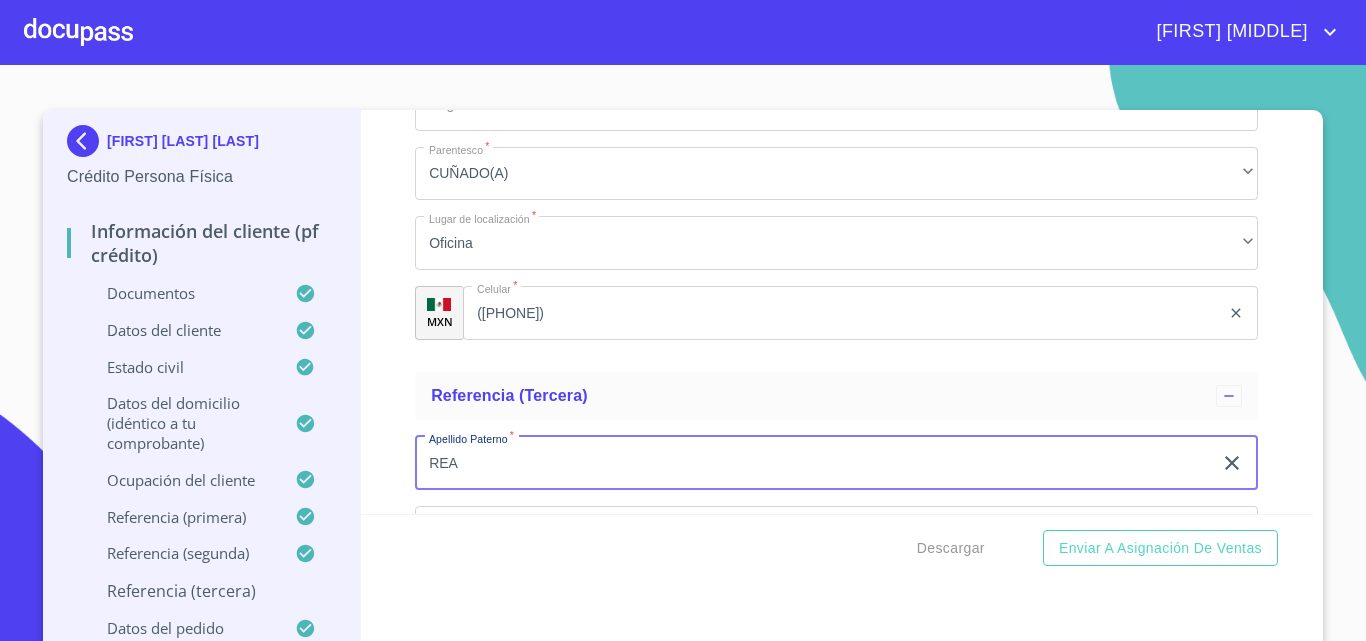 type on "REA" 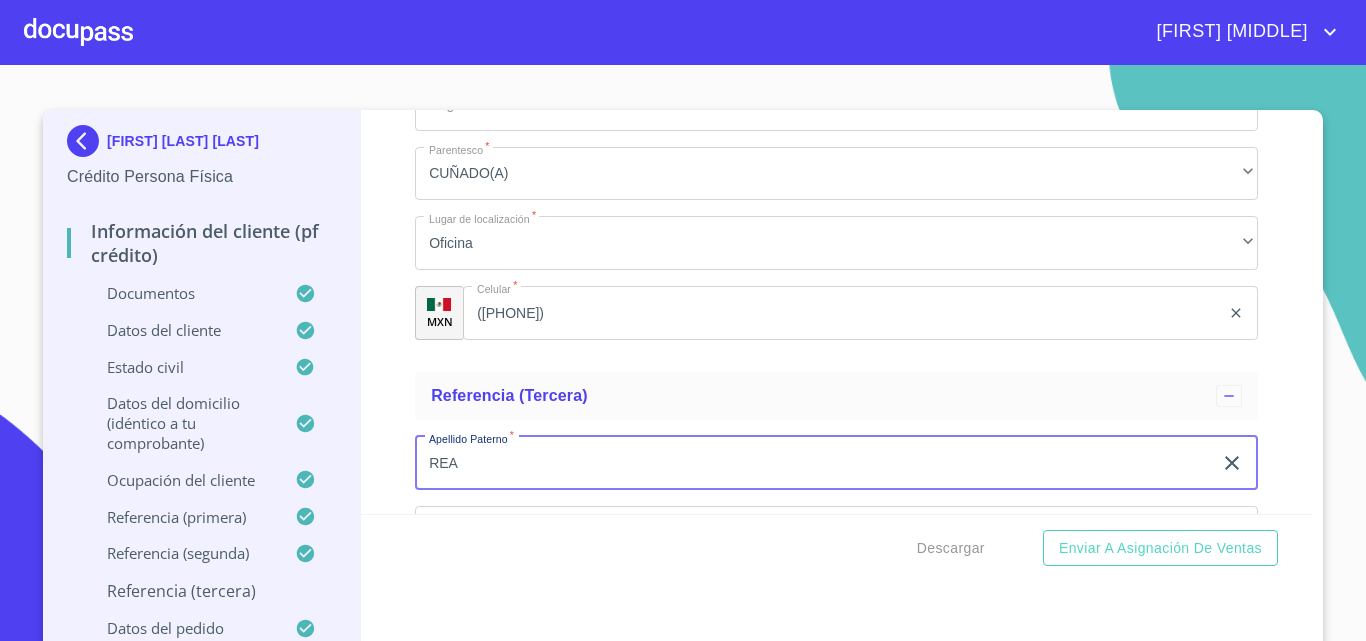 scroll, scrollTop: 11483, scrollLeft: 0, axis: vertical 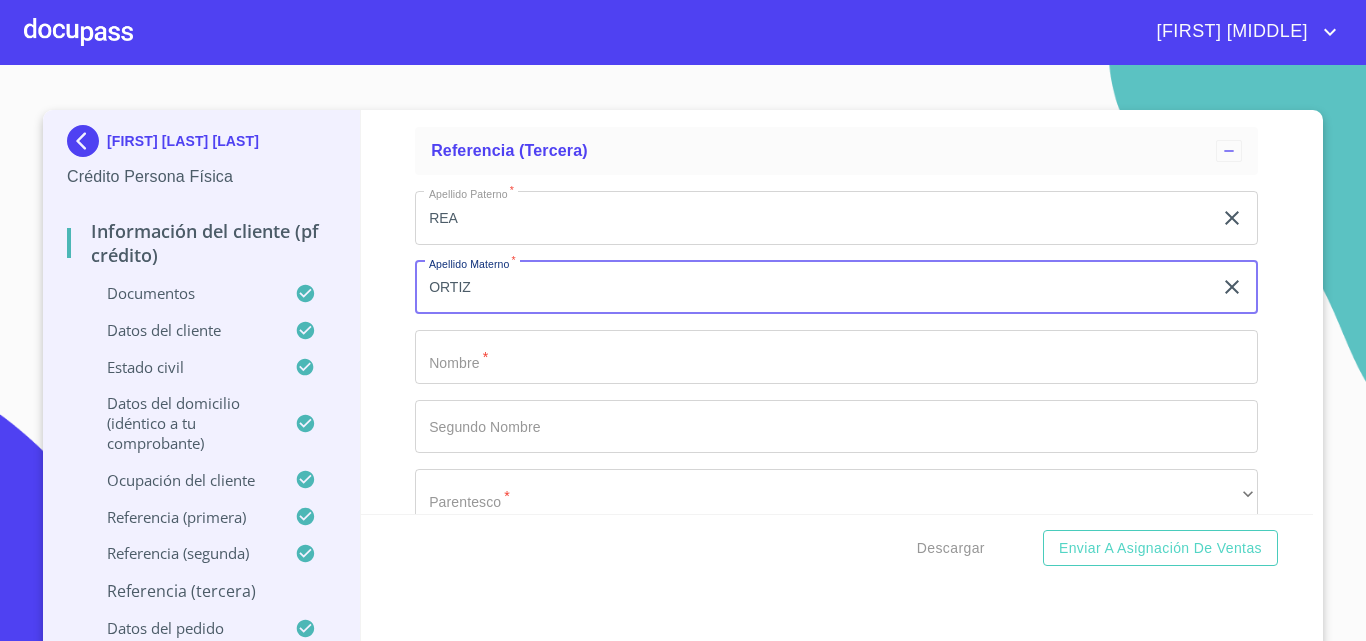 type on "ORTIZ" 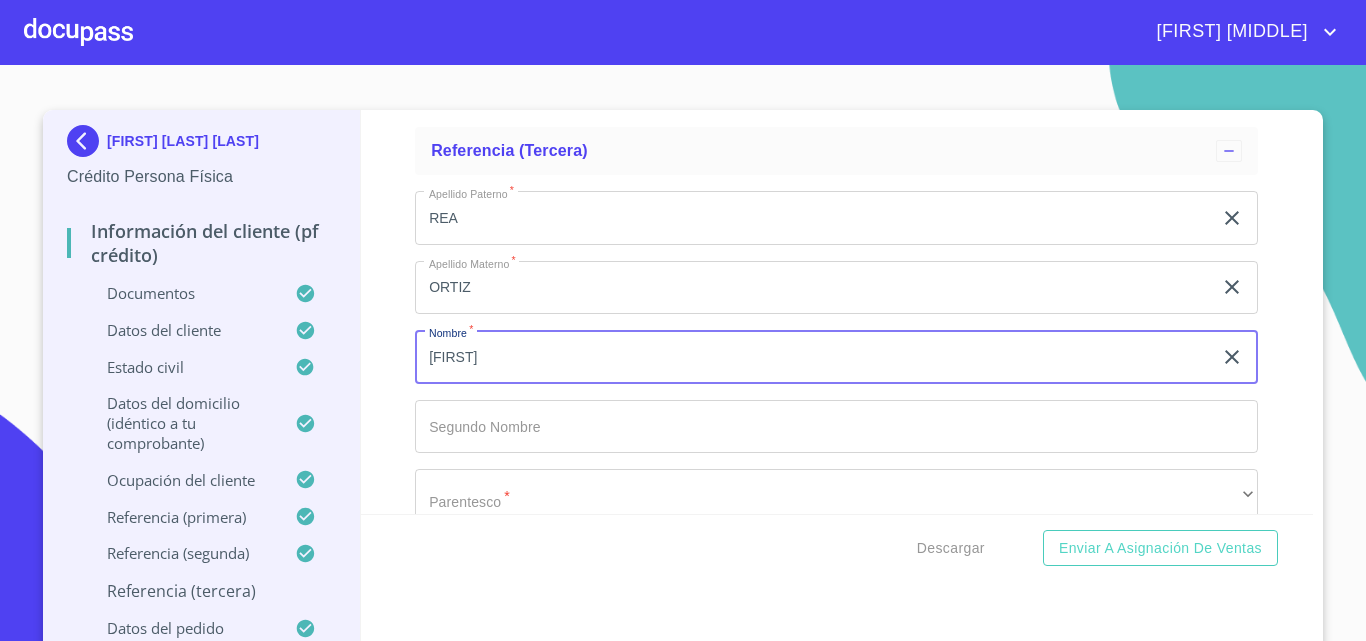 type on "[FIRST]" 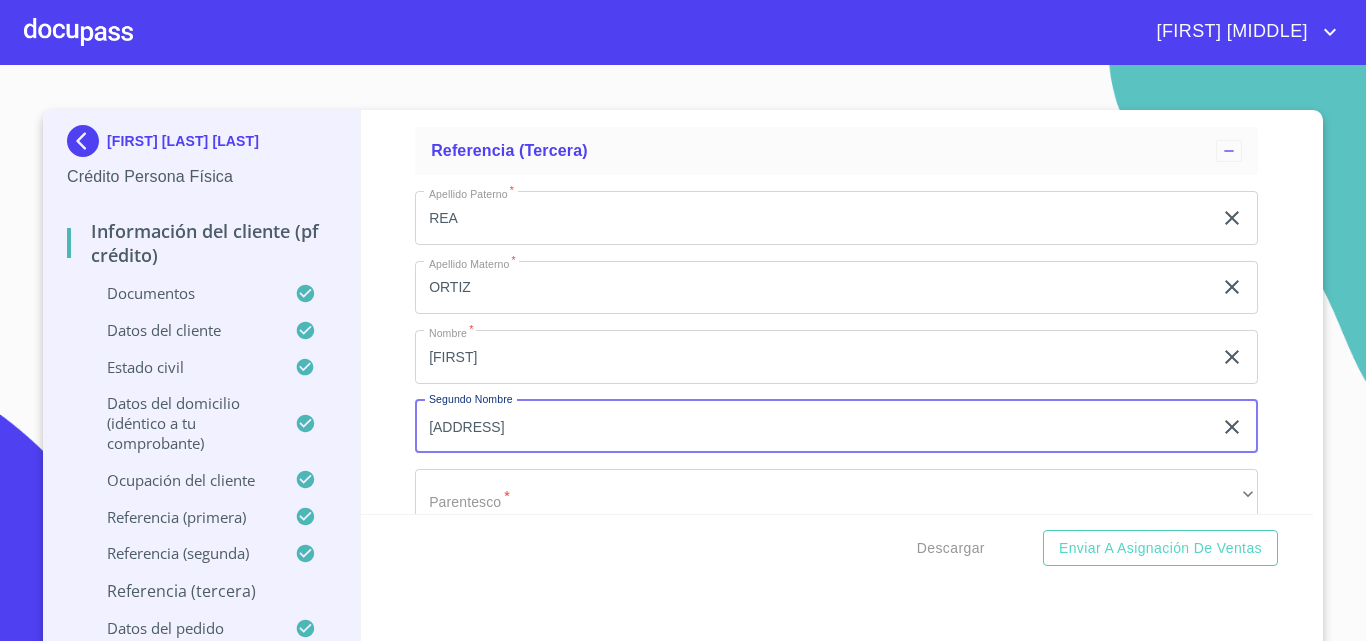 type on "[ADDRESS]" 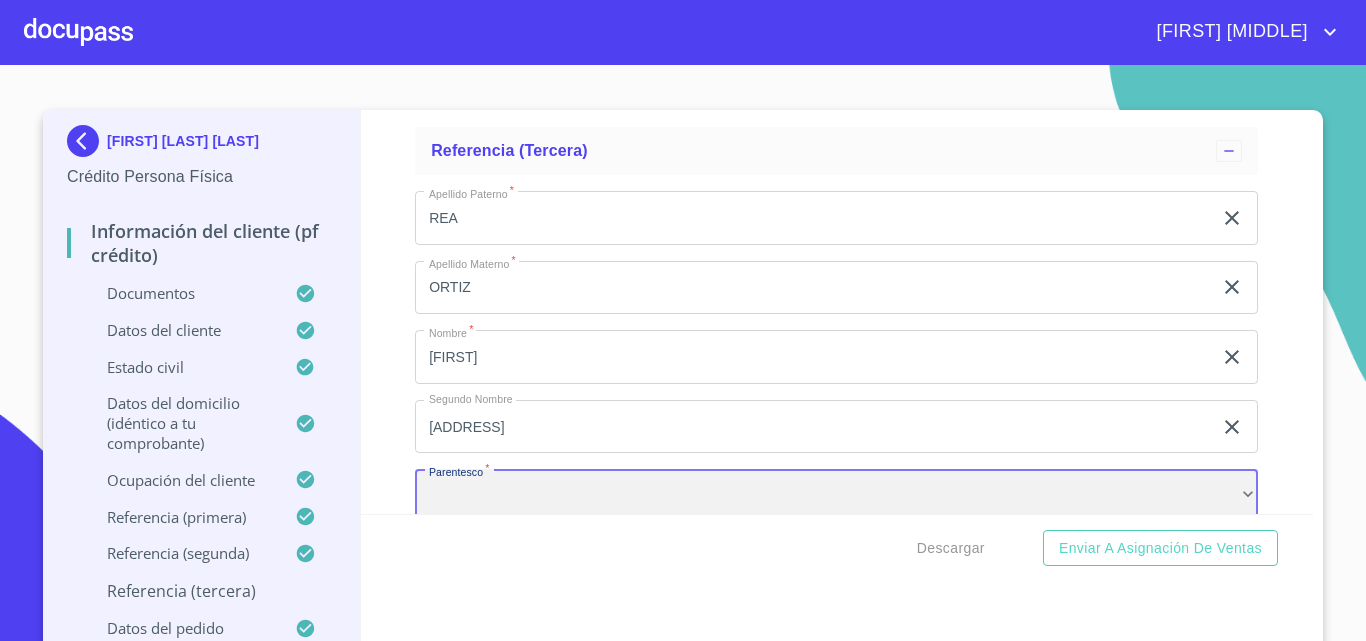 scroll, scrollTop: 11517, scrollLeft: 0, axis: vertical 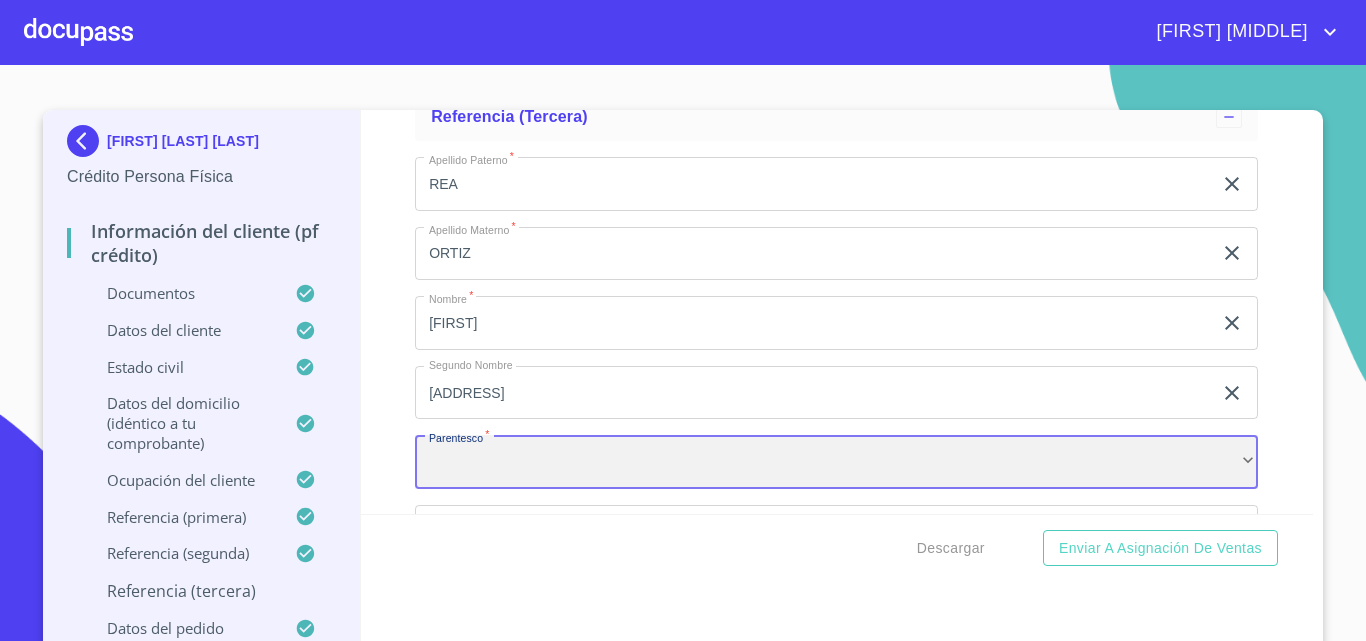 click on "​" at bounding box center (836, 462) 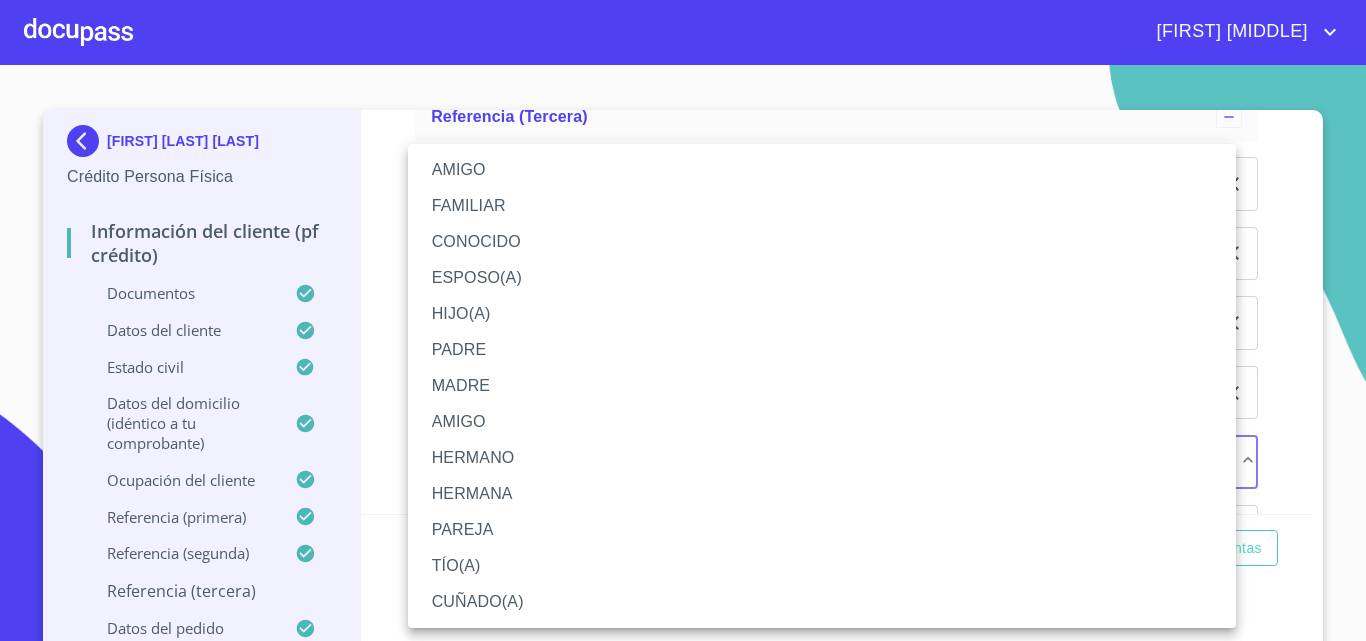 click on "HERMANA" at bounding box center [822, 494] 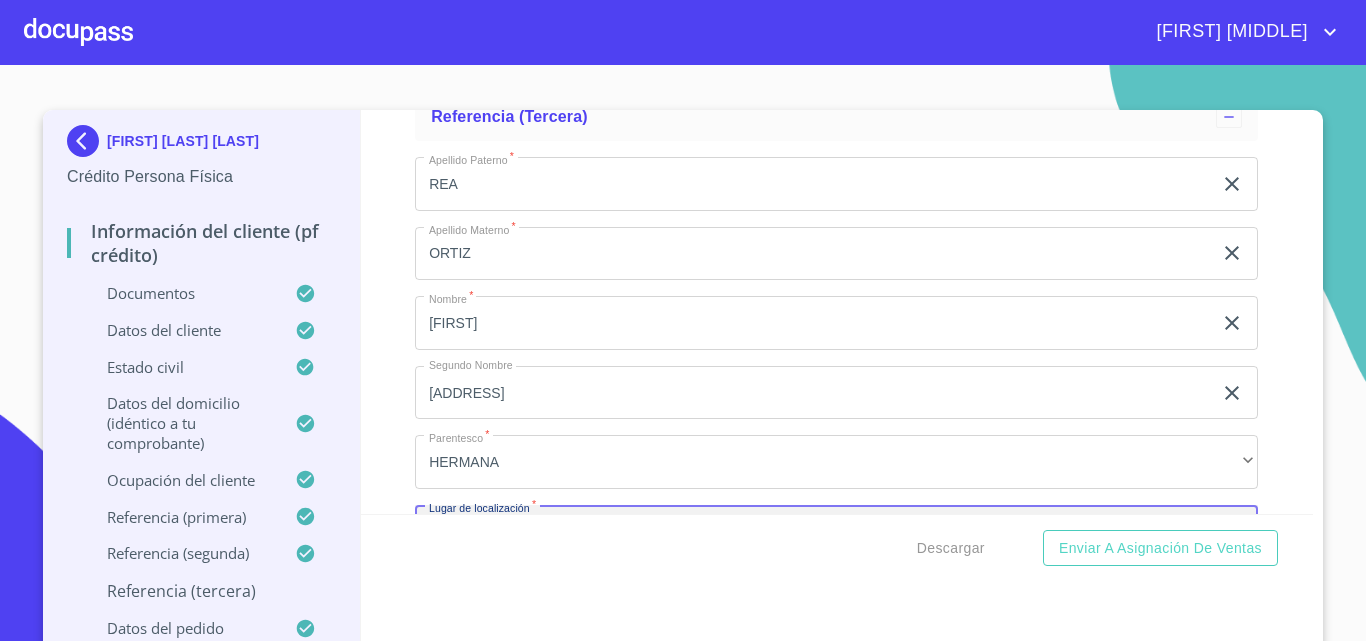 scroll, scrollTop: 11761, scrollLeft: 0, axis: vertical 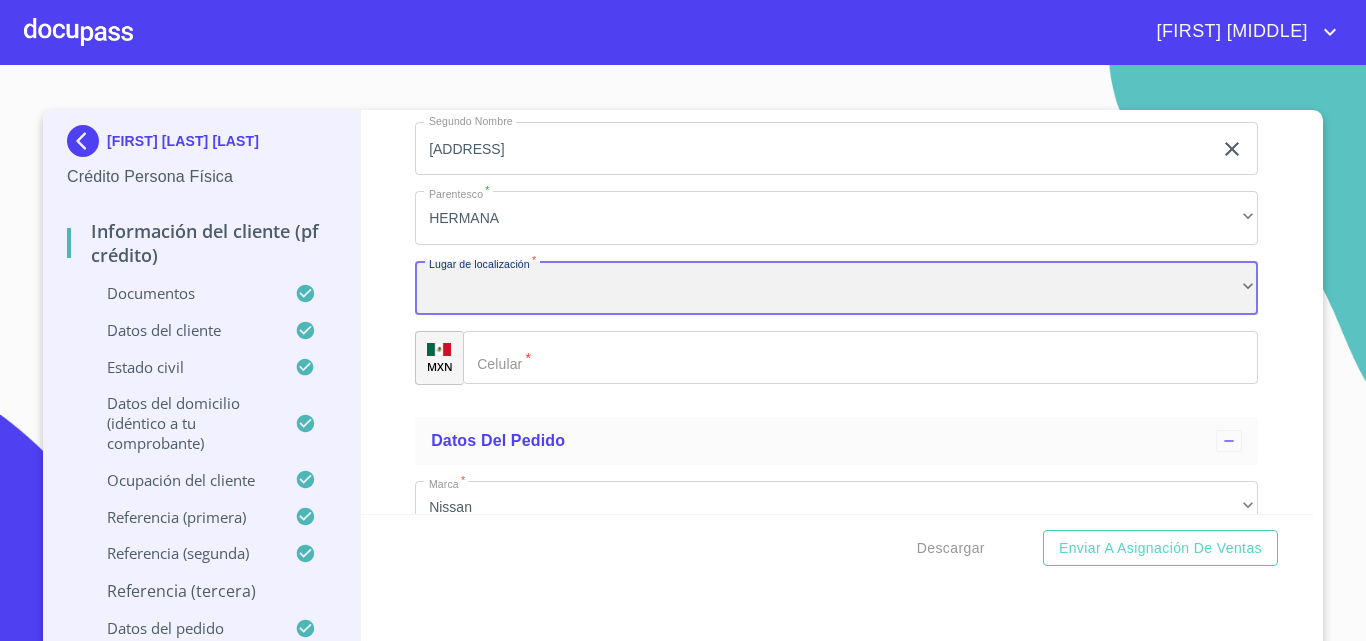 click on "​" at bounding box center [836, 288] 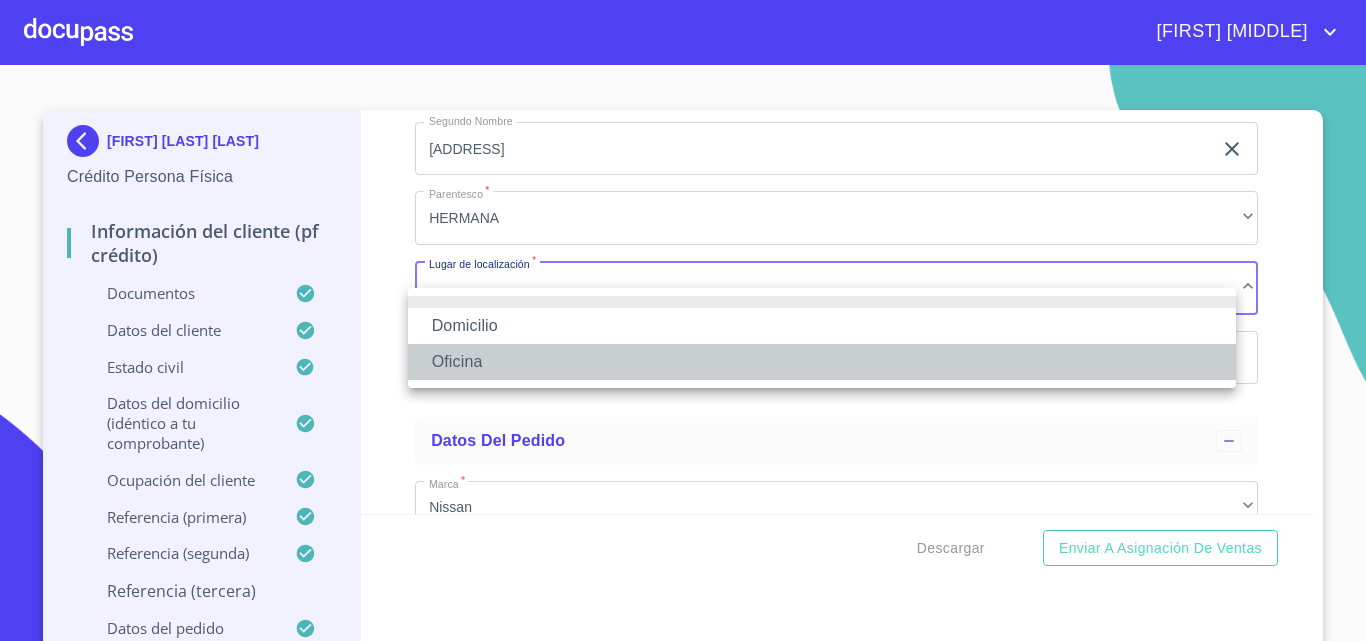 click on "Oficina" at bounding box center [822, 362] 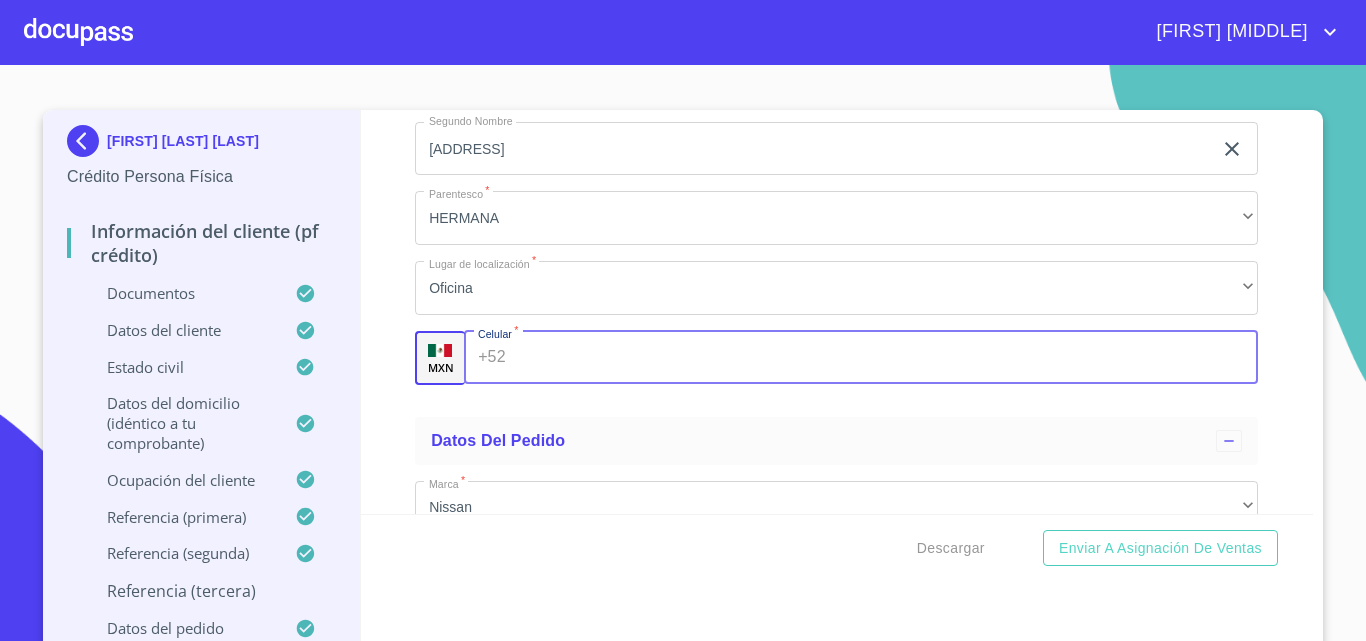 click on "Documento de identificación.   *" at bounding box center [886, 358] 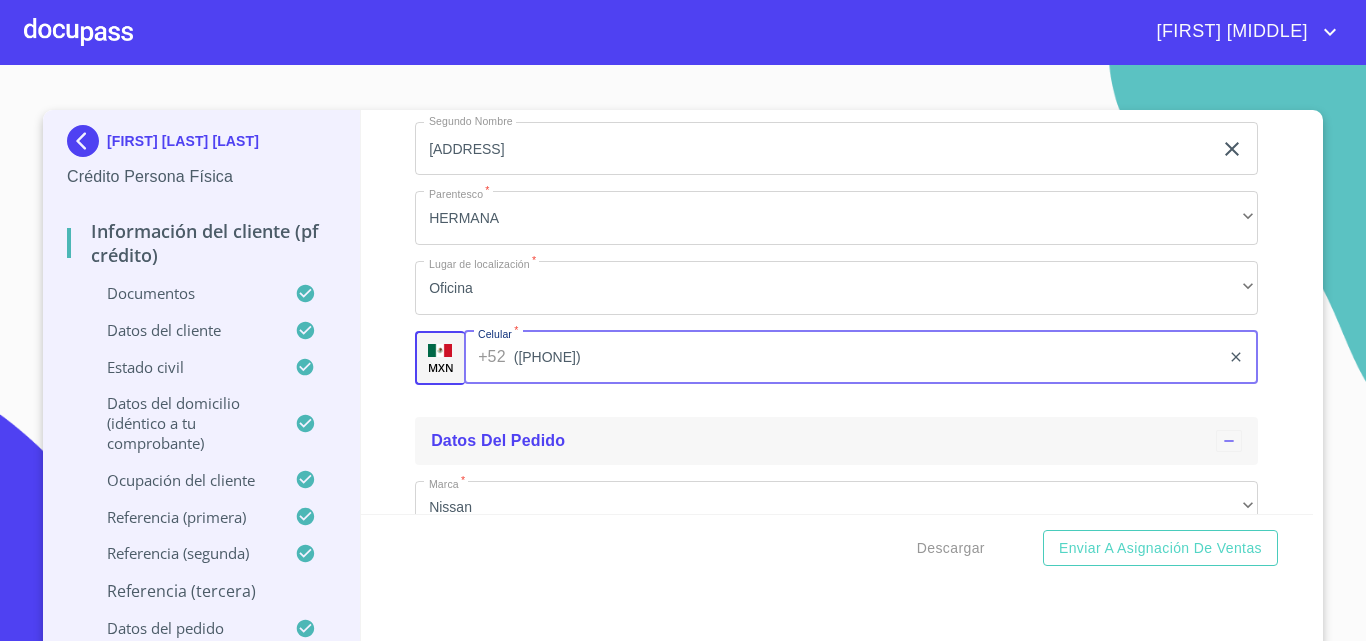scroll, scrollTop: 12061, scrollLeft: 0, axis: vertical 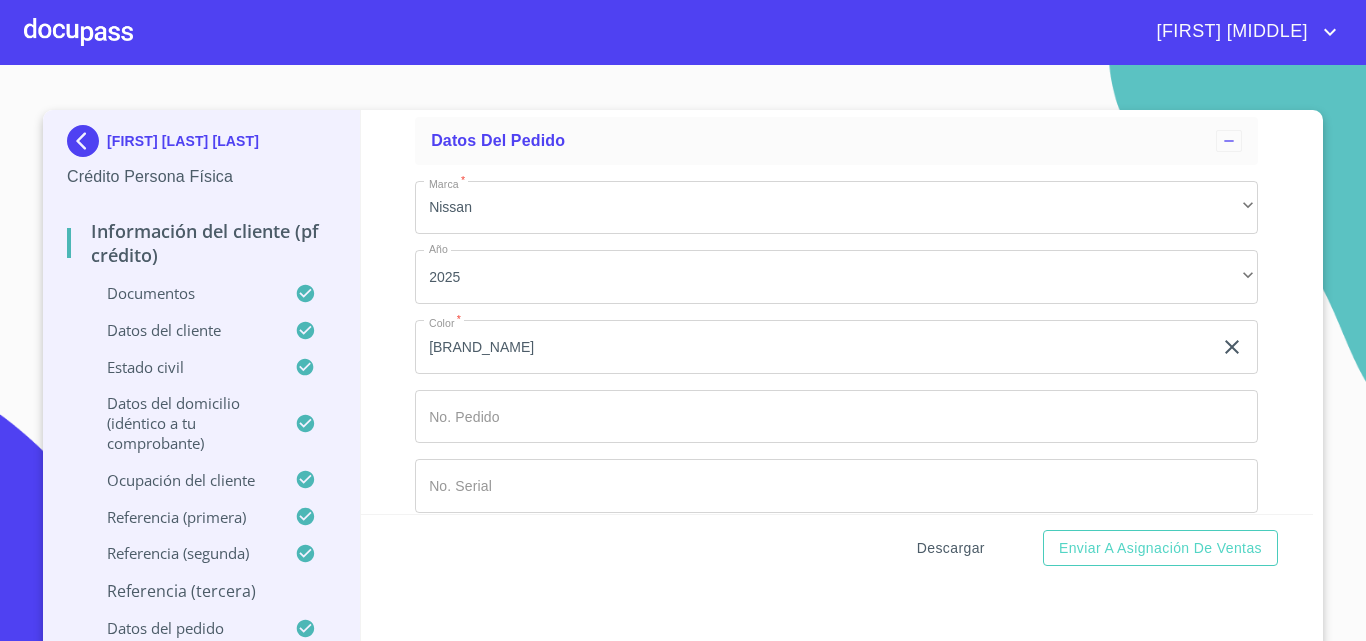 type on "([PHONE])" 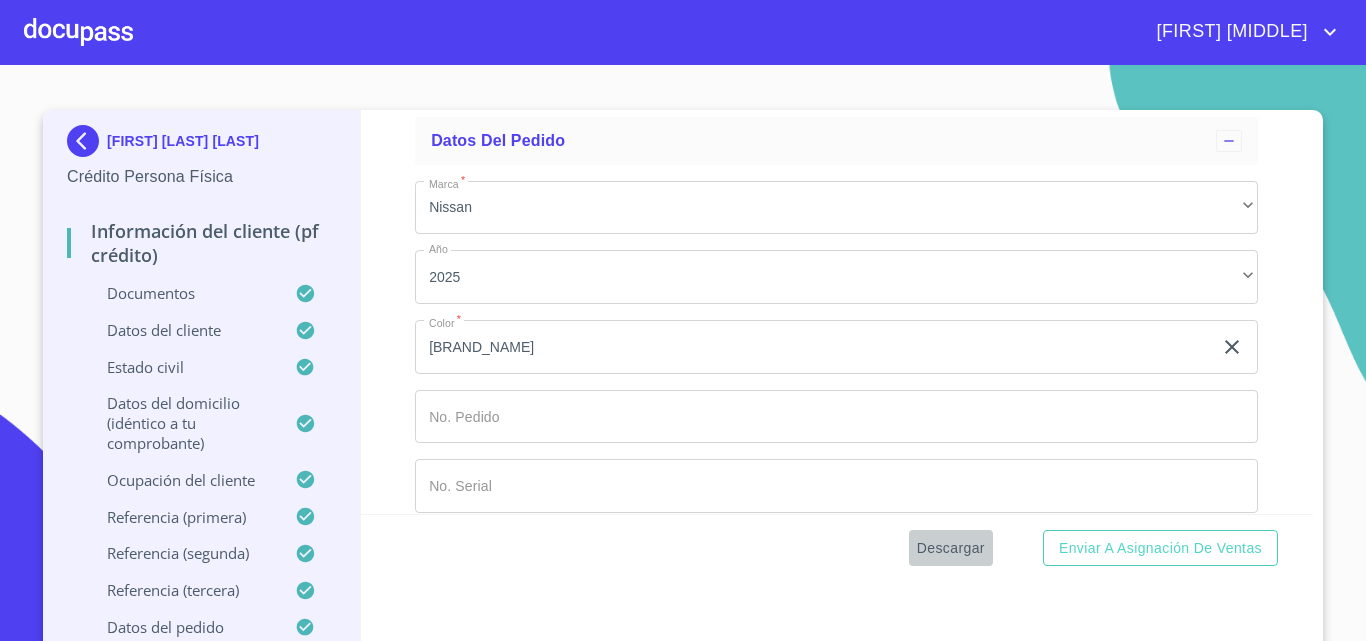click on "Descargar" at bounding box center [951, 548] 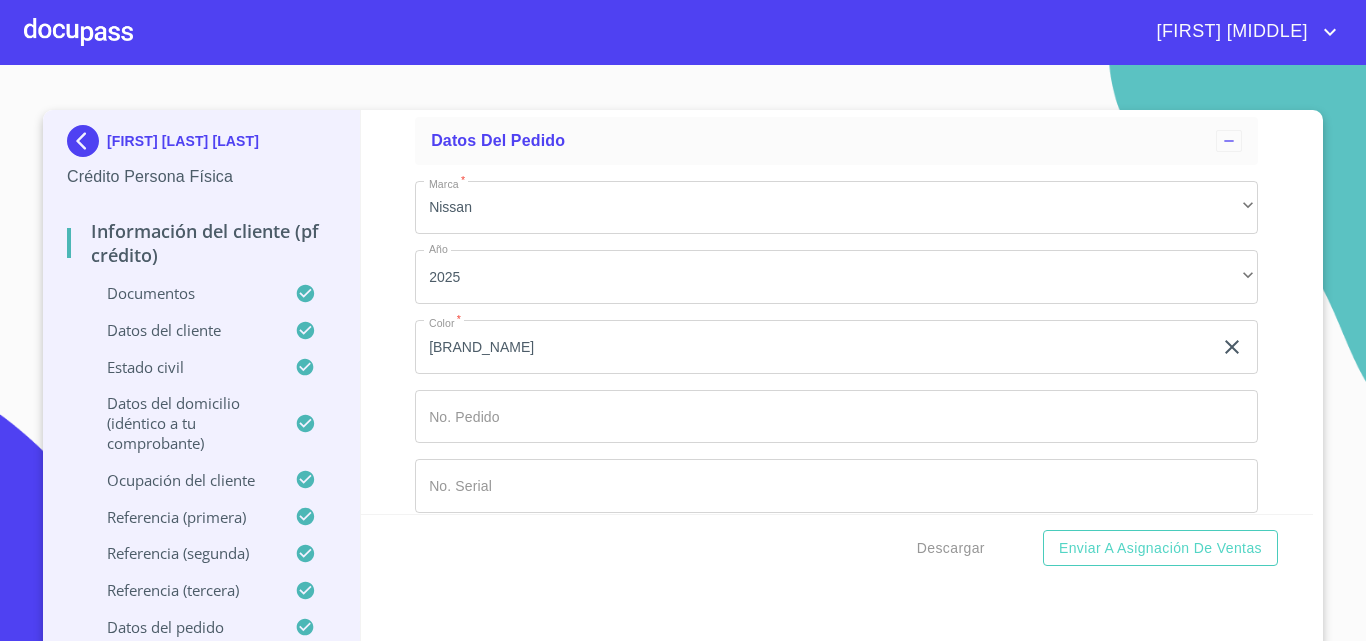 click on "Descargar" at bounding box center [951, 548] 